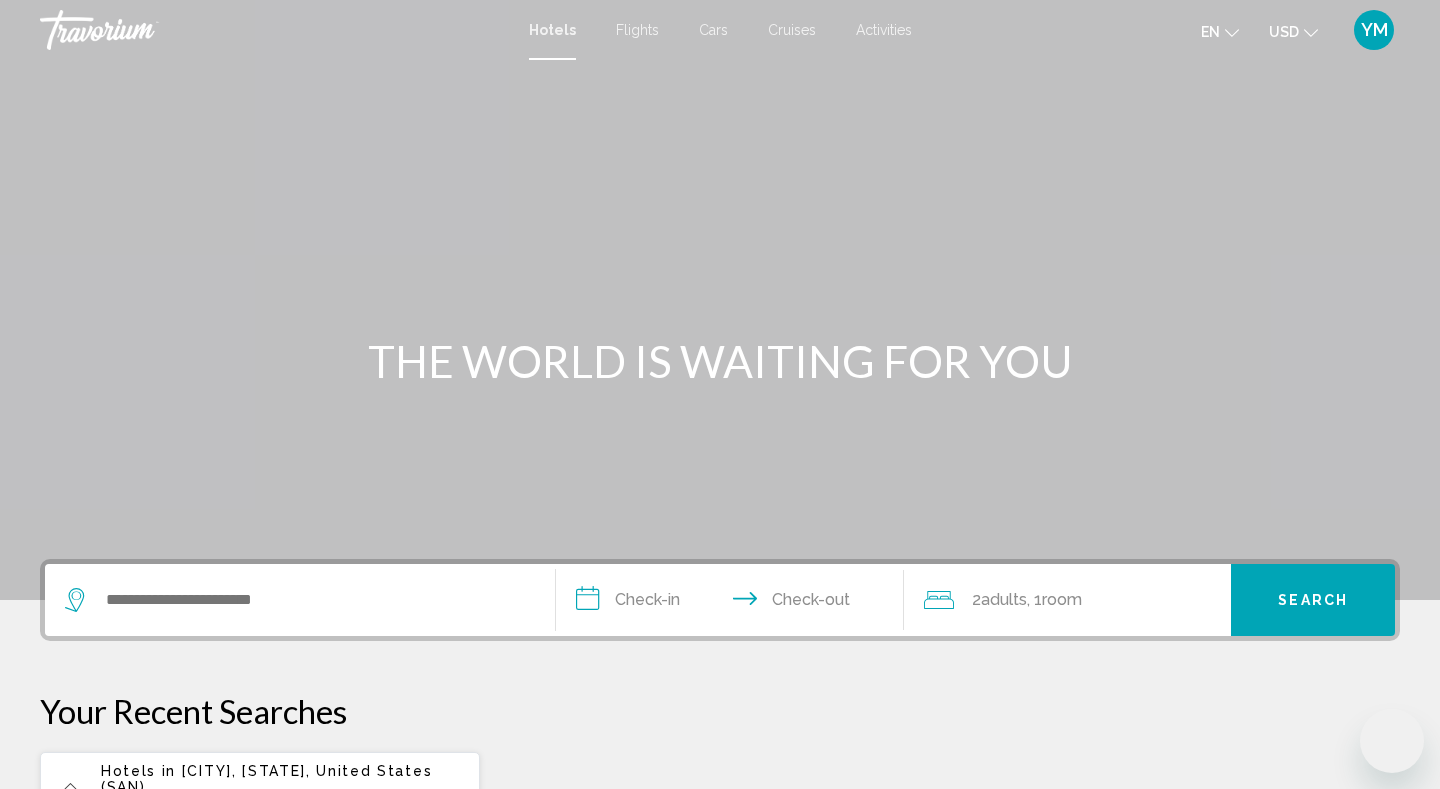 scroll, scrollTop: 0, scrollLeft: 0, axis: both 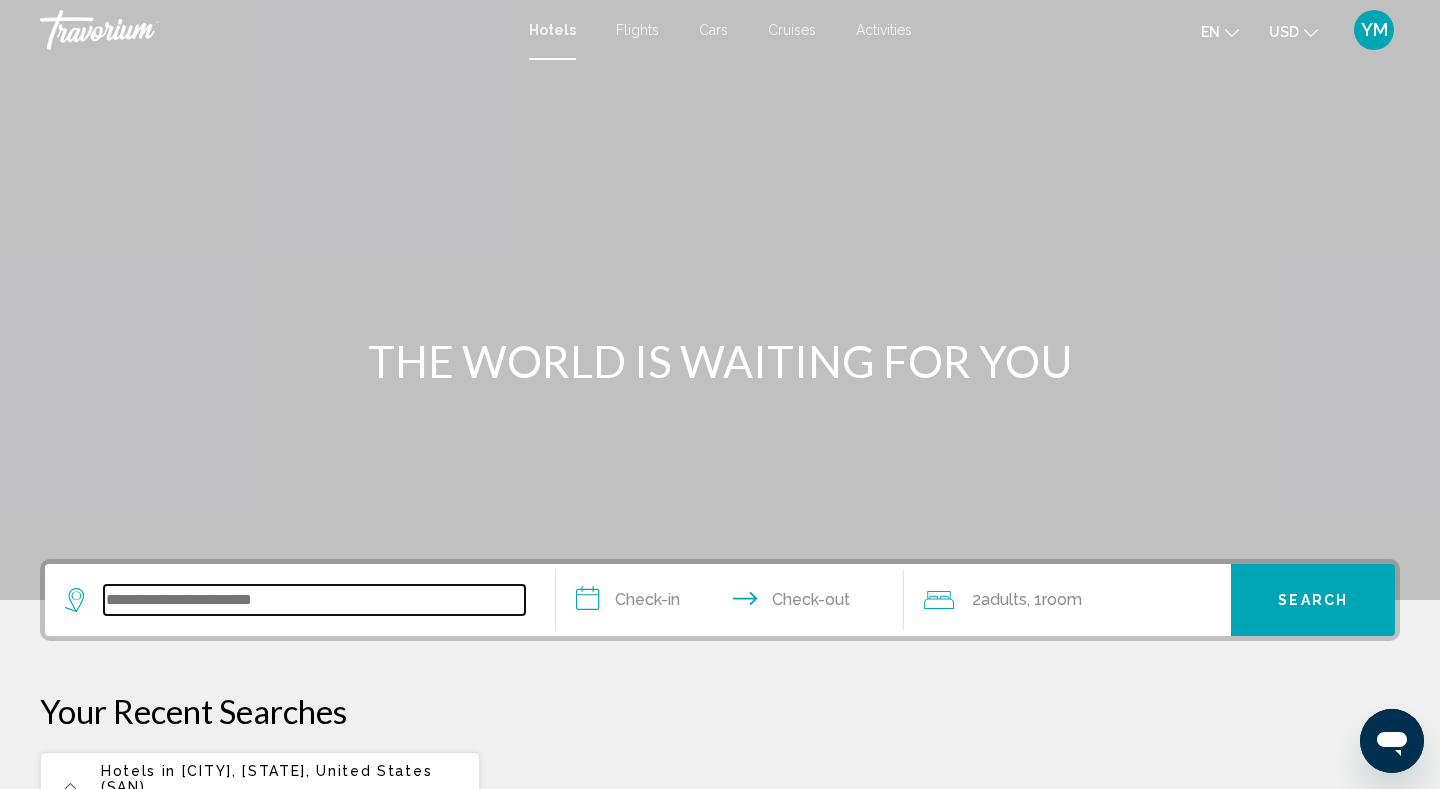 click at bounding box center [314, 600] 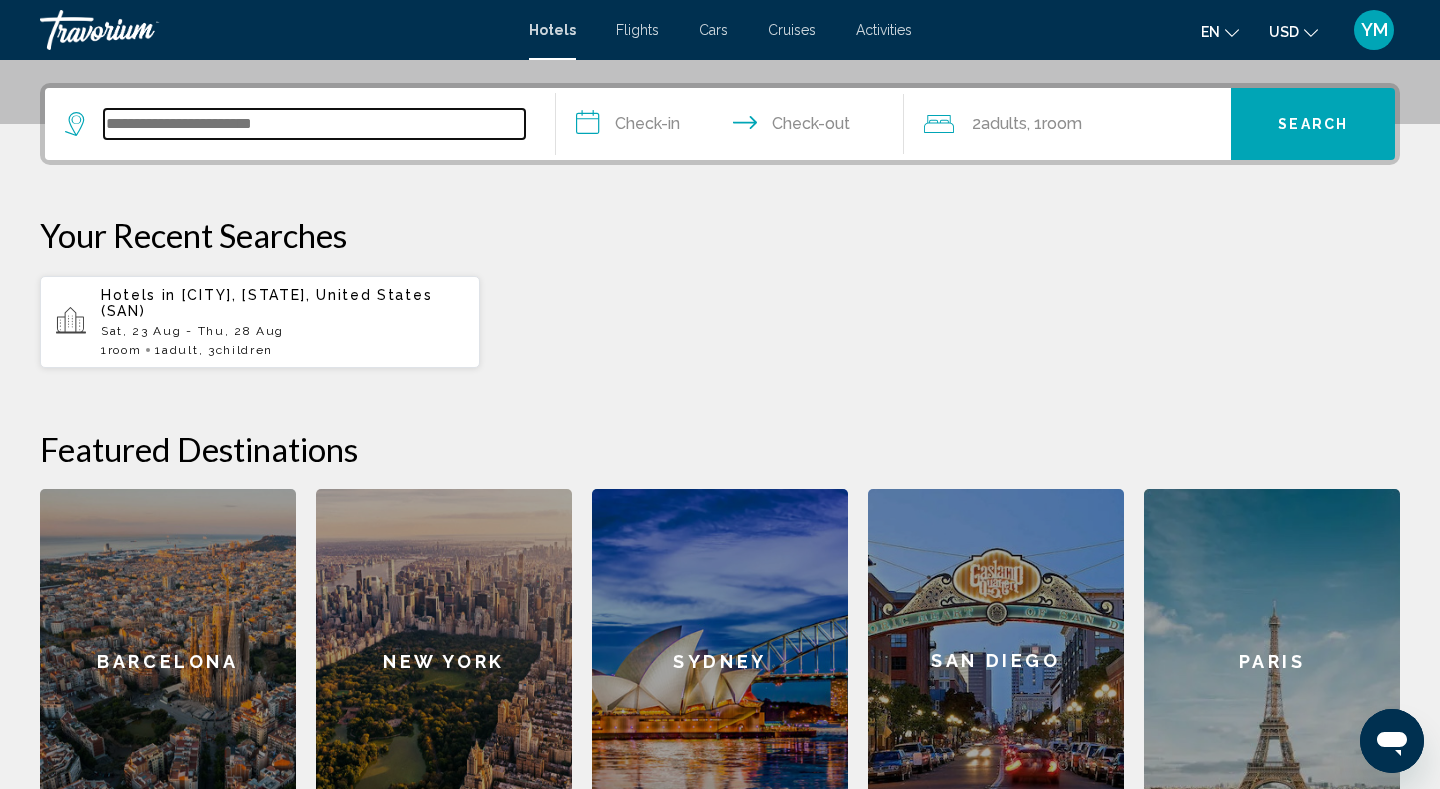 scroll, scrollTop: 494, scrollLeft: 0, axis: vertical 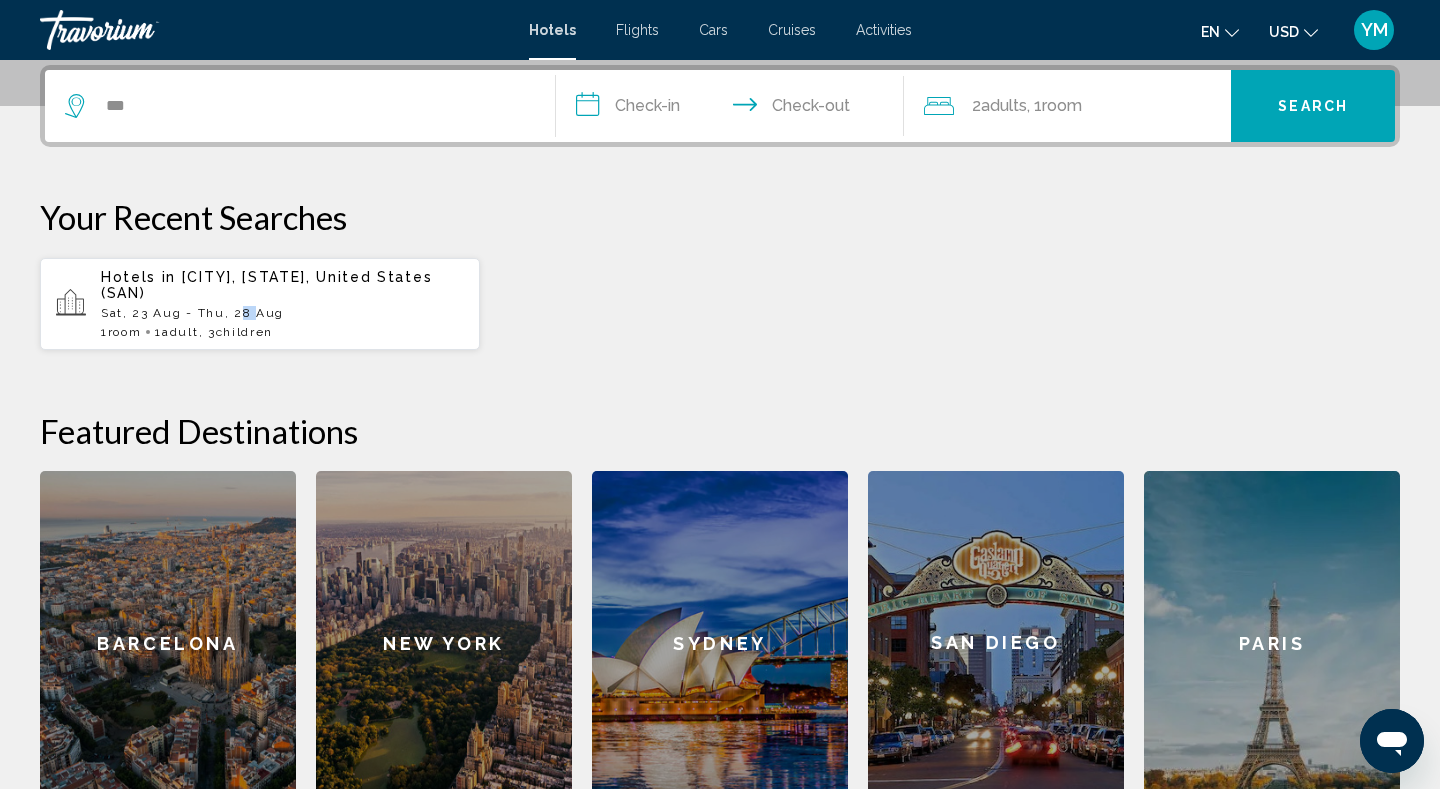 drag, startPoint x: 236, startPoint y: 291, endPoint x: 254, endPoint y: 284, distance: 19.313208 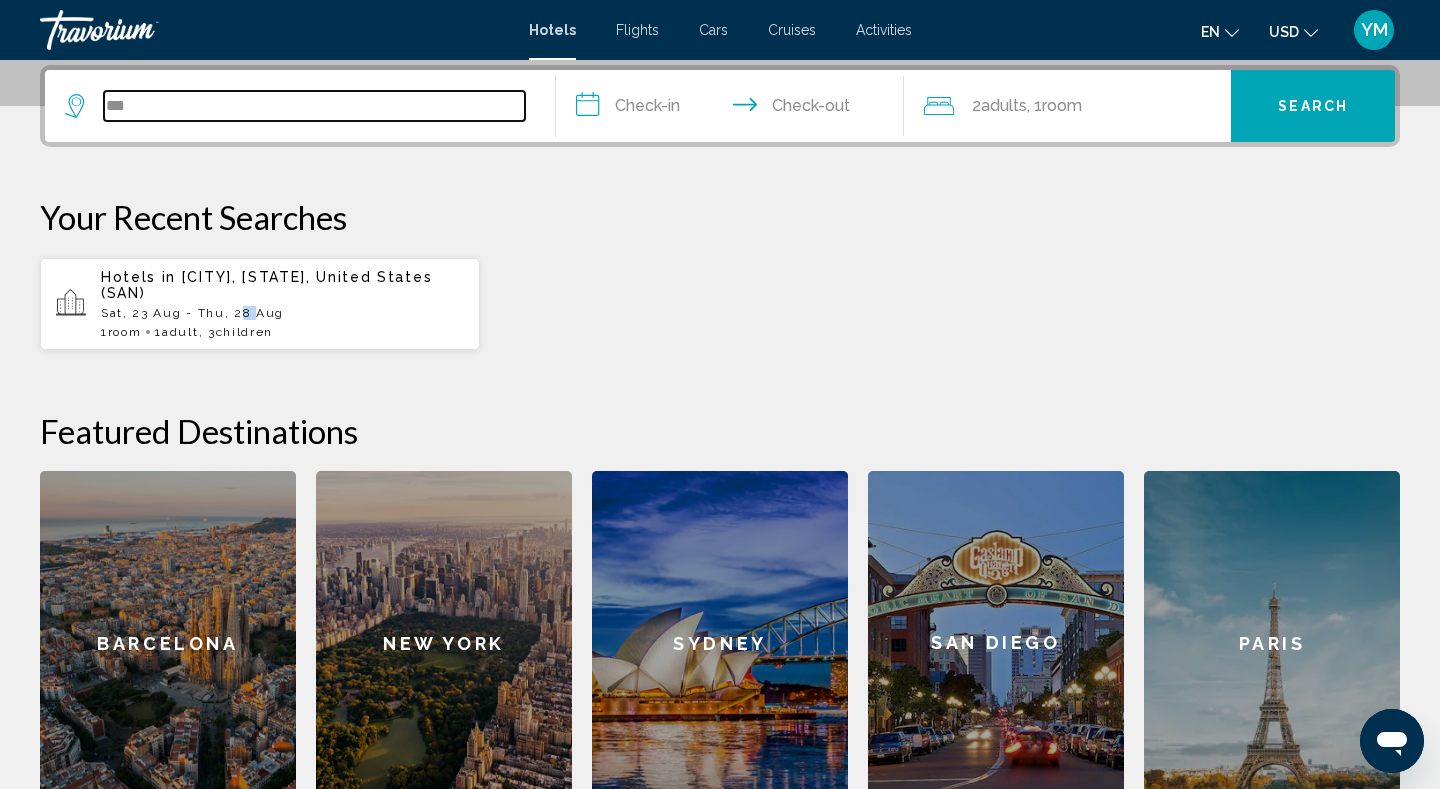 click on "***" at bounding box center (314, 106) 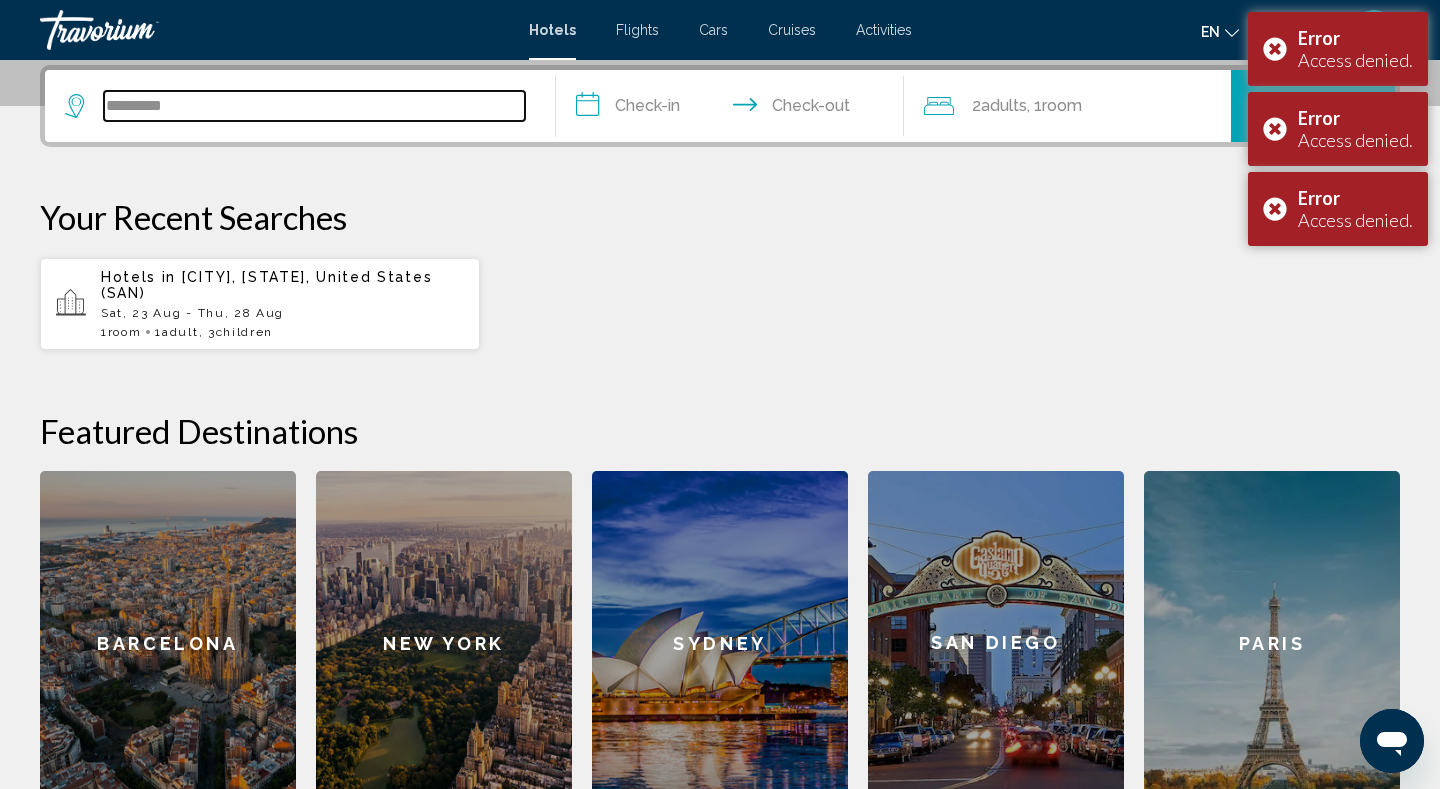 type on "*********" 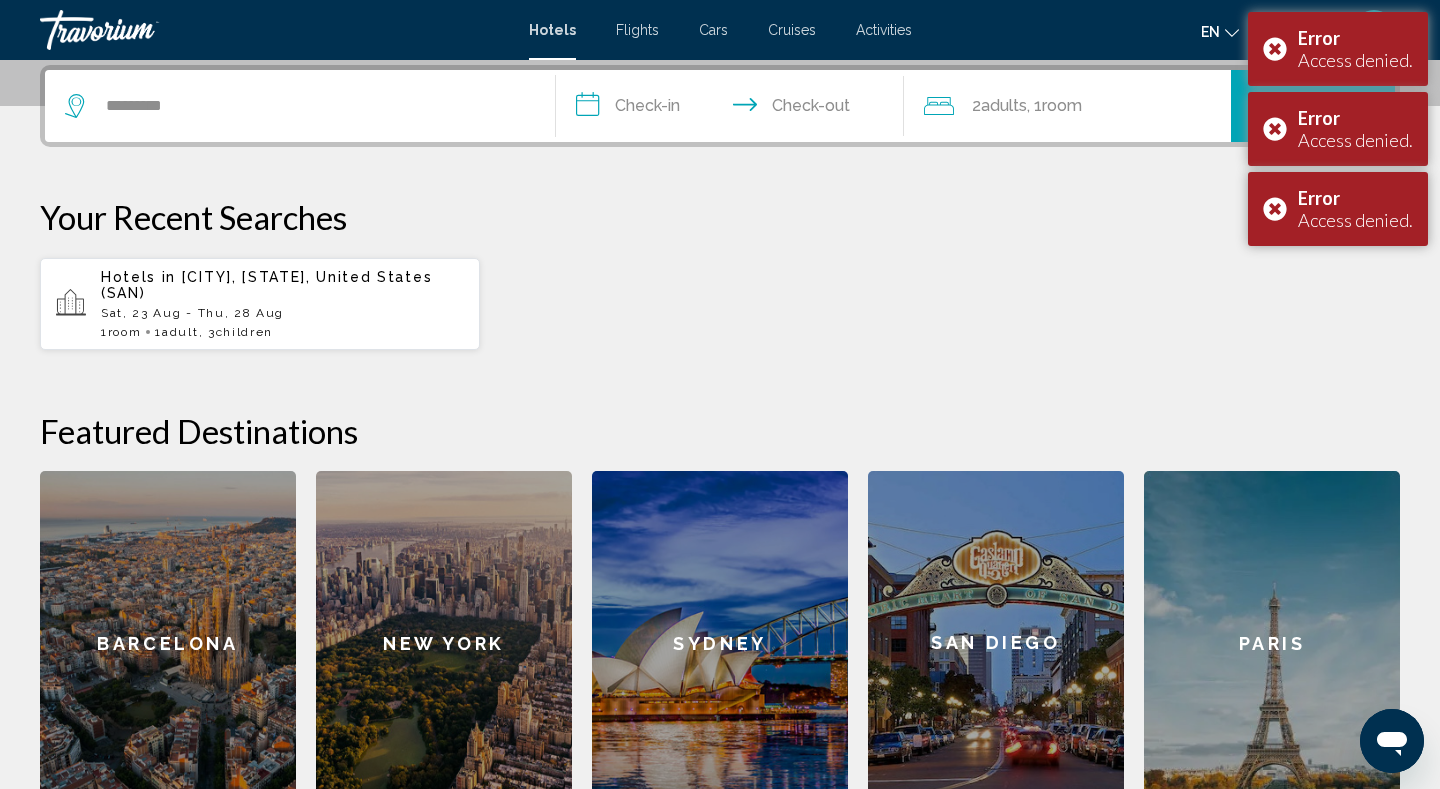 click on "**********" at bounding box center (734, 109) 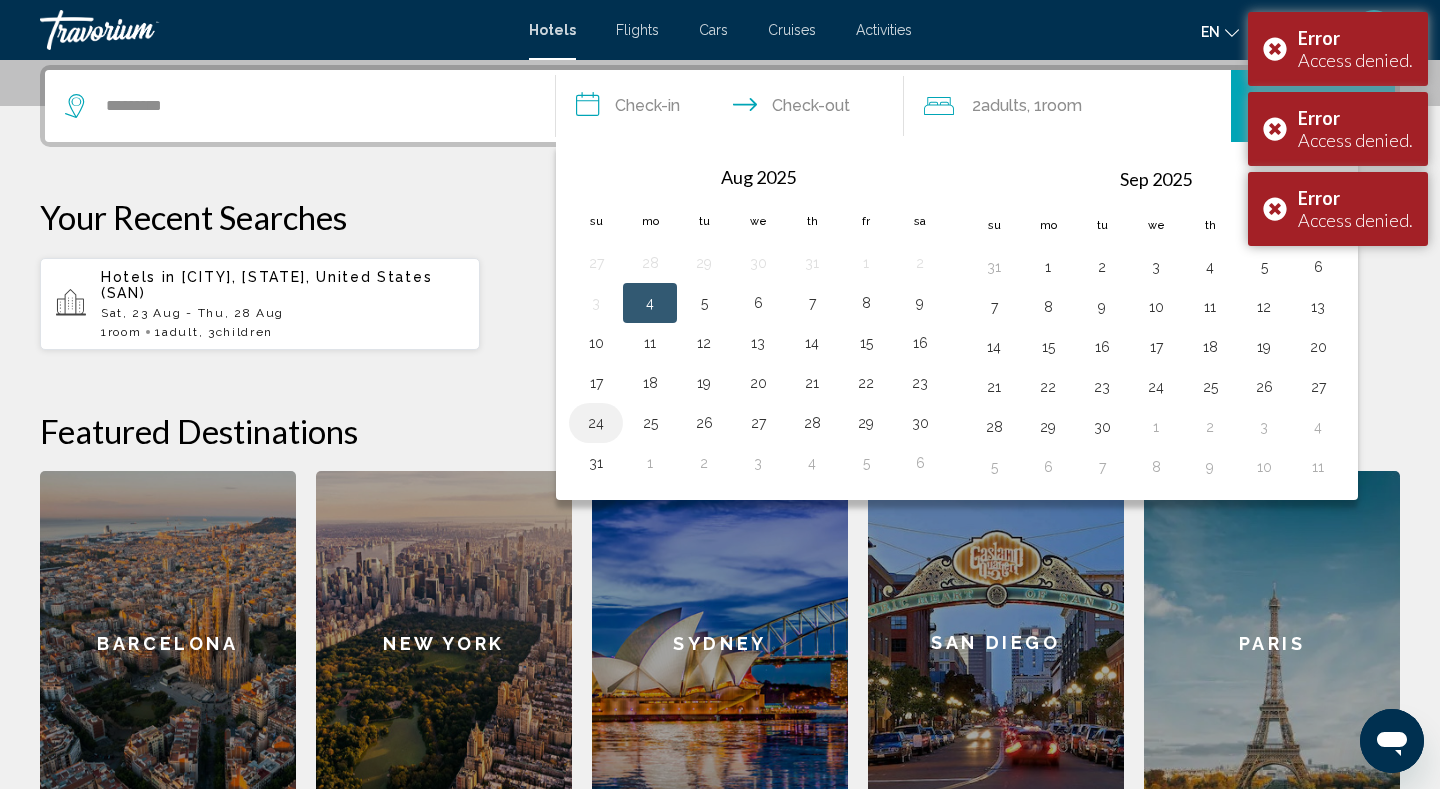 click on "24" at bounding box center [596, 423] 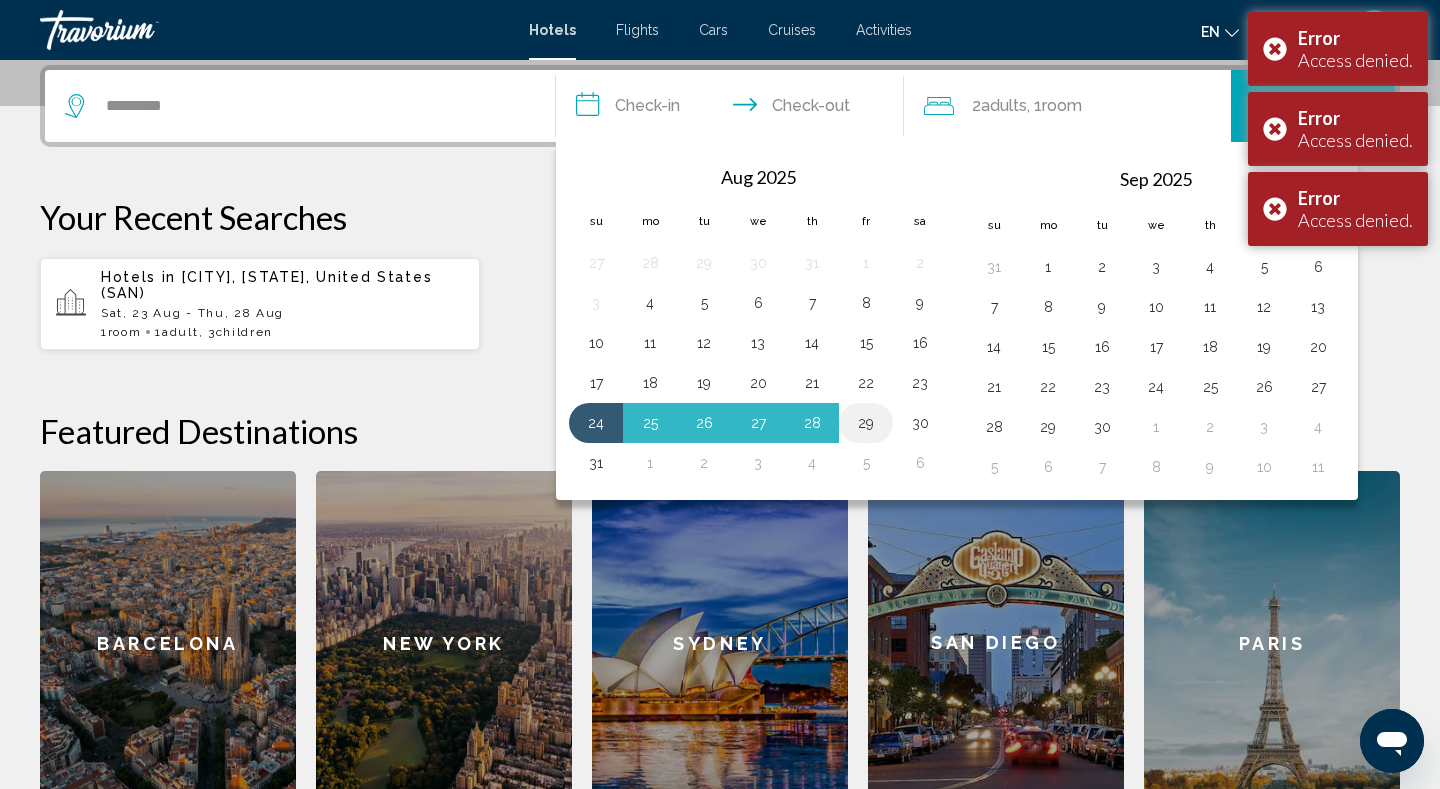 click on "29" at bounding box center (866, 423) 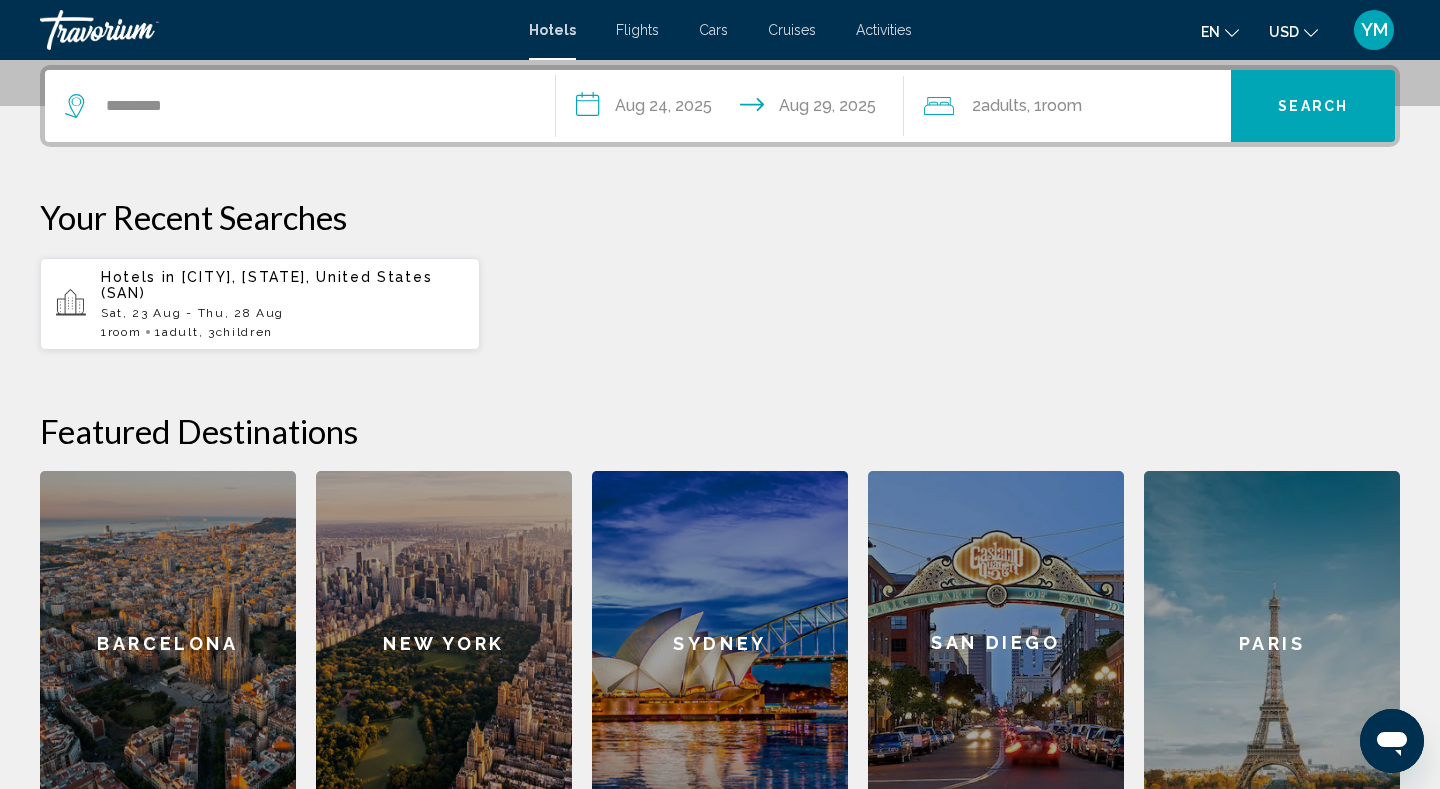 click on "Adults" 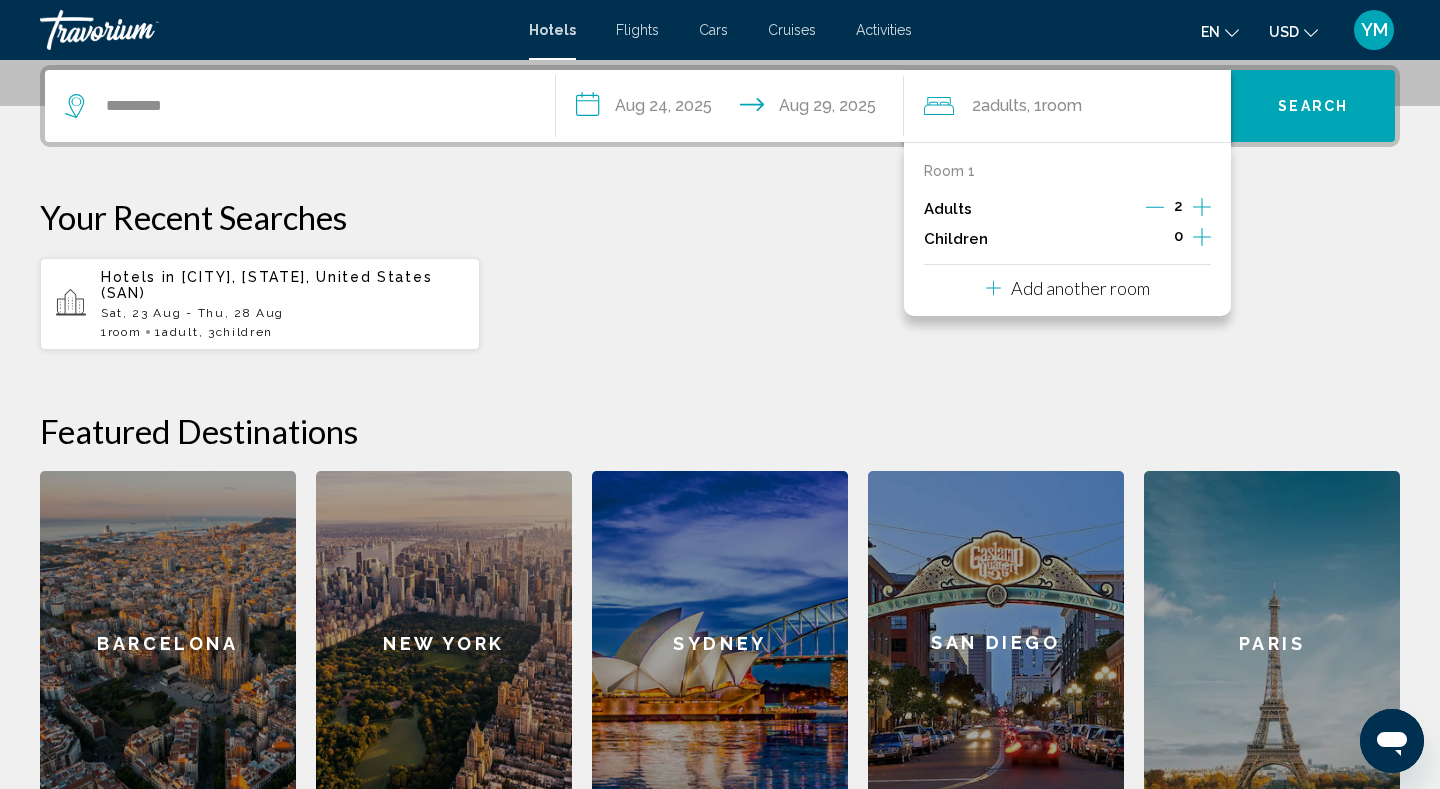 click 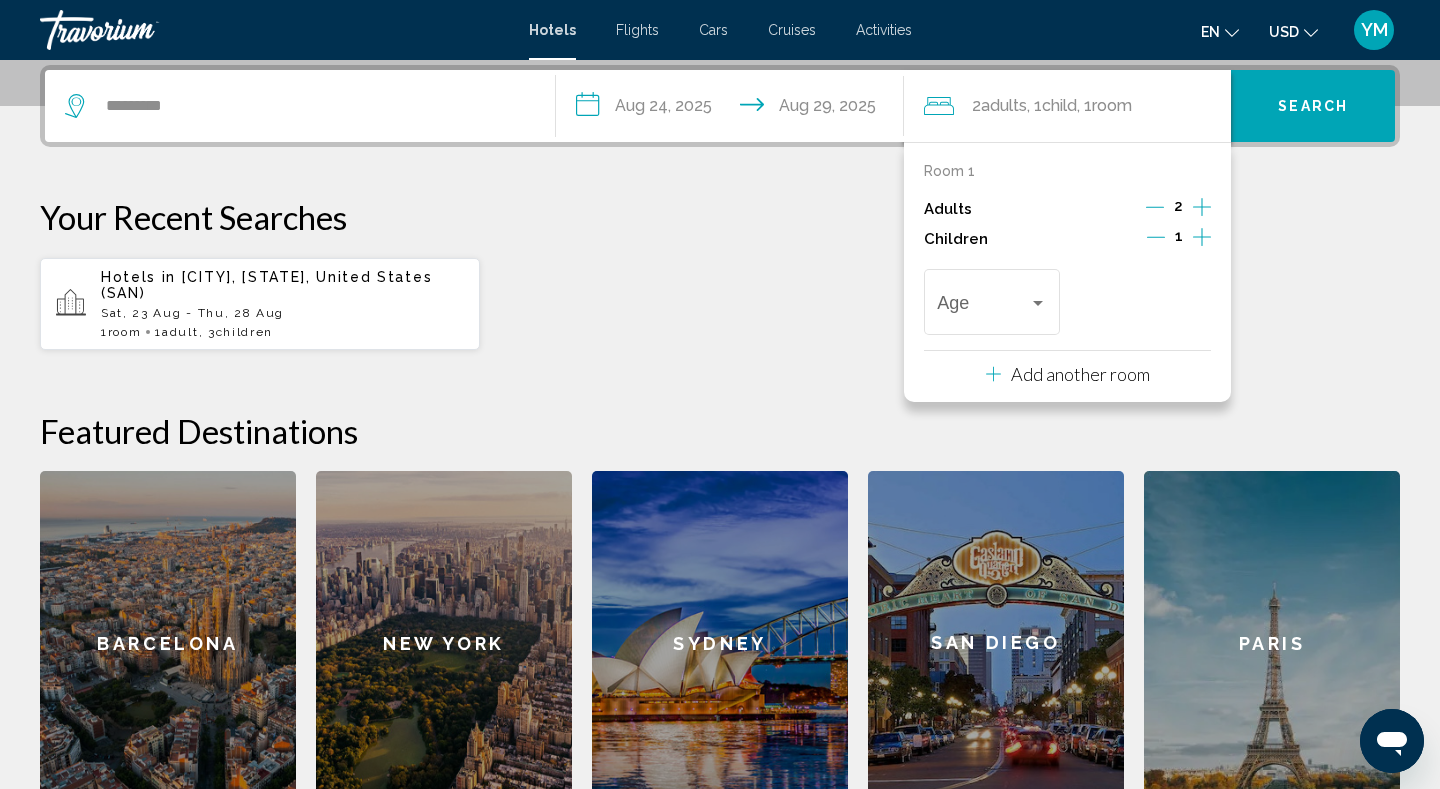 click 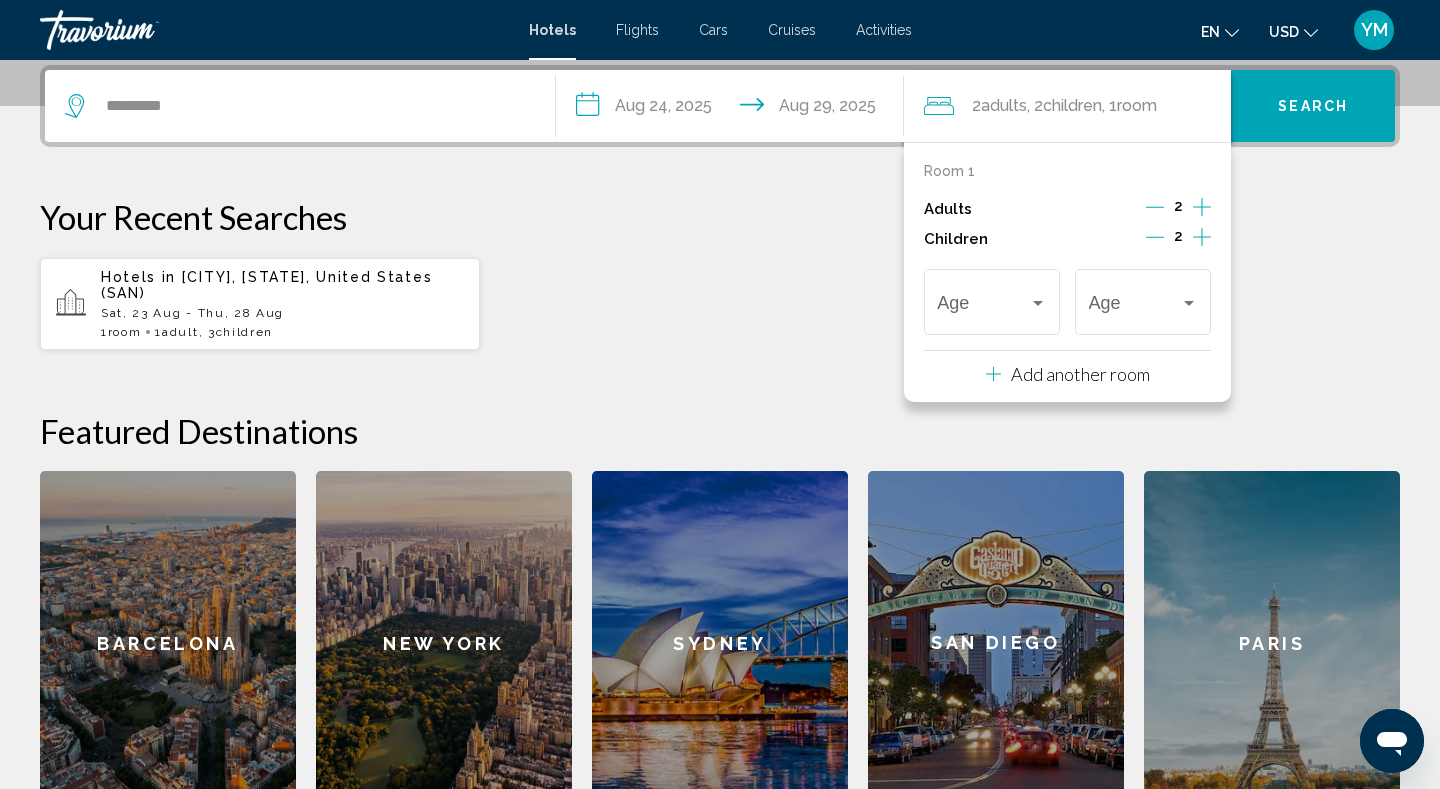 click 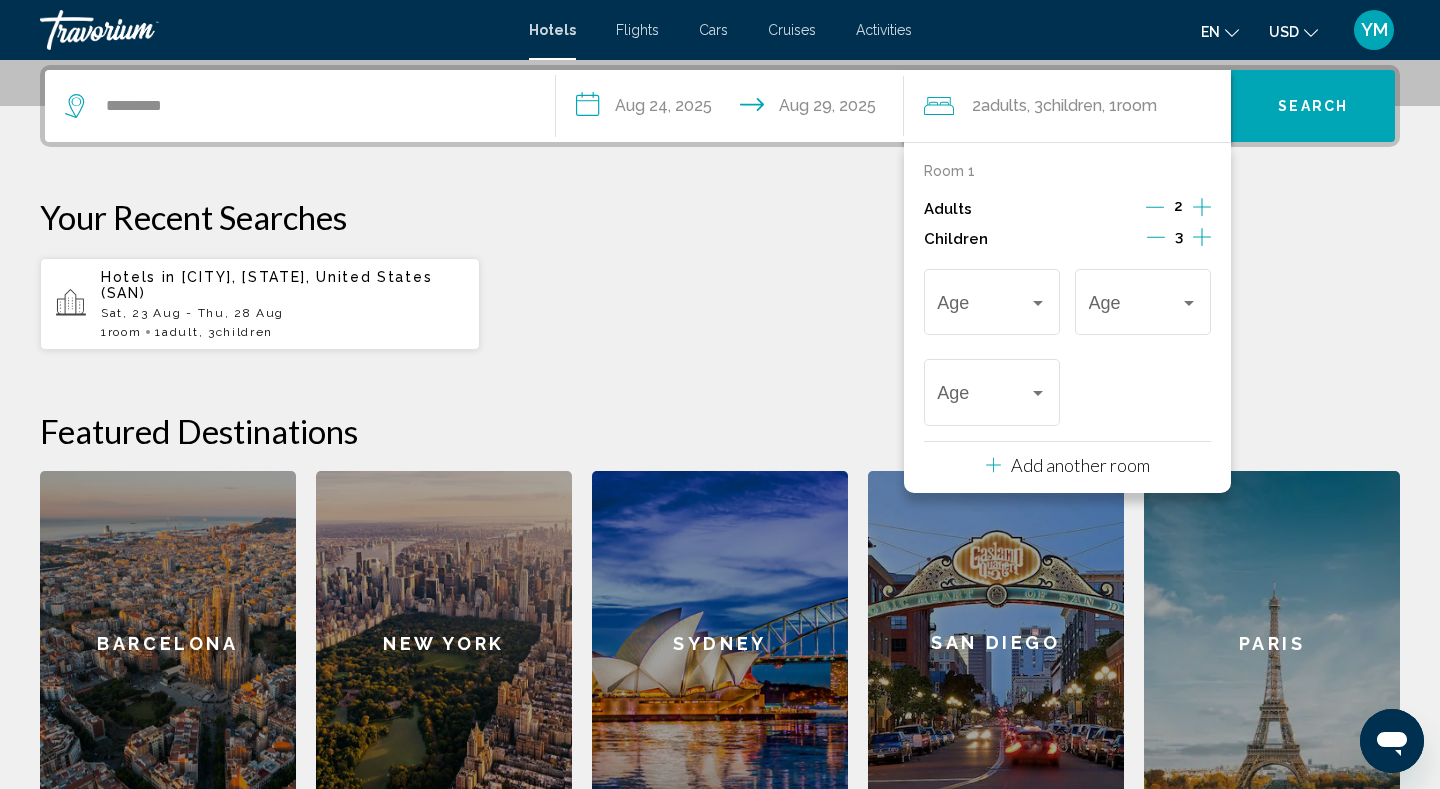 click 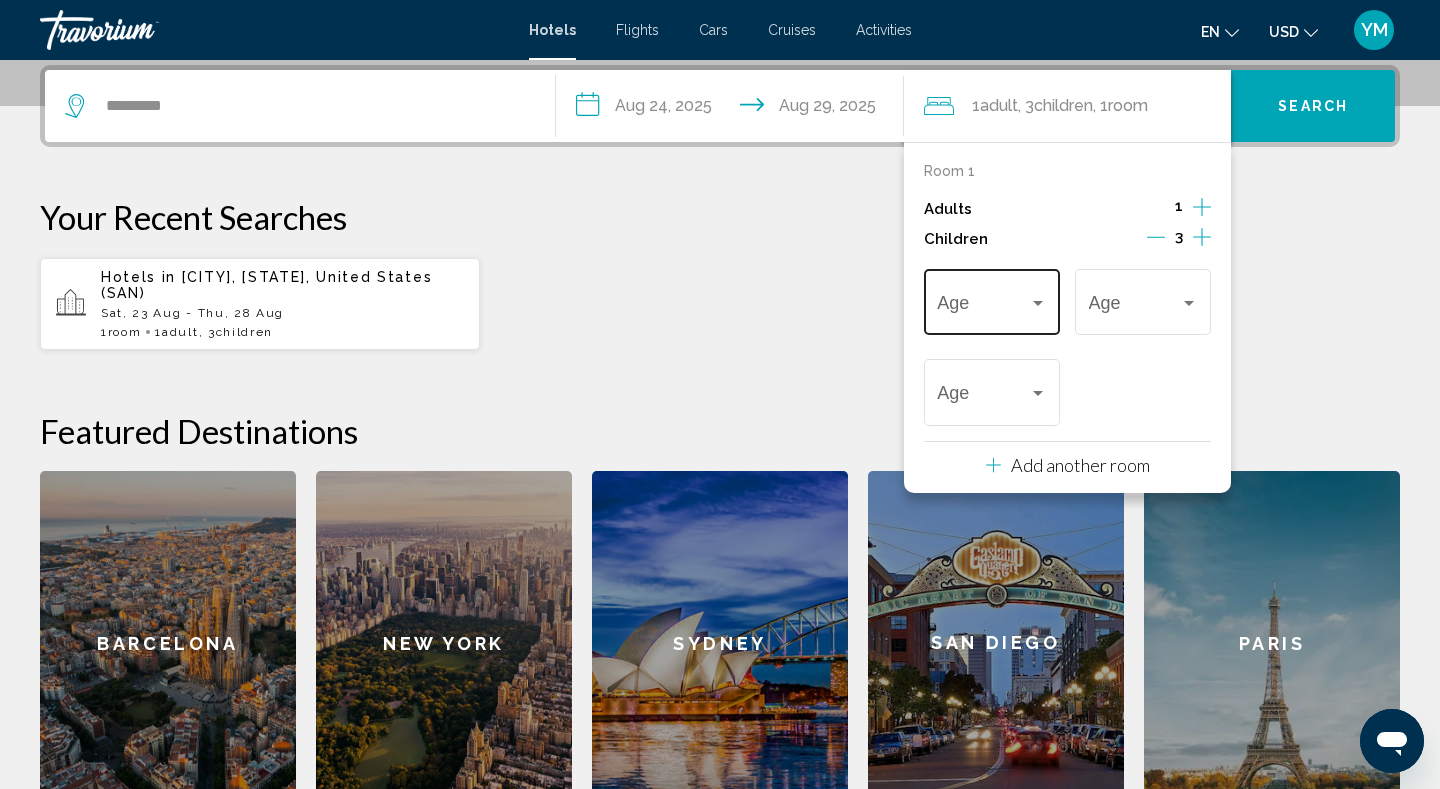 click on "Age" at bounding box center [991, 299] 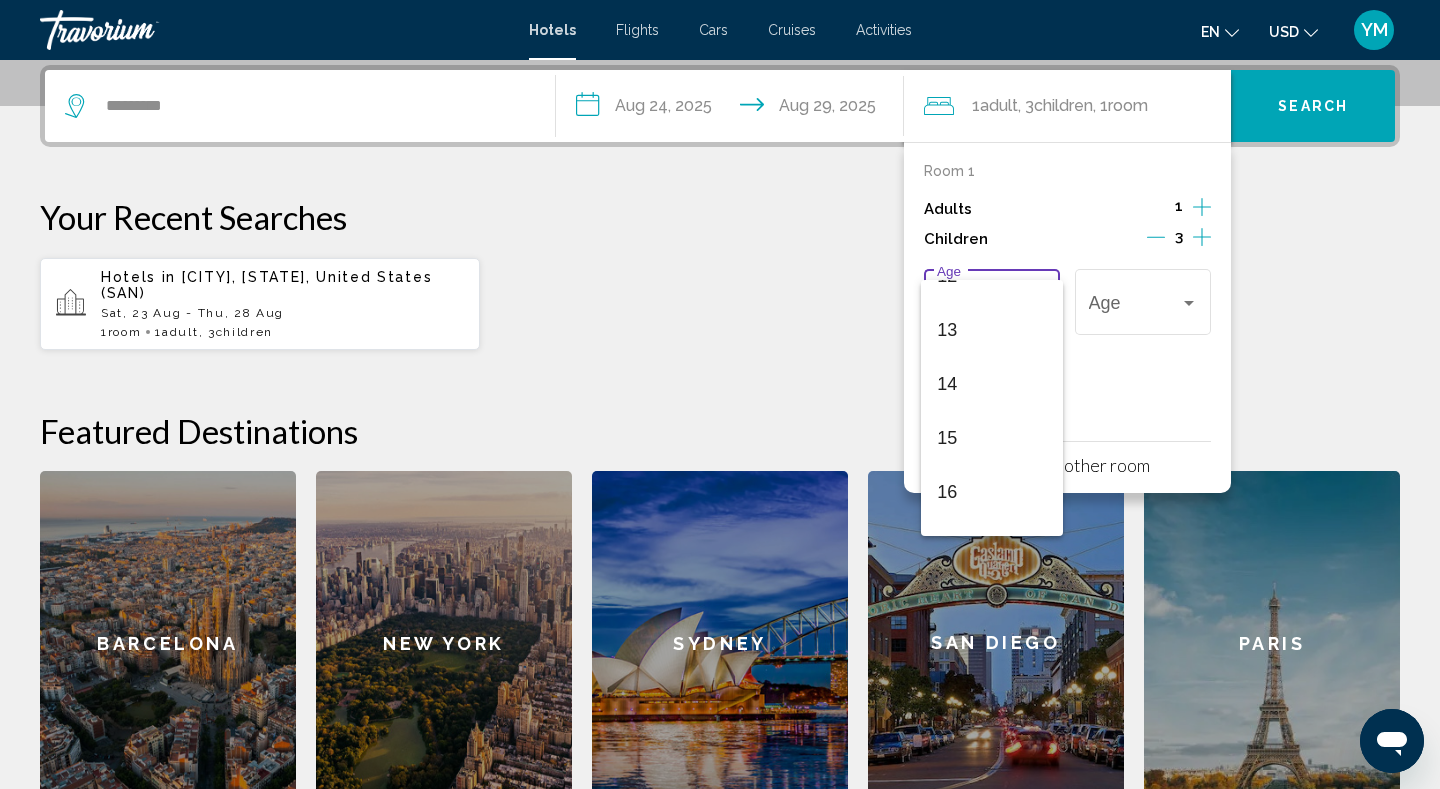 scroll, scrollTop: 709, scrollLeft: 0, axis: vertical 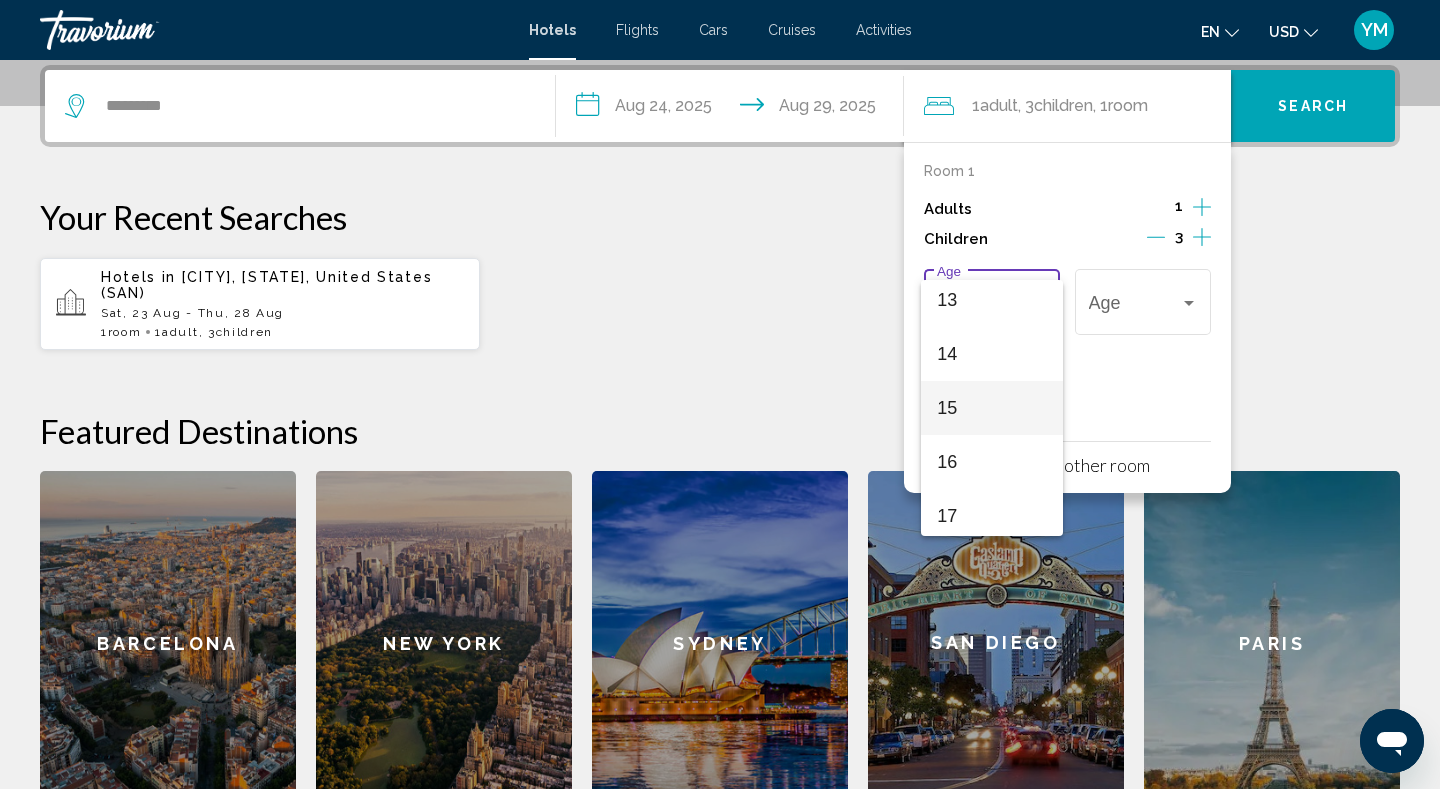 click on "15" at bounding box center [991, 408] 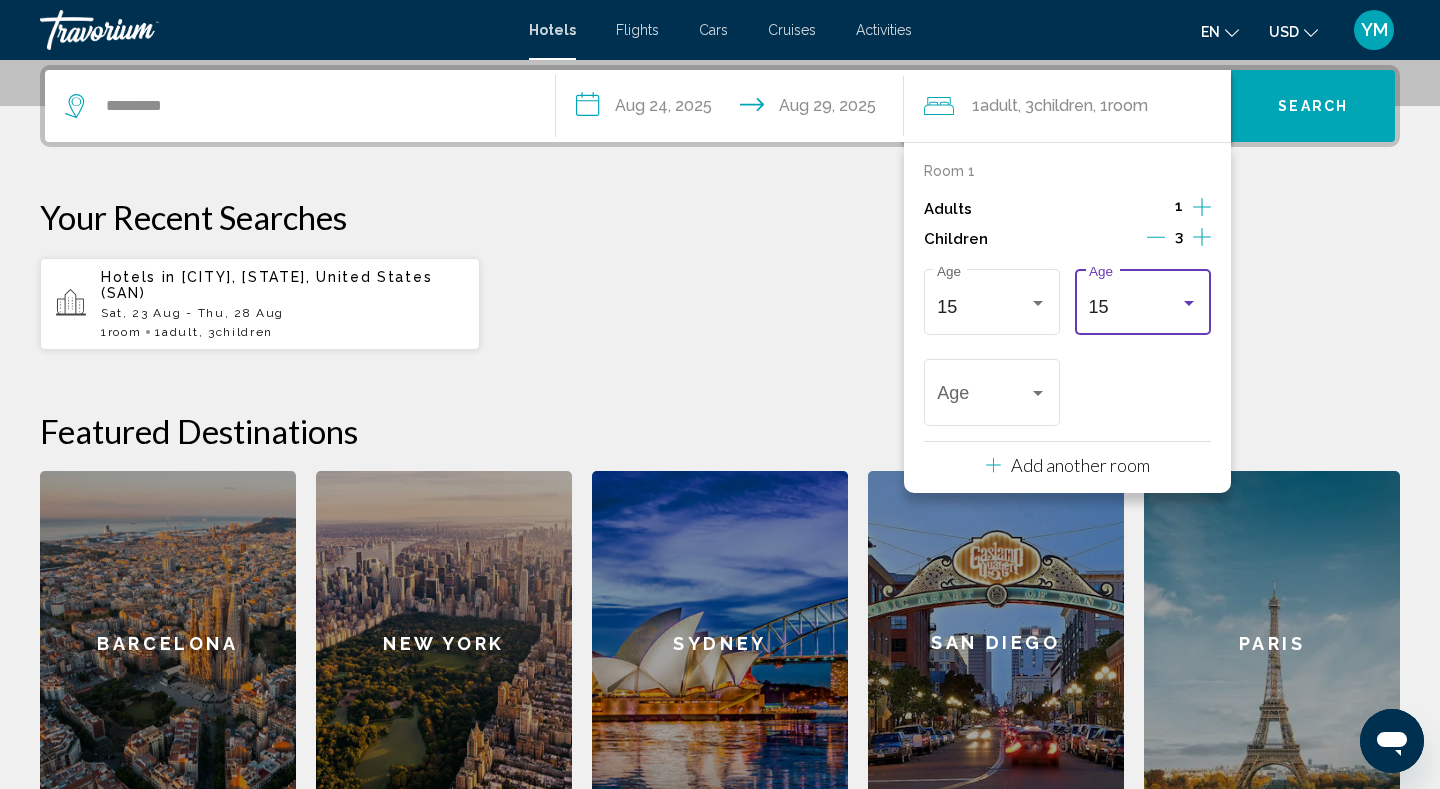 click on "15" at bounding box center [1134, 307] 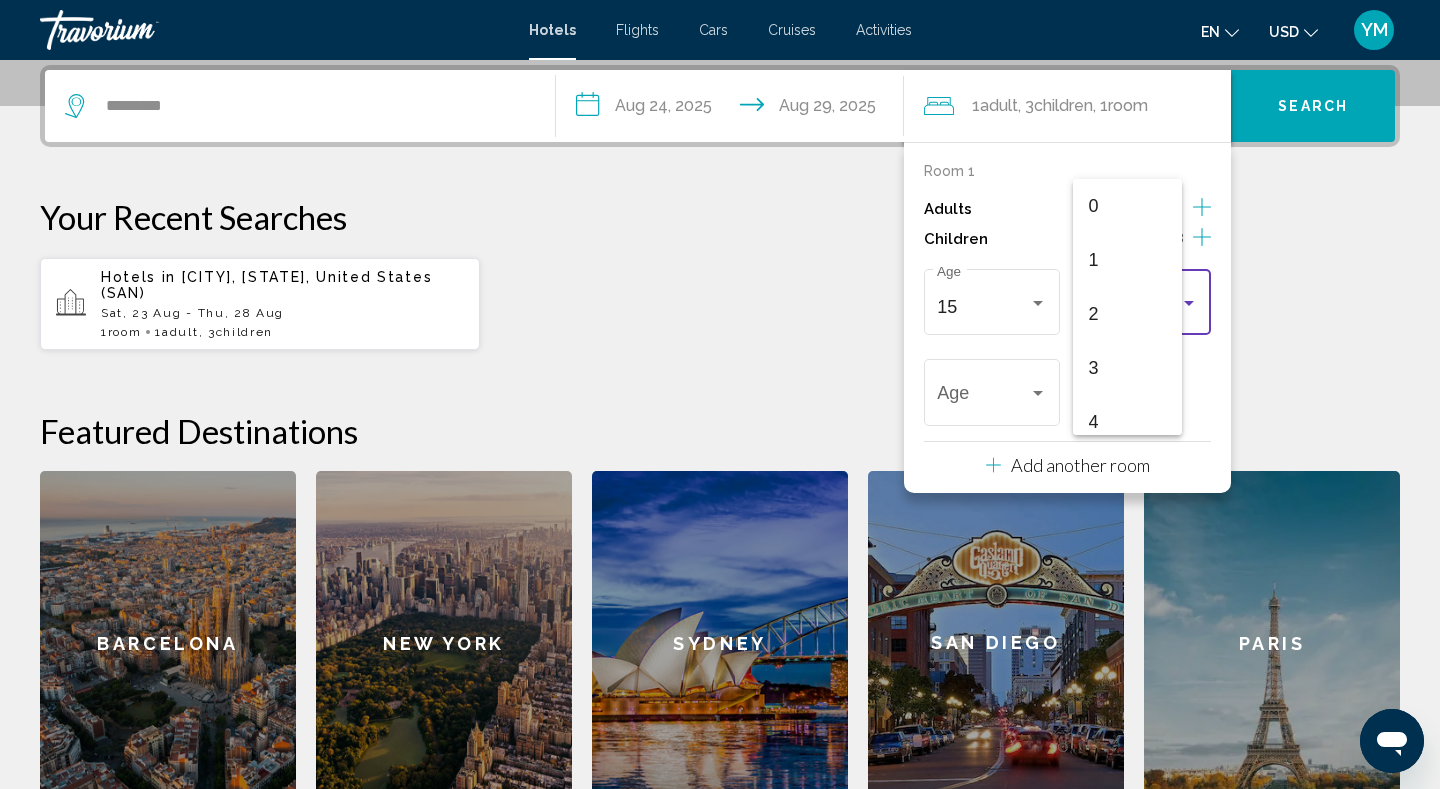 scroll, scrollTop: 709, scrollLeft: 0, axis: vertical 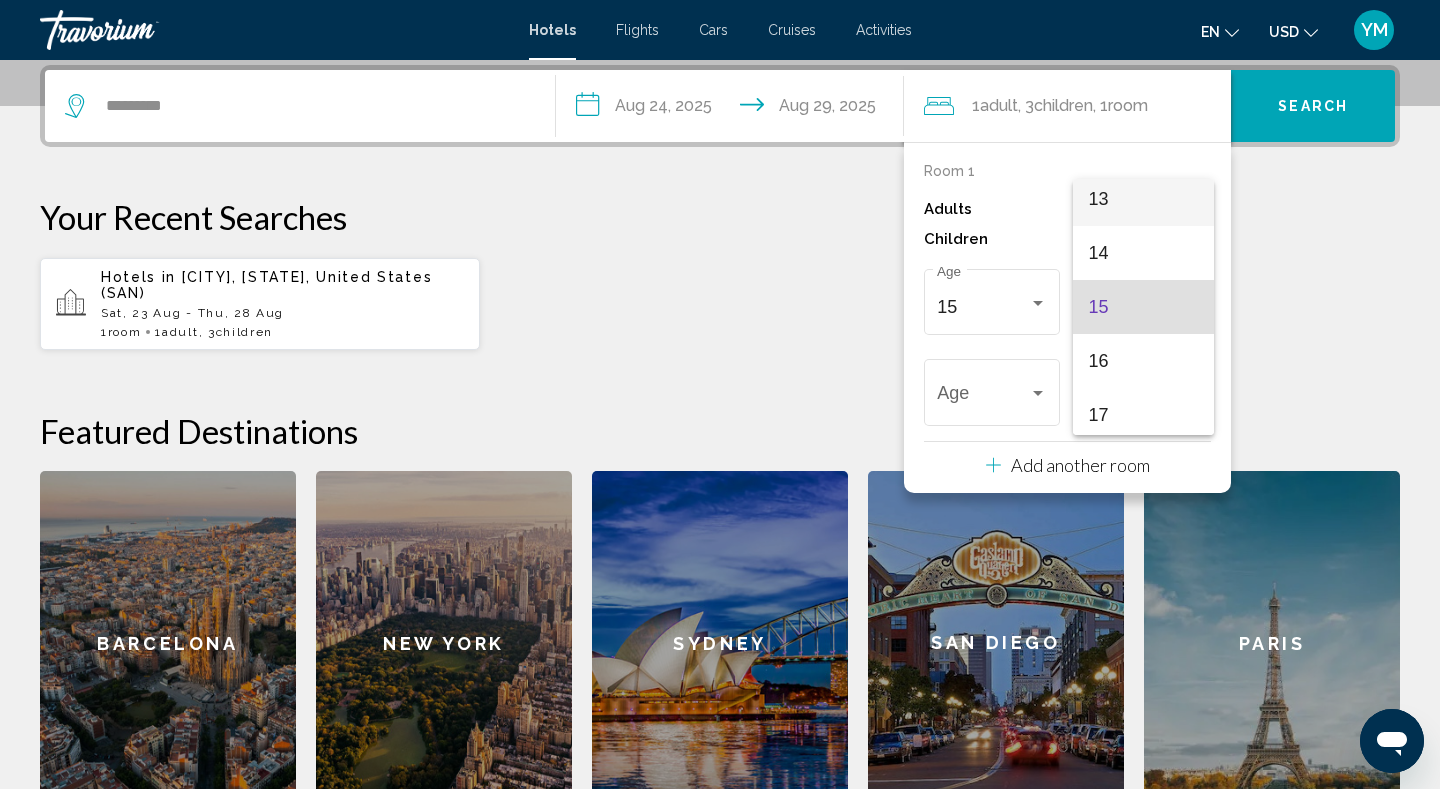 click on "13" at bounding box center (1143, 199) 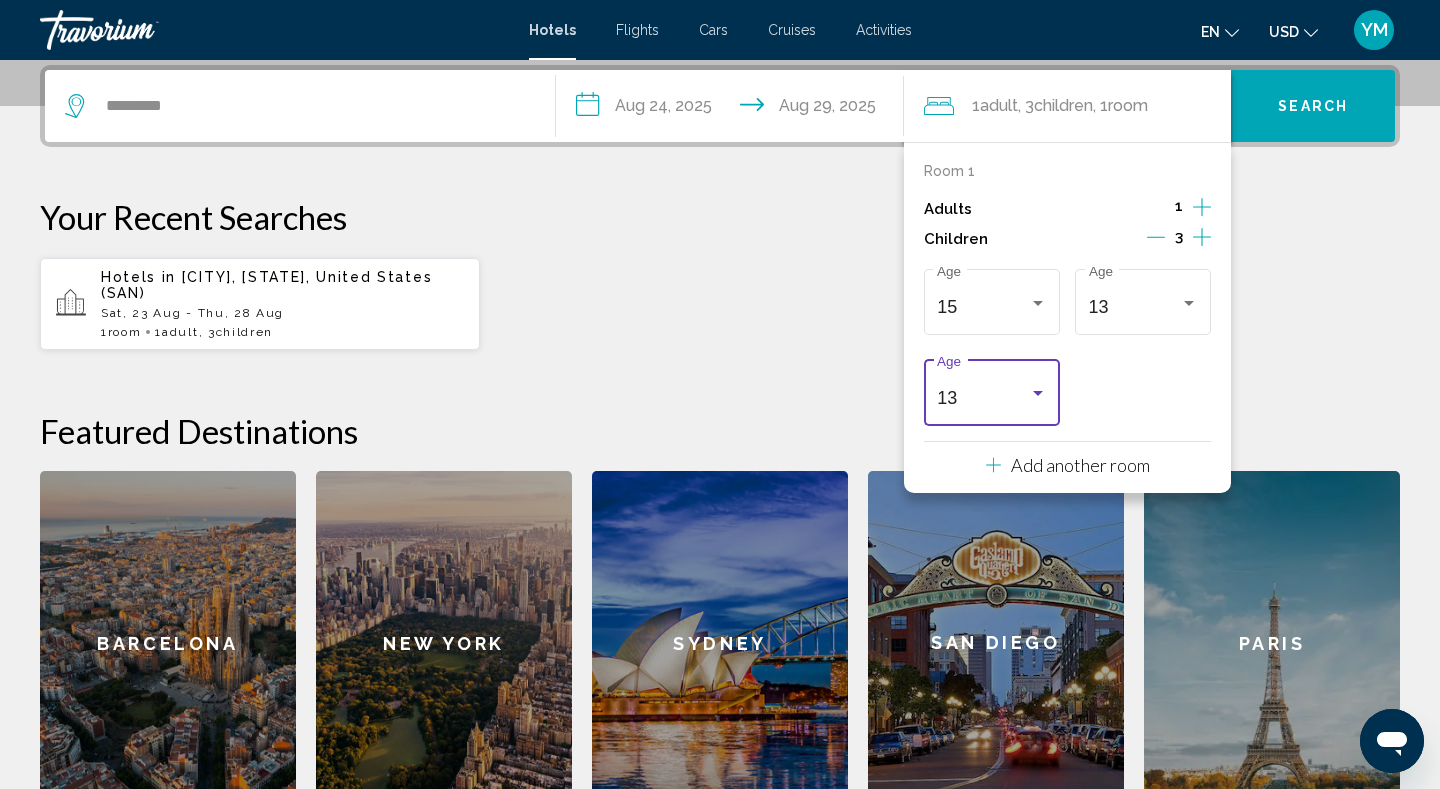 scroll, scrollTop: 702, scrollLeft: 0, axis: vertical 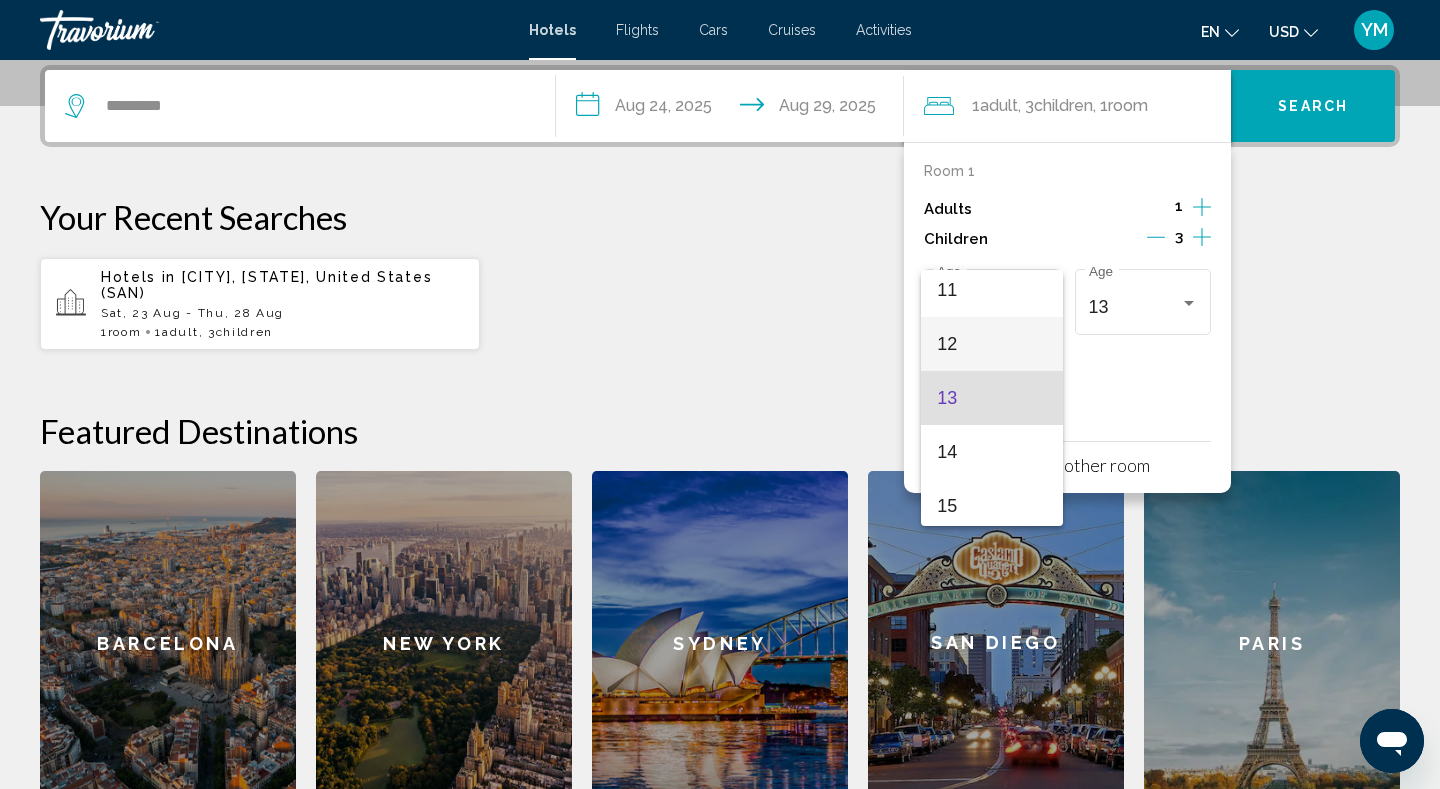click on "12" at bounding box center (991, 344) 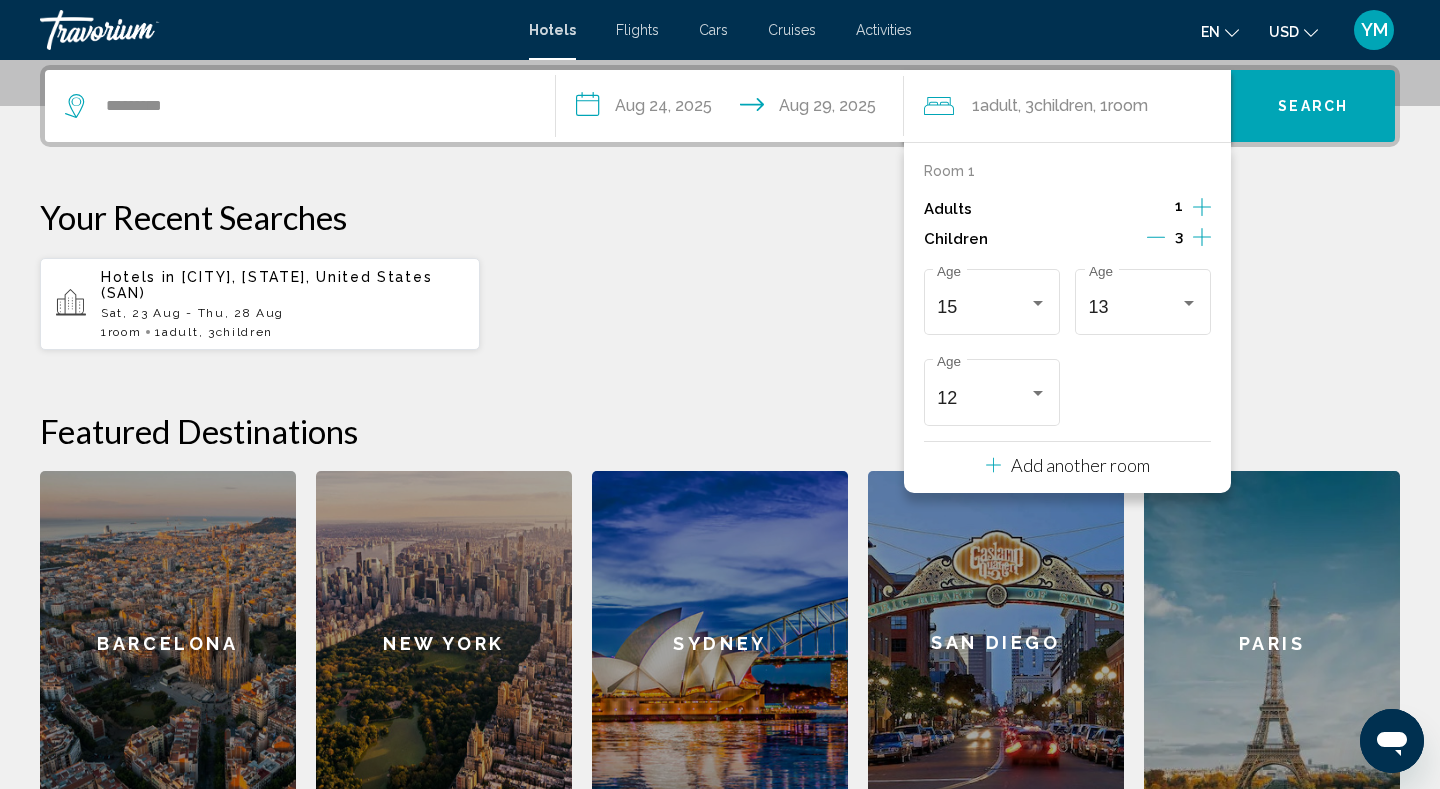 click on "Hotels in    San Diego, CA, United States (SAN)  Sat, 23 Aug - Thu, 28 Aug  1  Room rooms 1  Adult Adults , 3  Child Children" at bounding box center [720, 304] 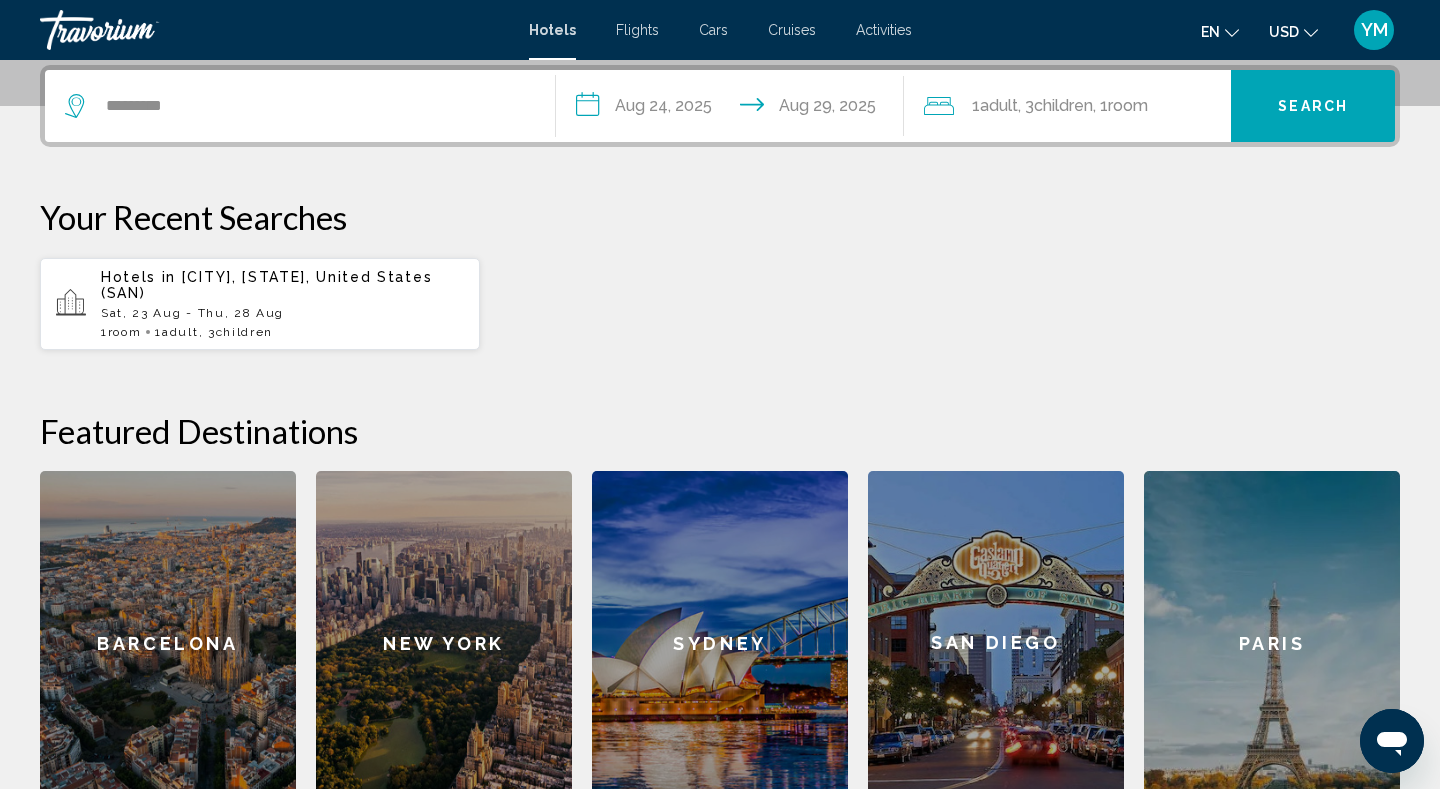 click on "Search" at bounding box center (1313, 107) 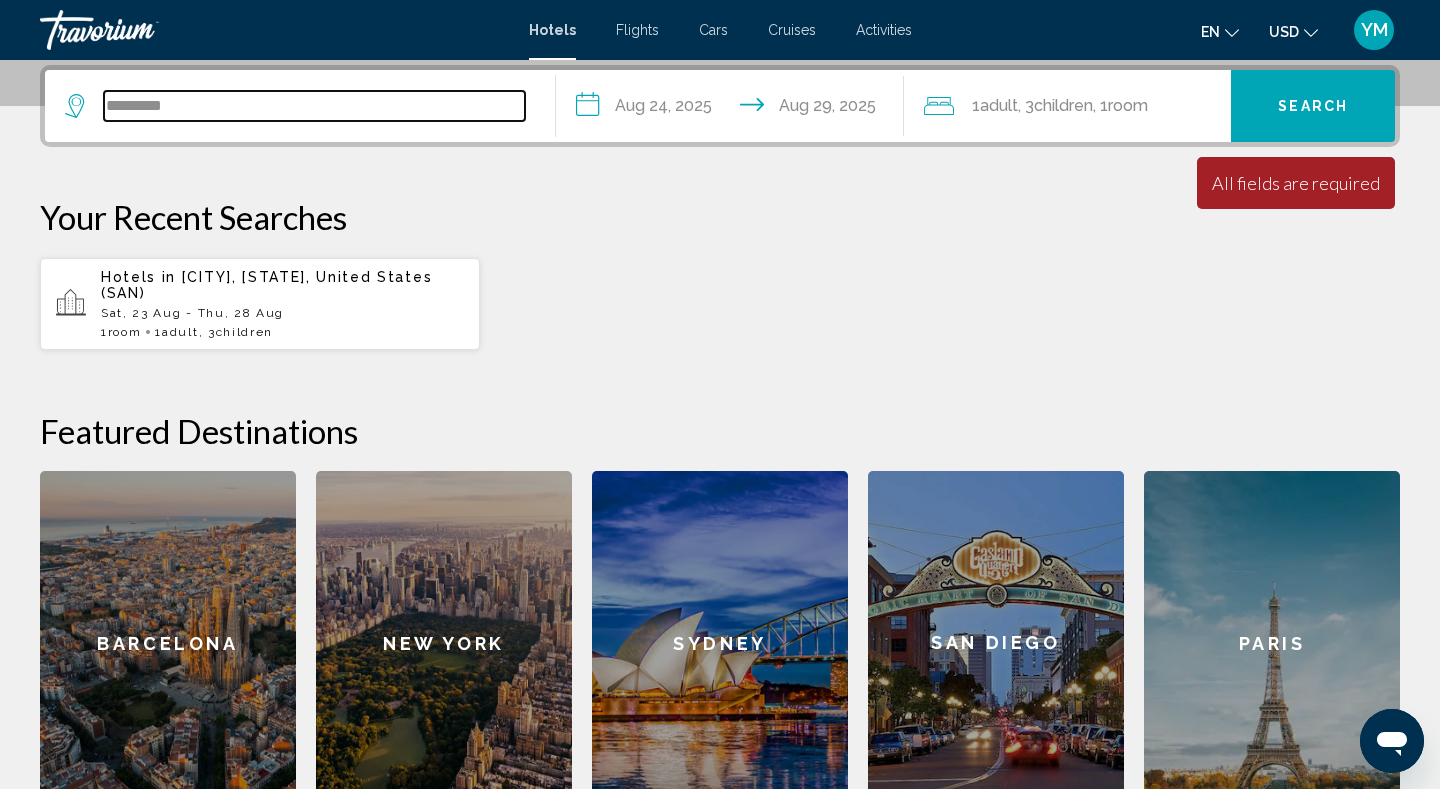 click on "*********" at bounding box center [314, 106] 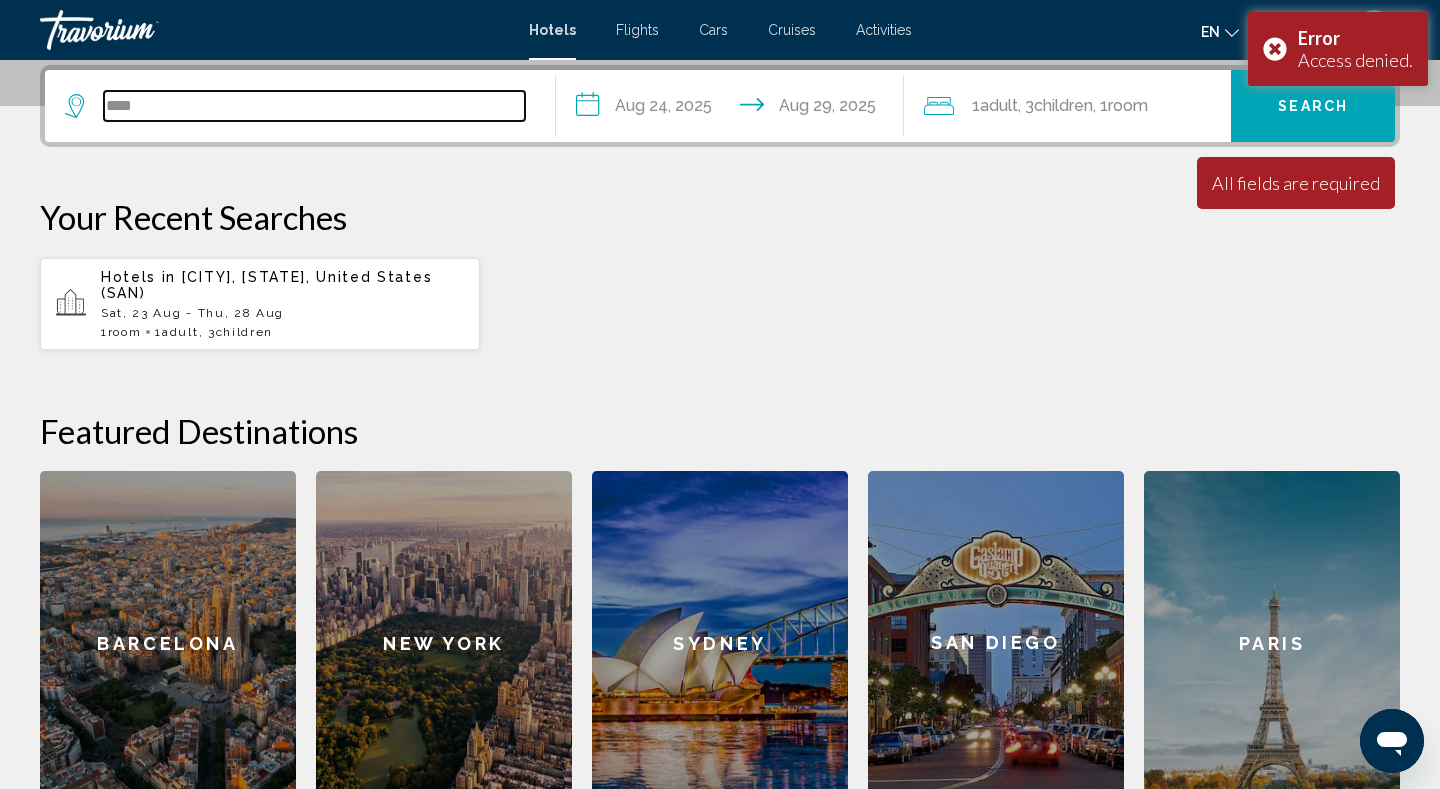 type on "***" 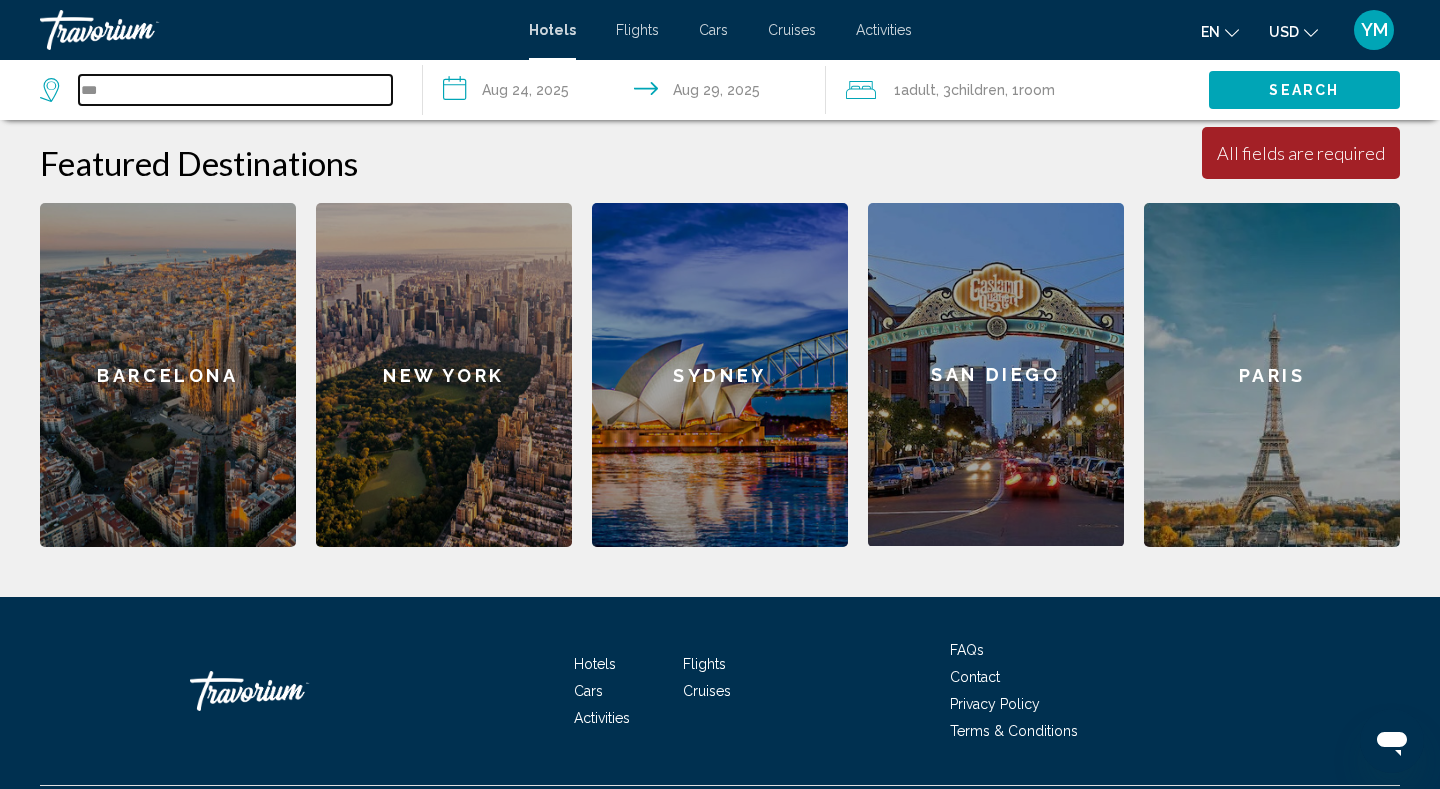 scroll, scrollTop: 739, scrollLeft: 0, axis: vertical 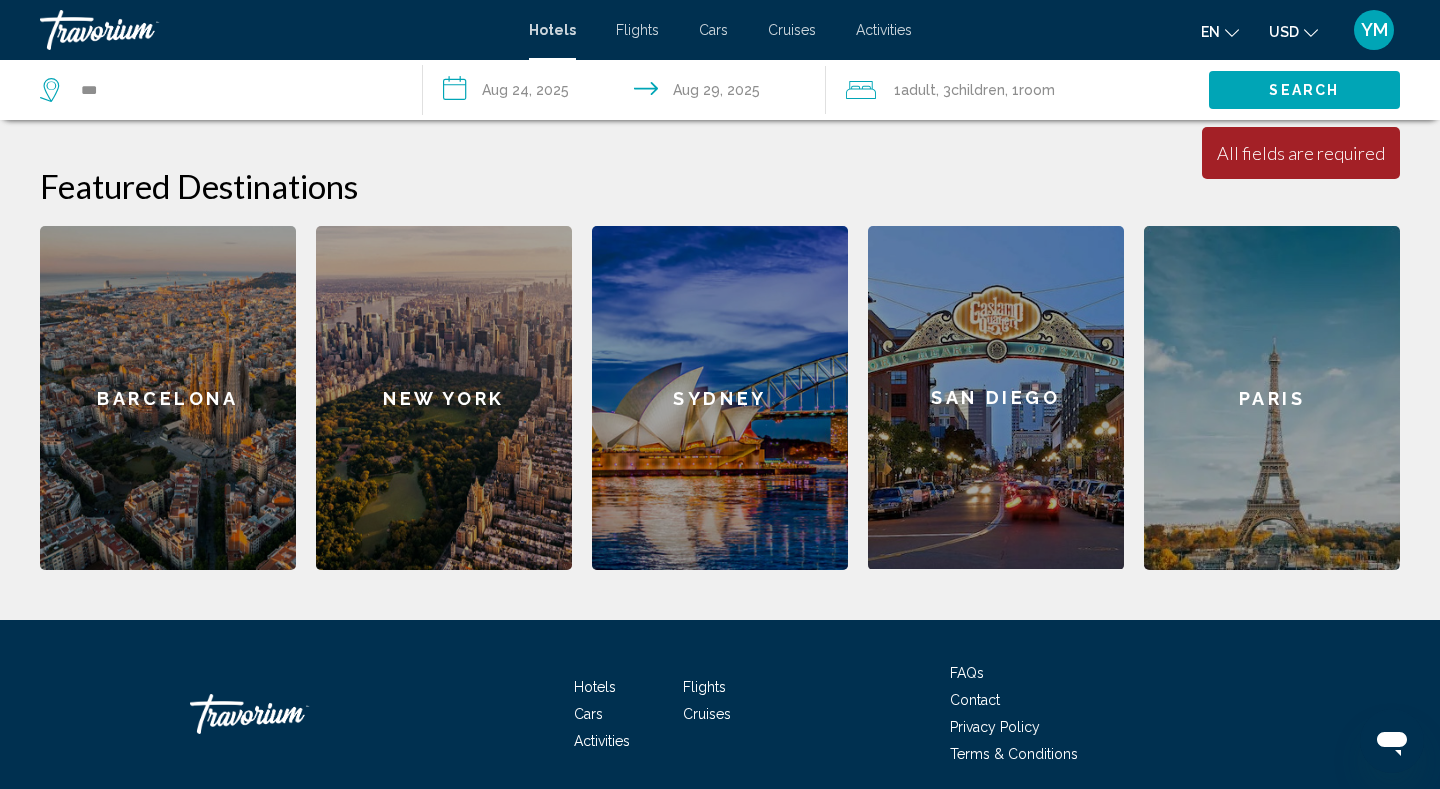 click on "San Diego" 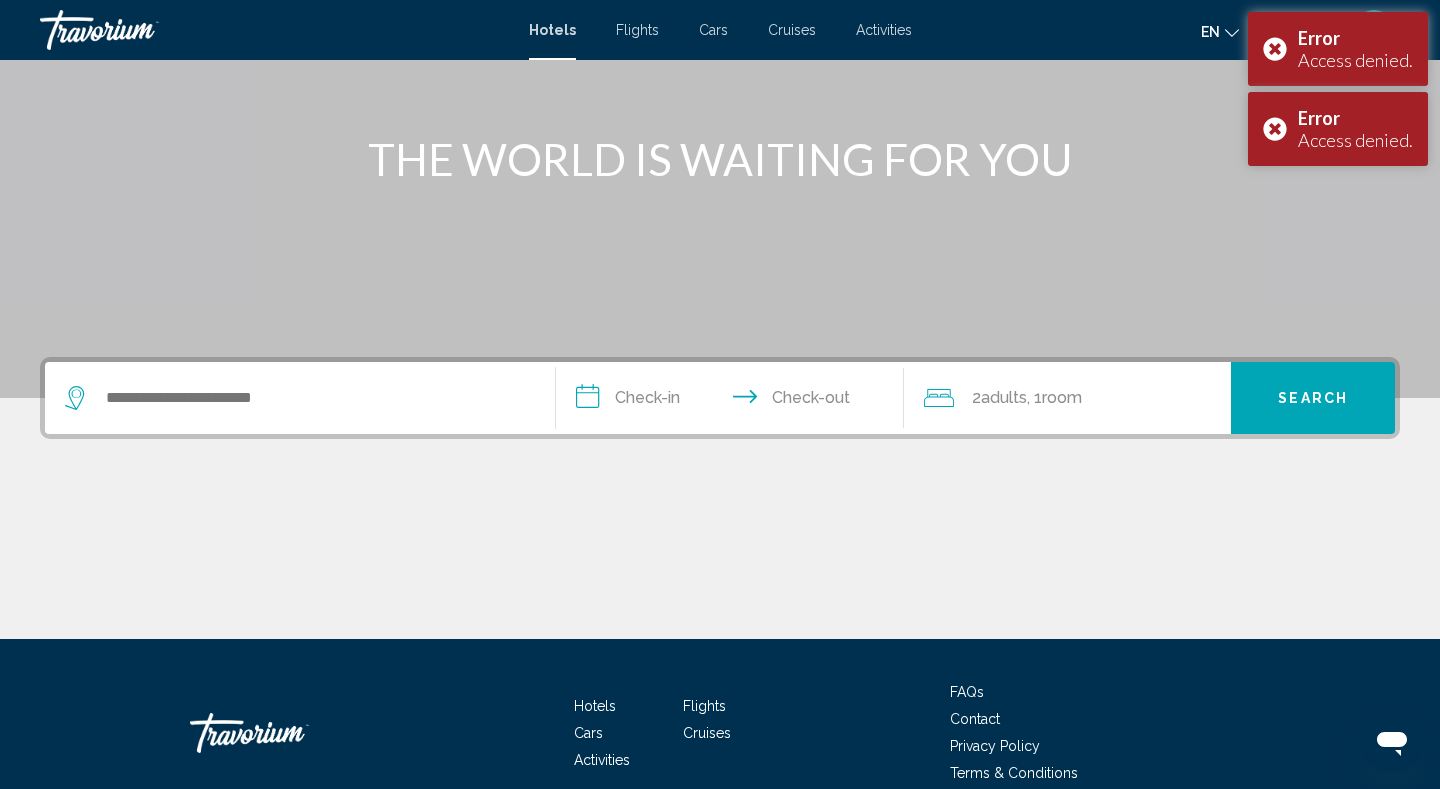 scroll, scrollTop: 205, scrollLeft: 0, axis: vertical 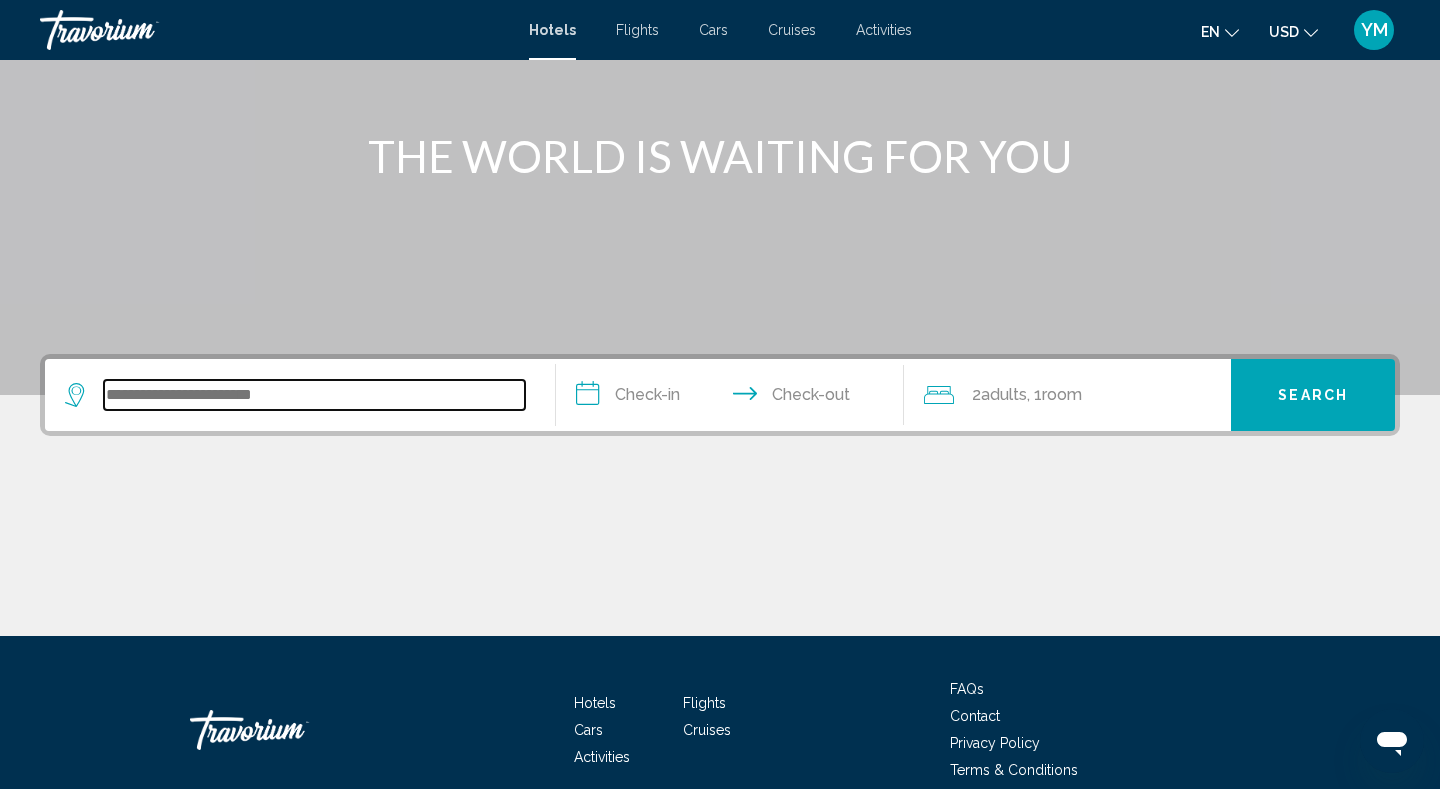 click at bounding box center (314, 395) 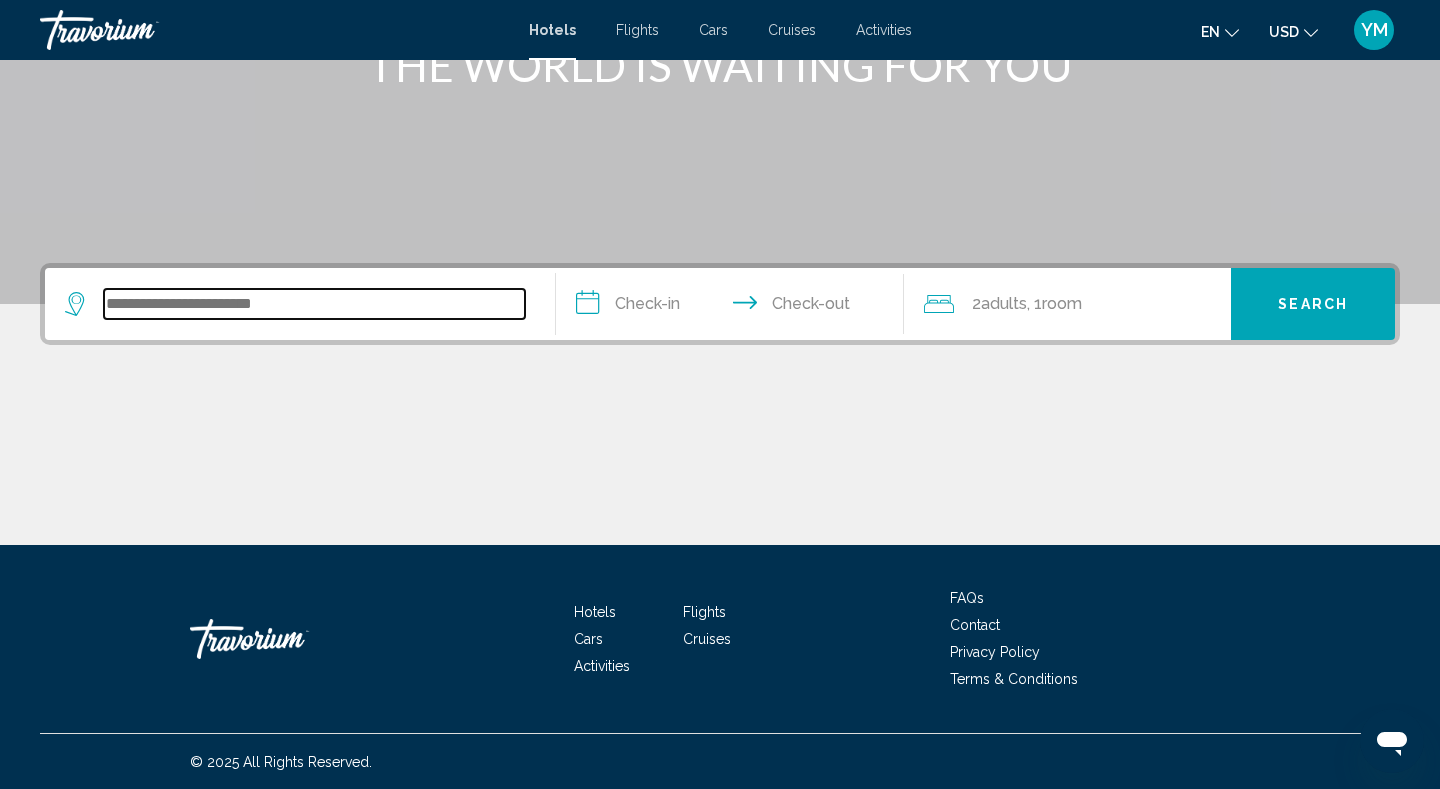 scroll, scrollTop: 297, scrollLeft: 0, axis: vertical 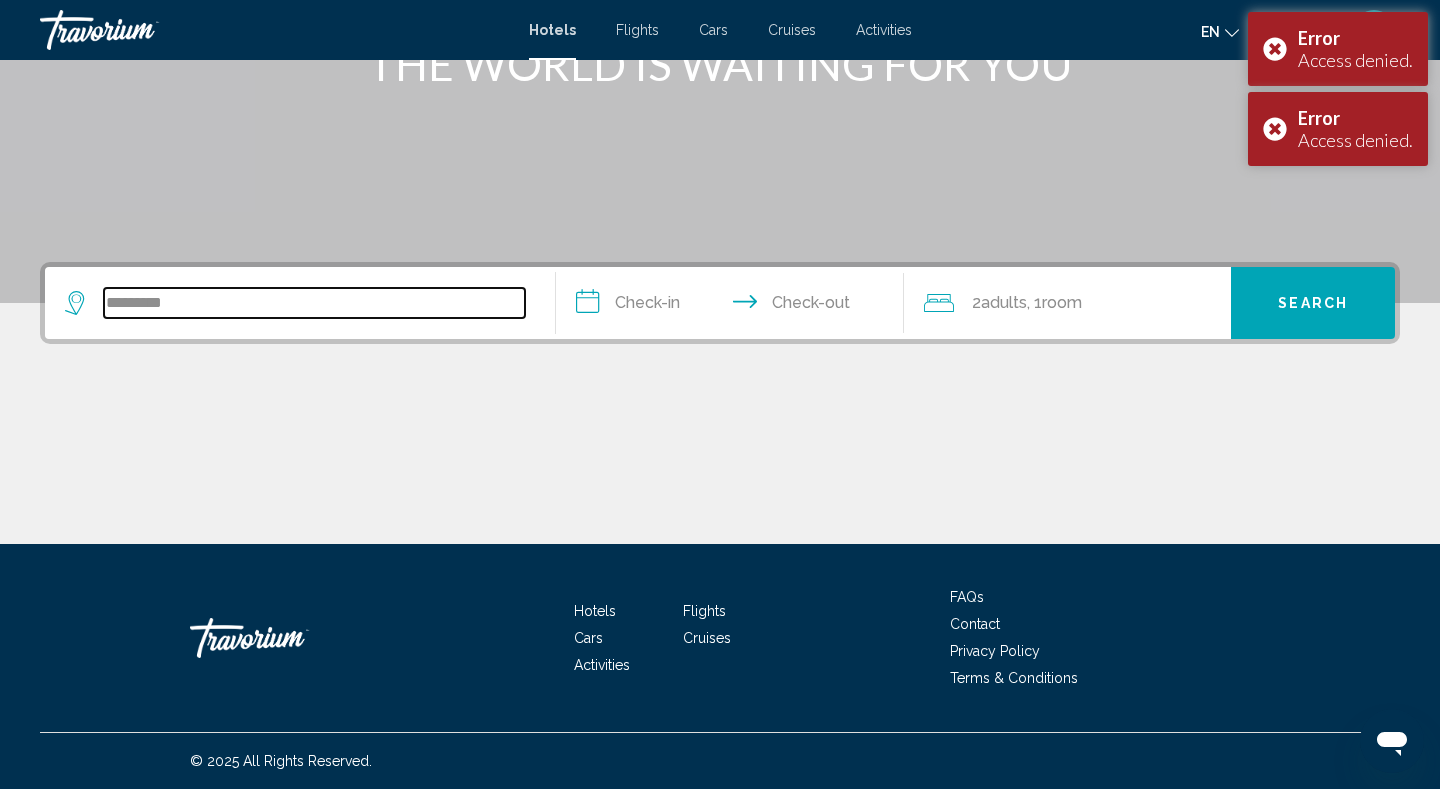 type on "*********" 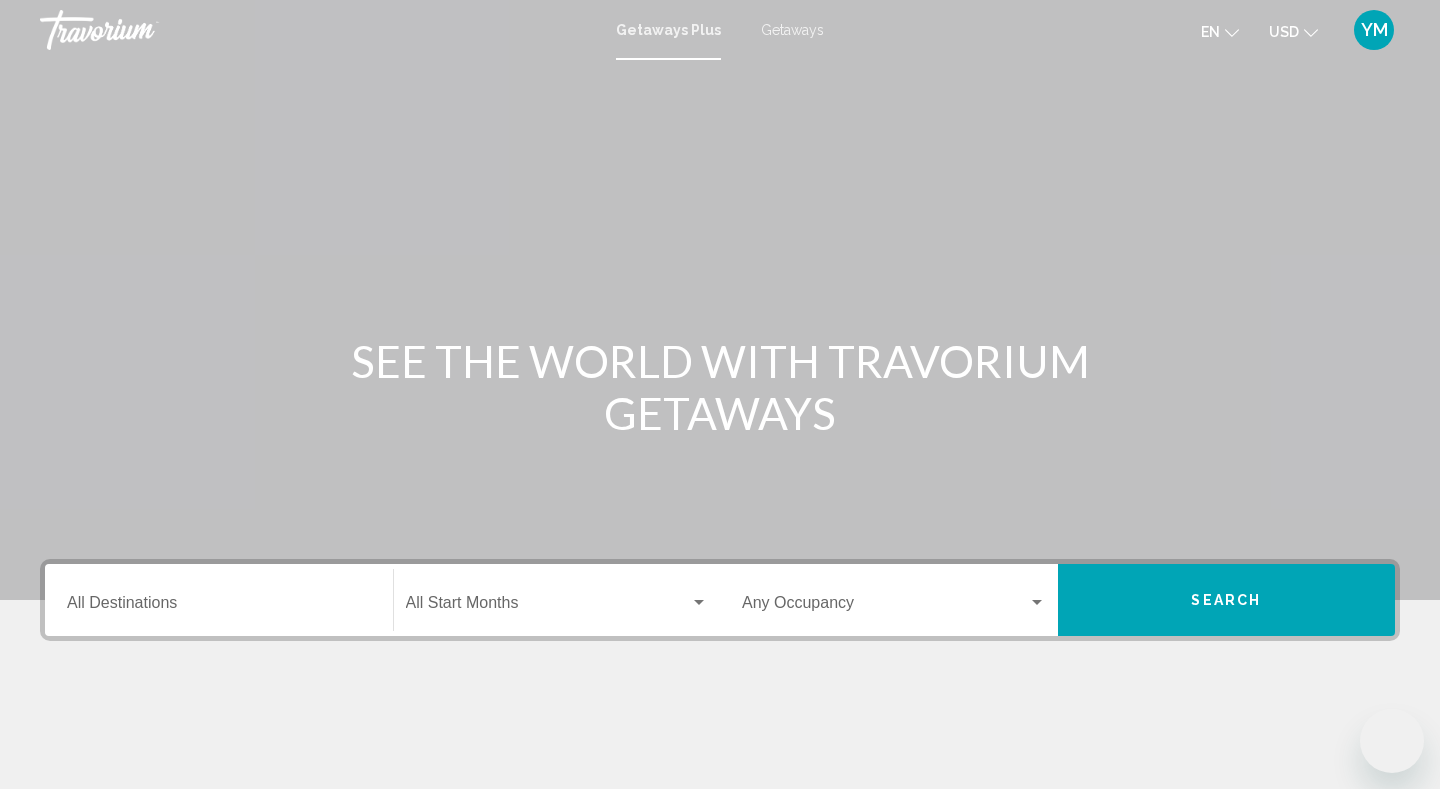 scroll, scrollTop: 0, scrollLeft: 0, axis: both 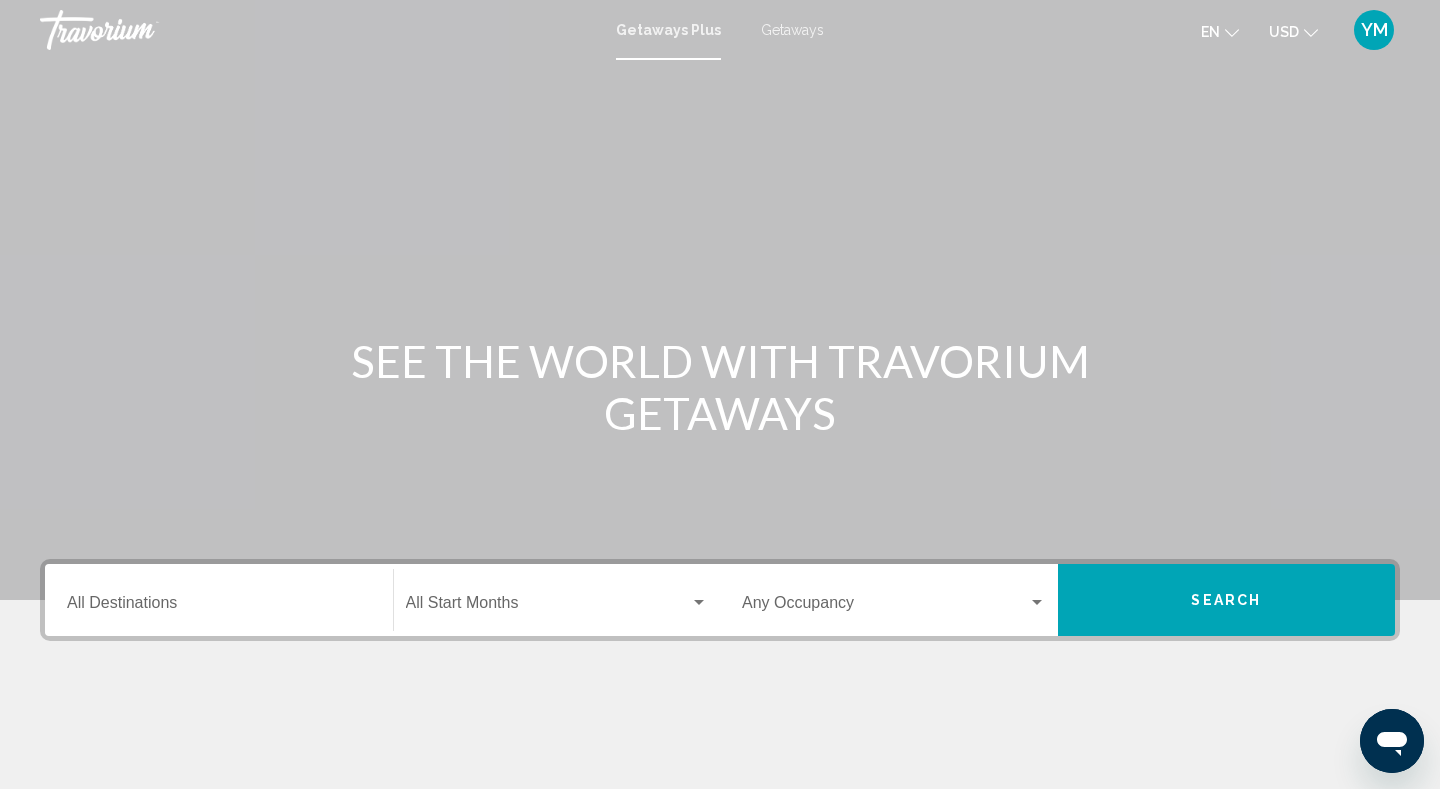 click on "Destination All Destinations" at bounding box center (219, 607) 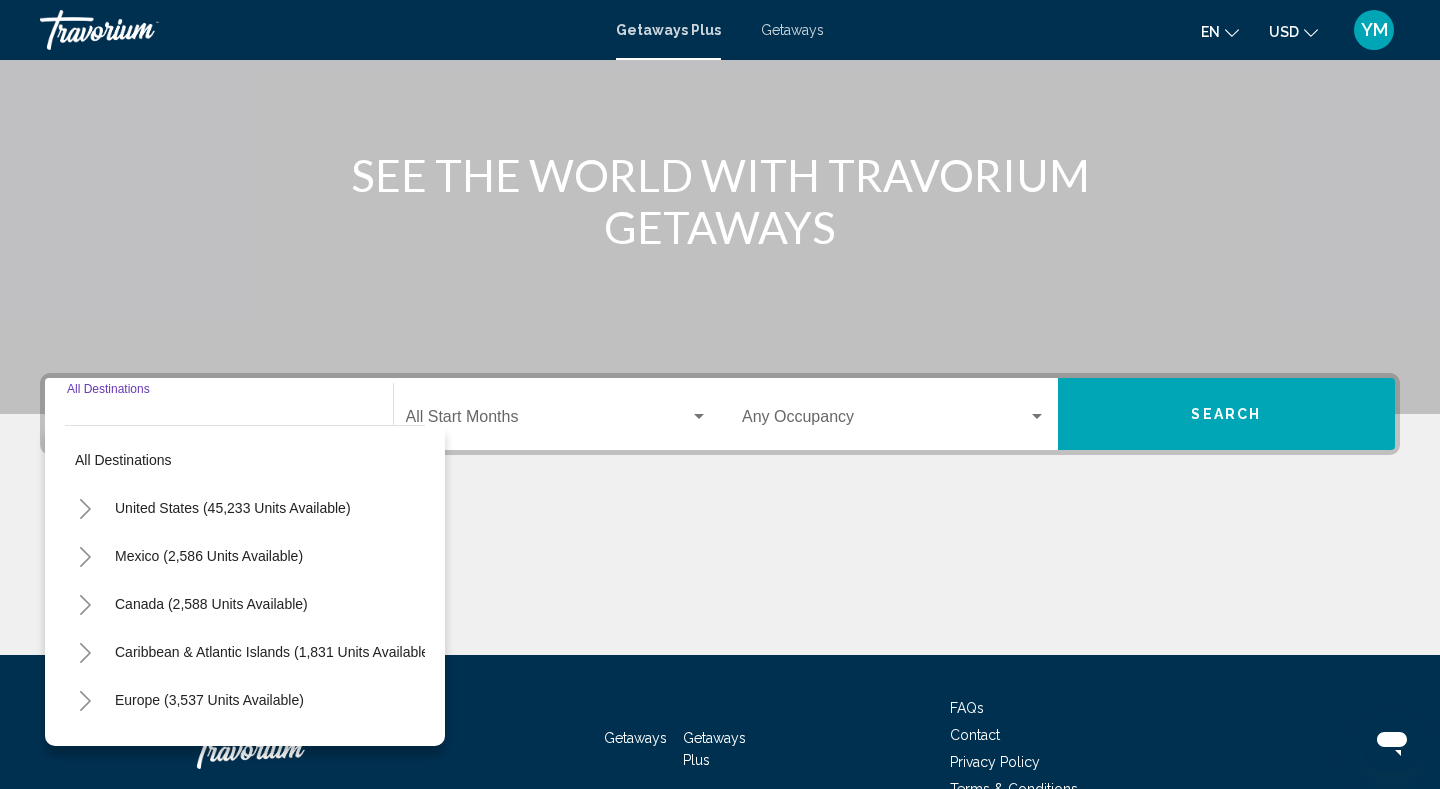 scroll, scrollTop: 297, scrollLeft: 0, axis: vertical 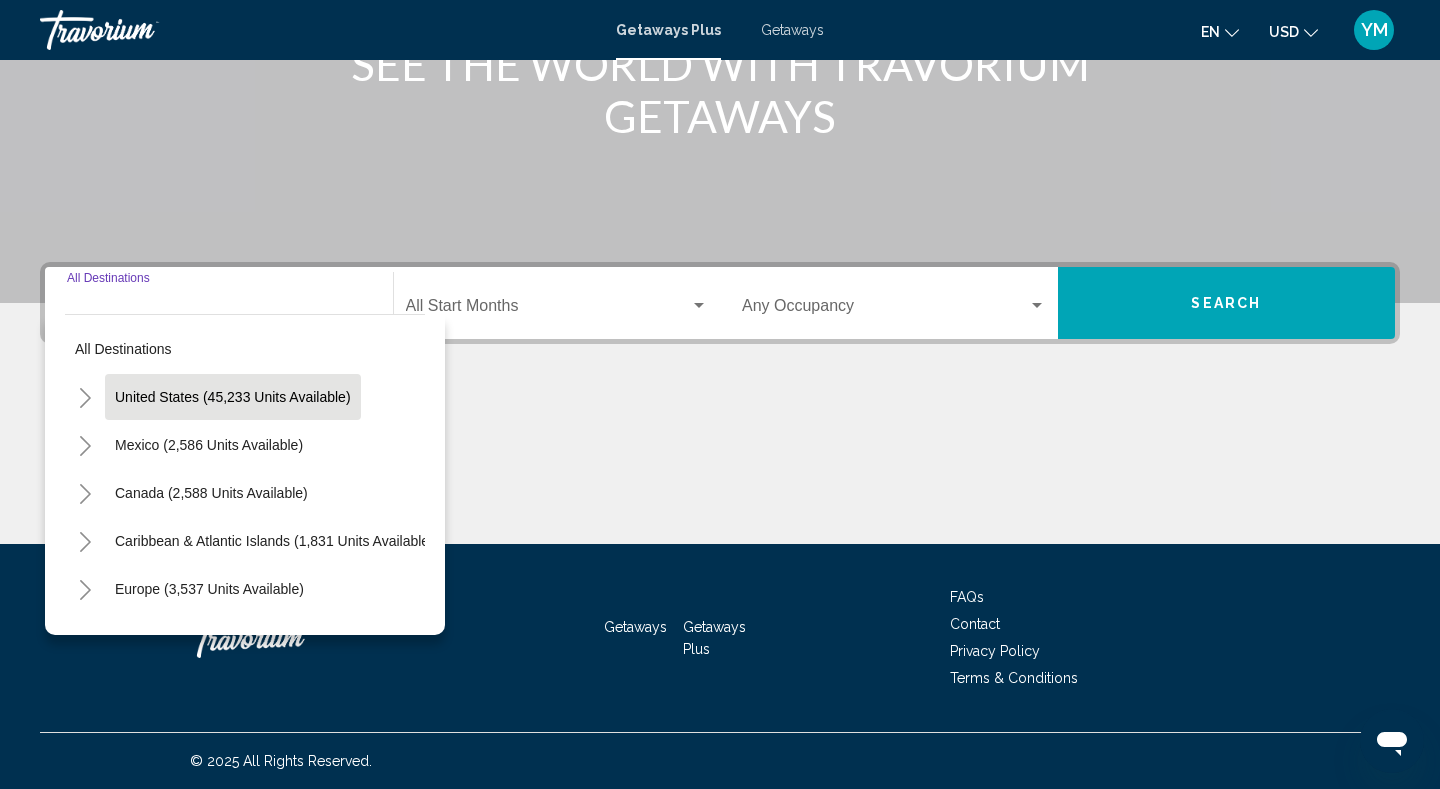 click on "United States (45,233 units available)" at bounding box center [209, 445] 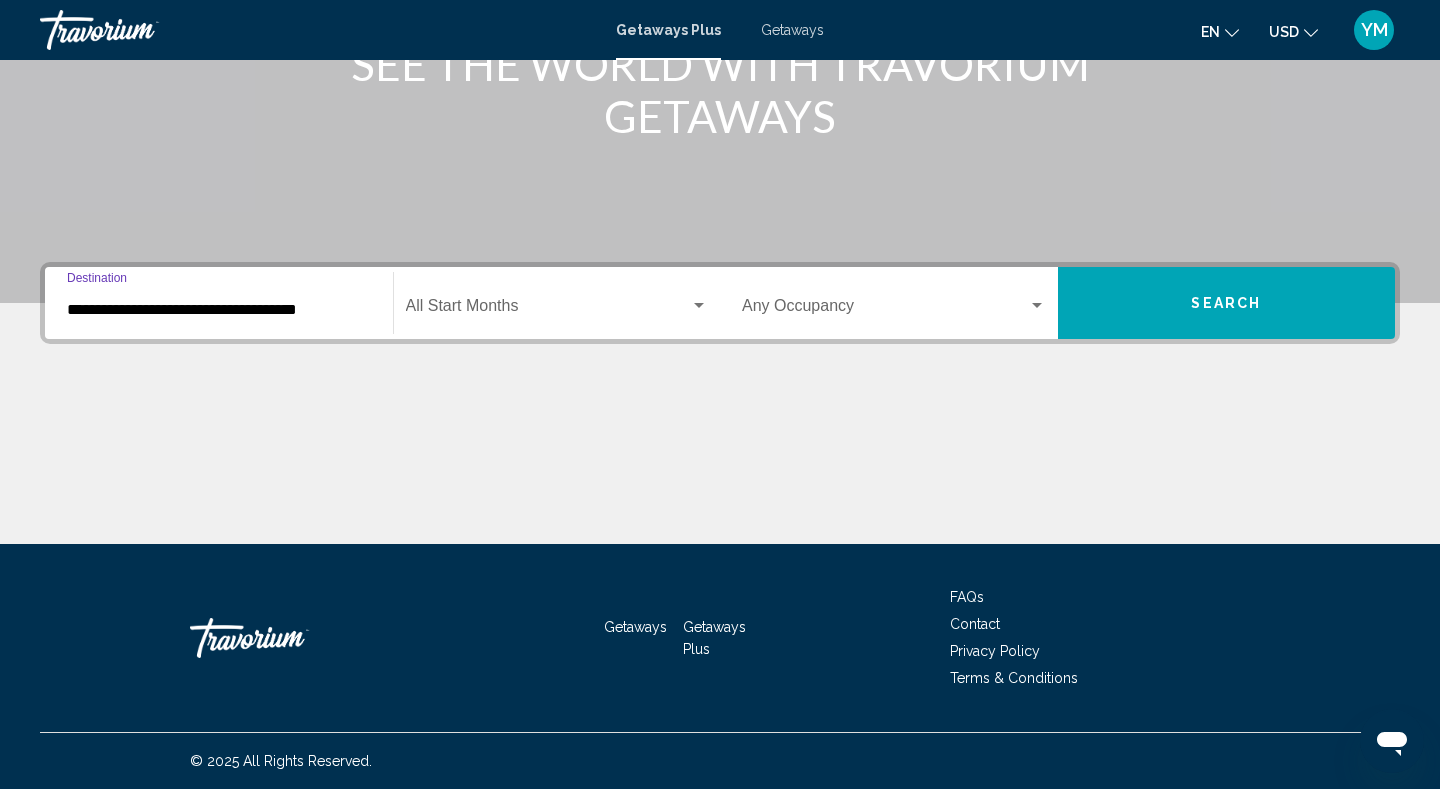 click at bounding box center (548, 310) 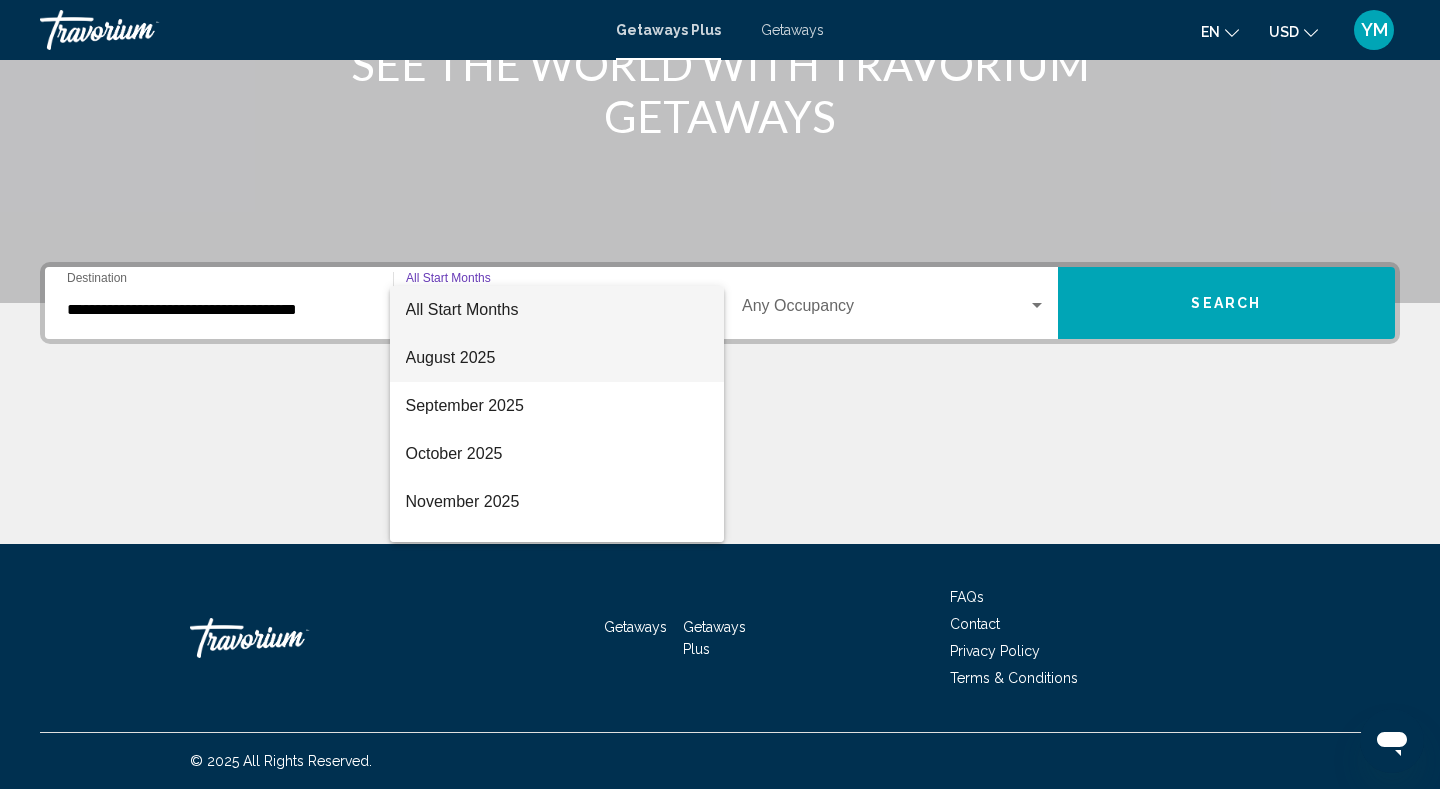 click on "August 2025" at bounding box center [557, 358] 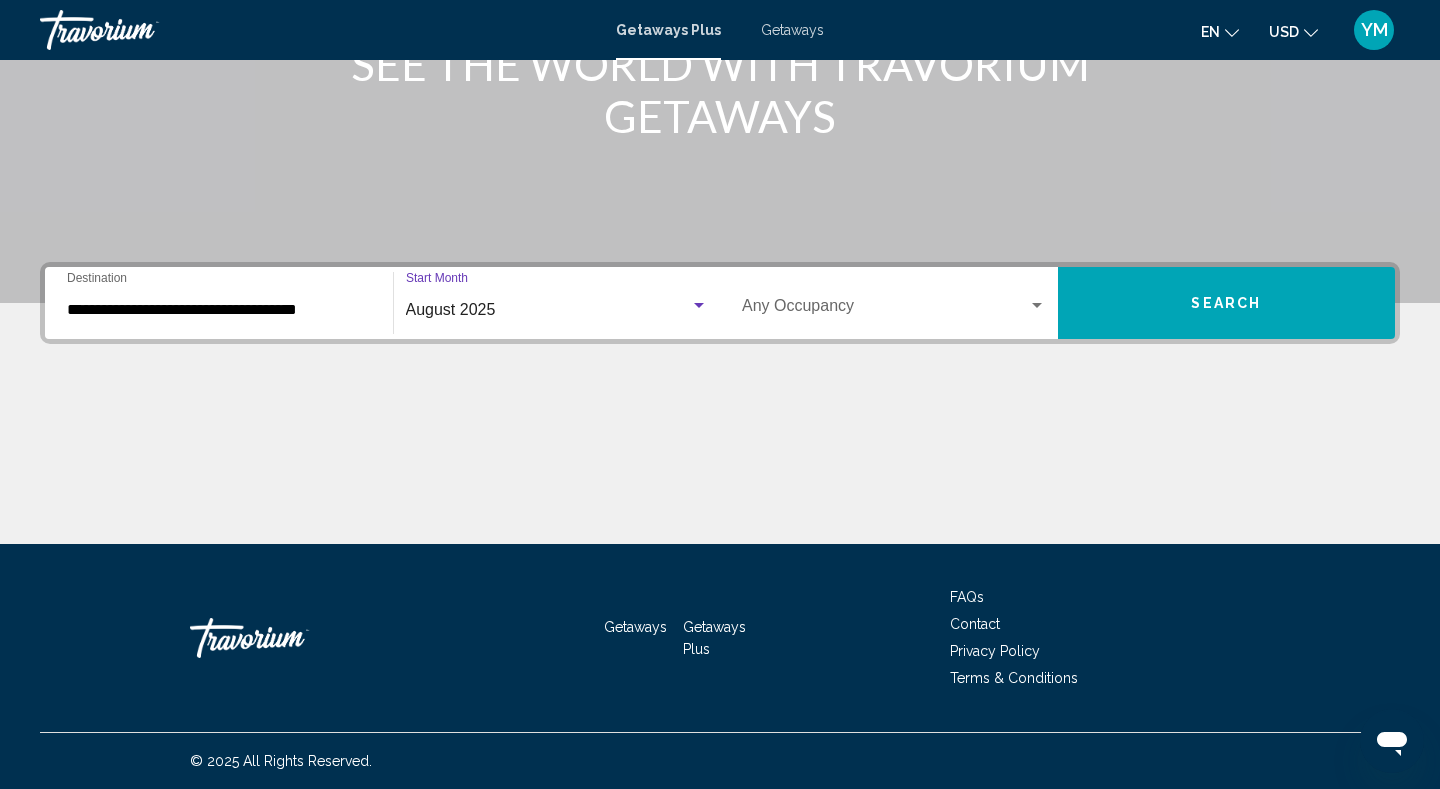 click at bounding box center (885, 310) 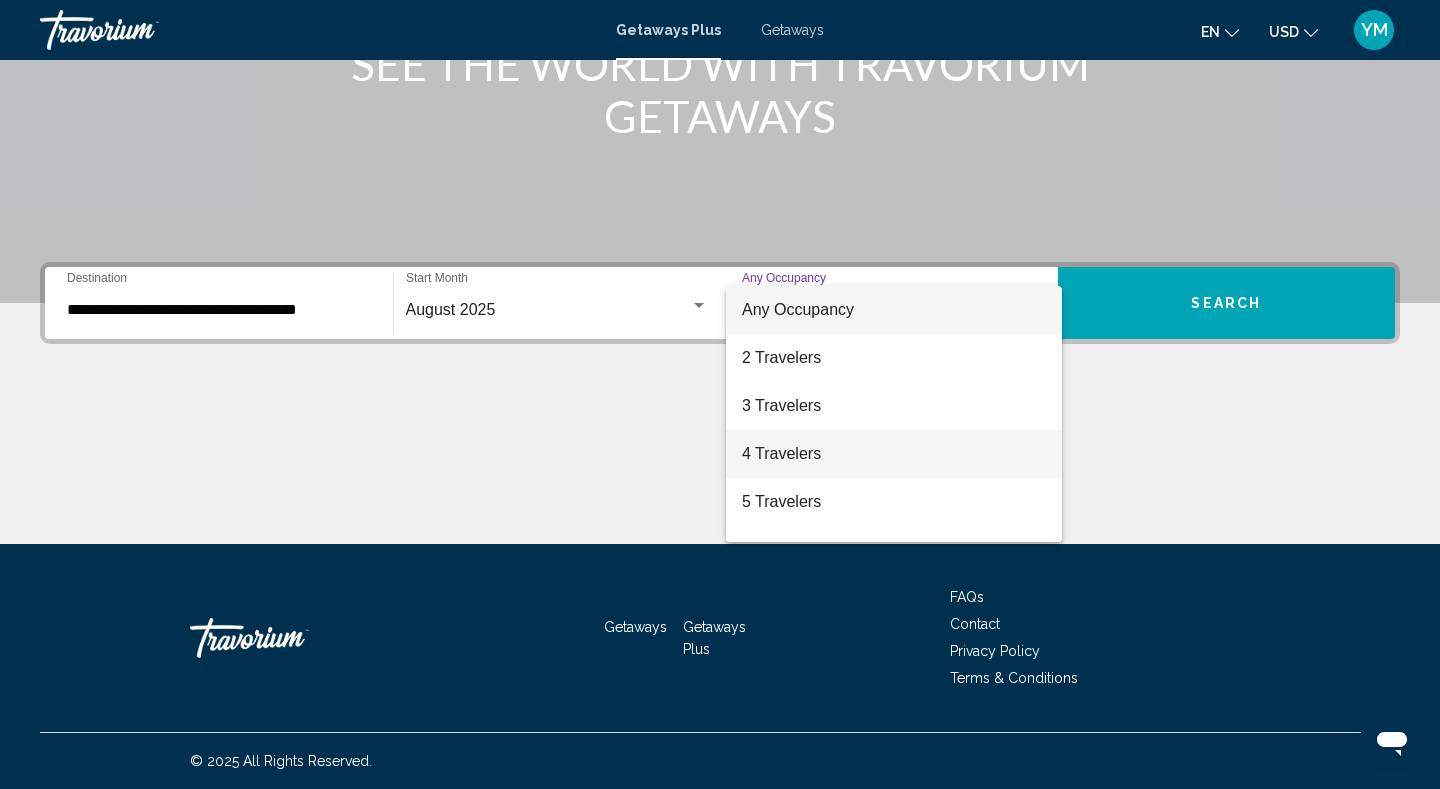 click on "4 Travelers" at bounding box center (894, 454) 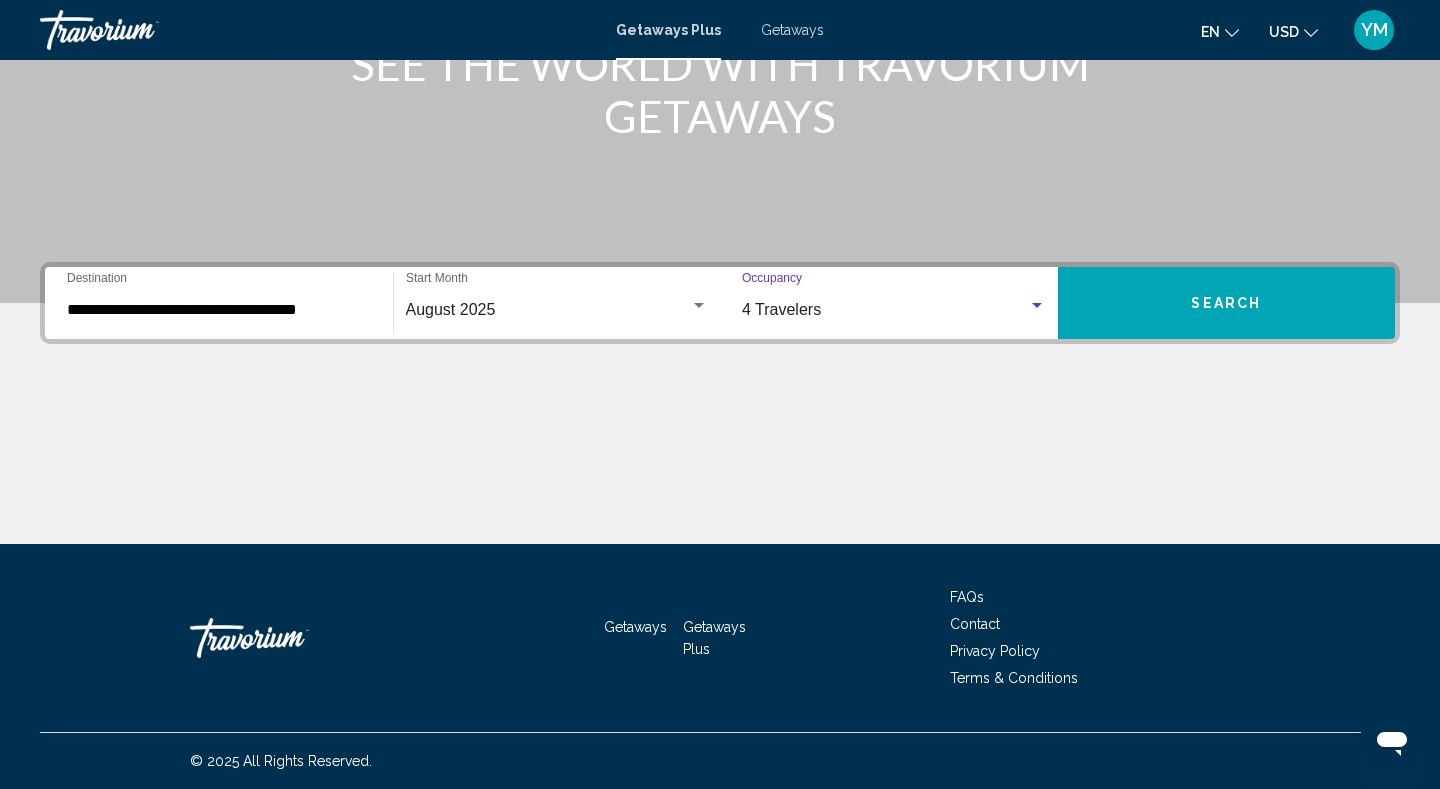 click on "Search" at bounding box center (1227, 303) 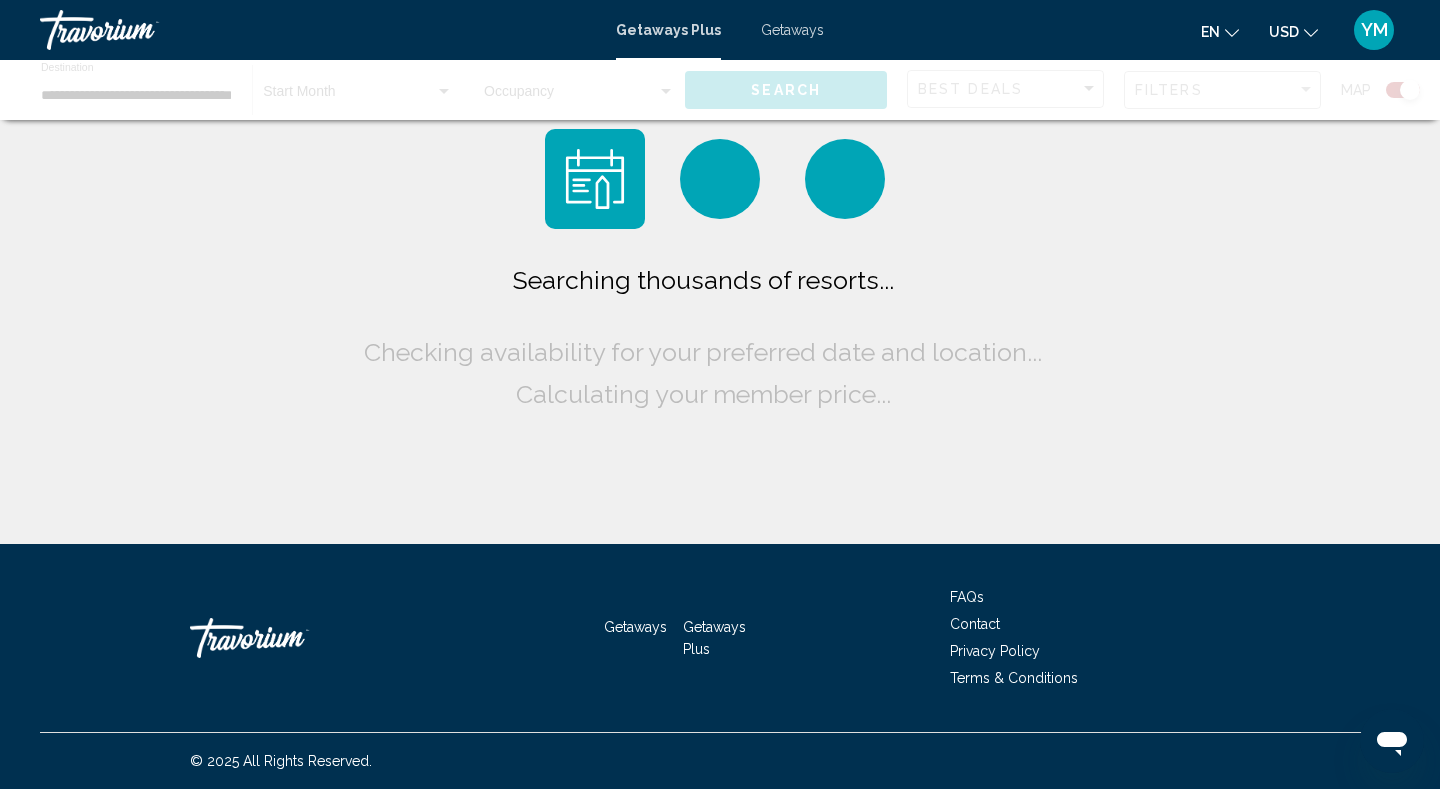 scroll, scrollTop: 0, scrollLeft: 0, axis: both 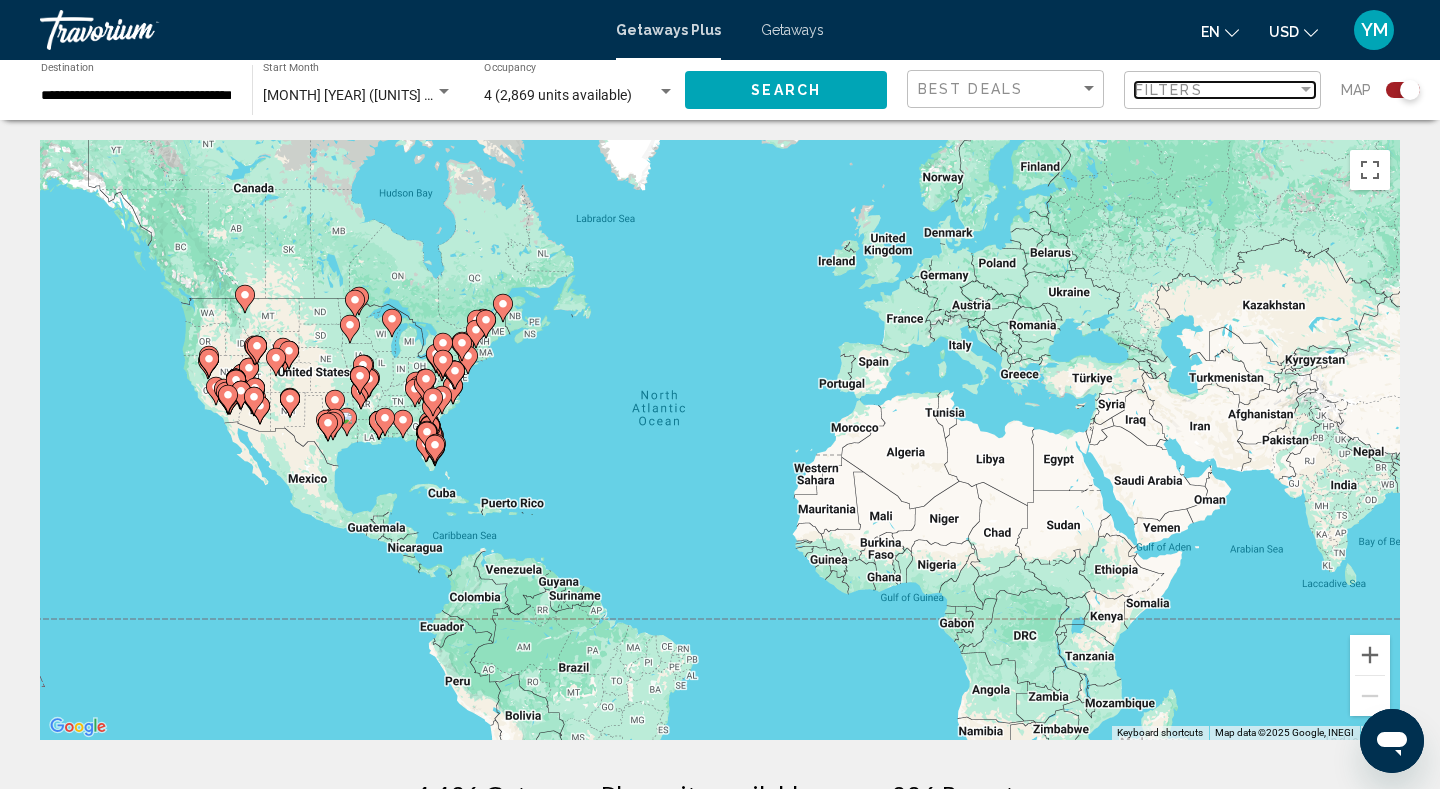 click on "Filters" at bounding box center (1169, 90) 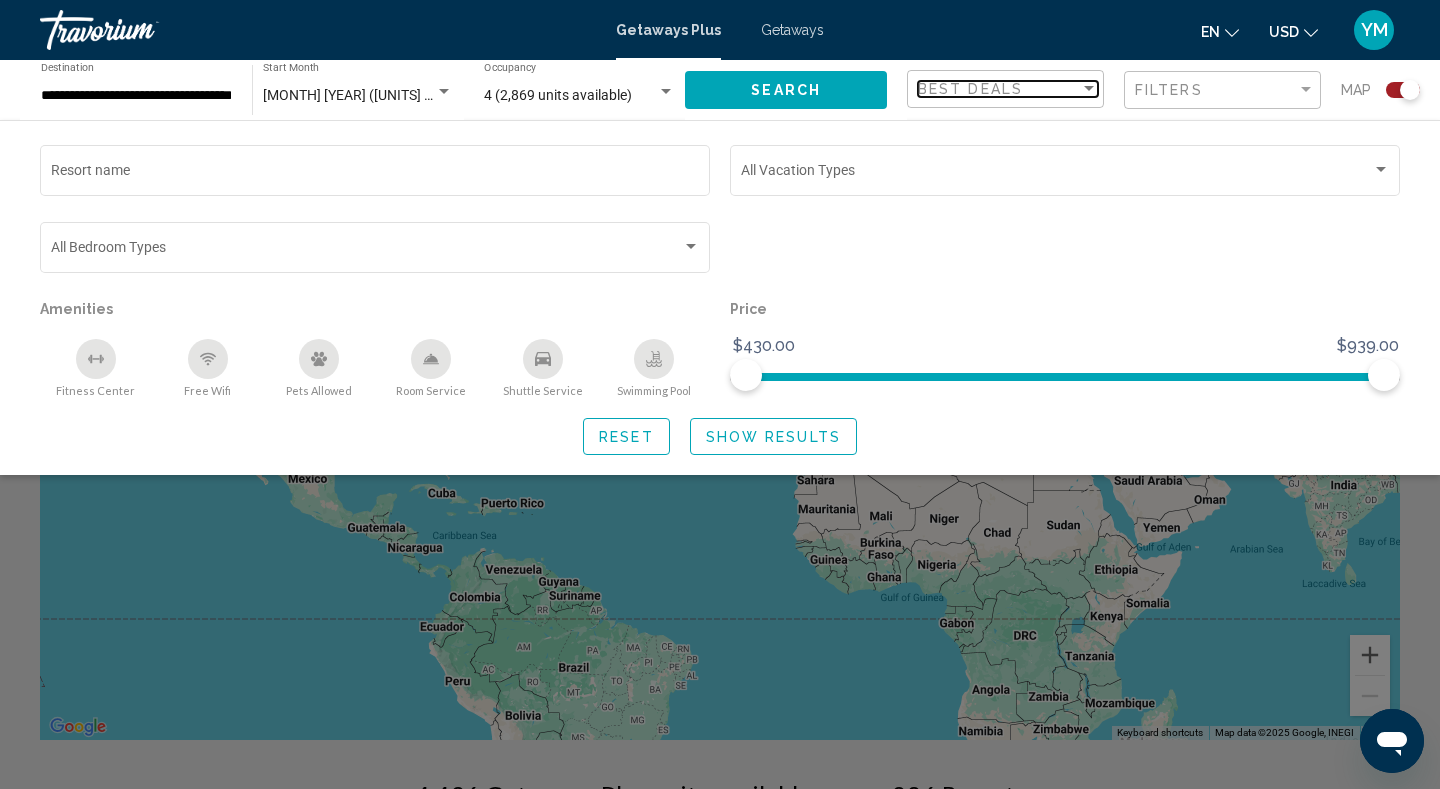 click on "Best Deals" at bounding box center (970, 89) 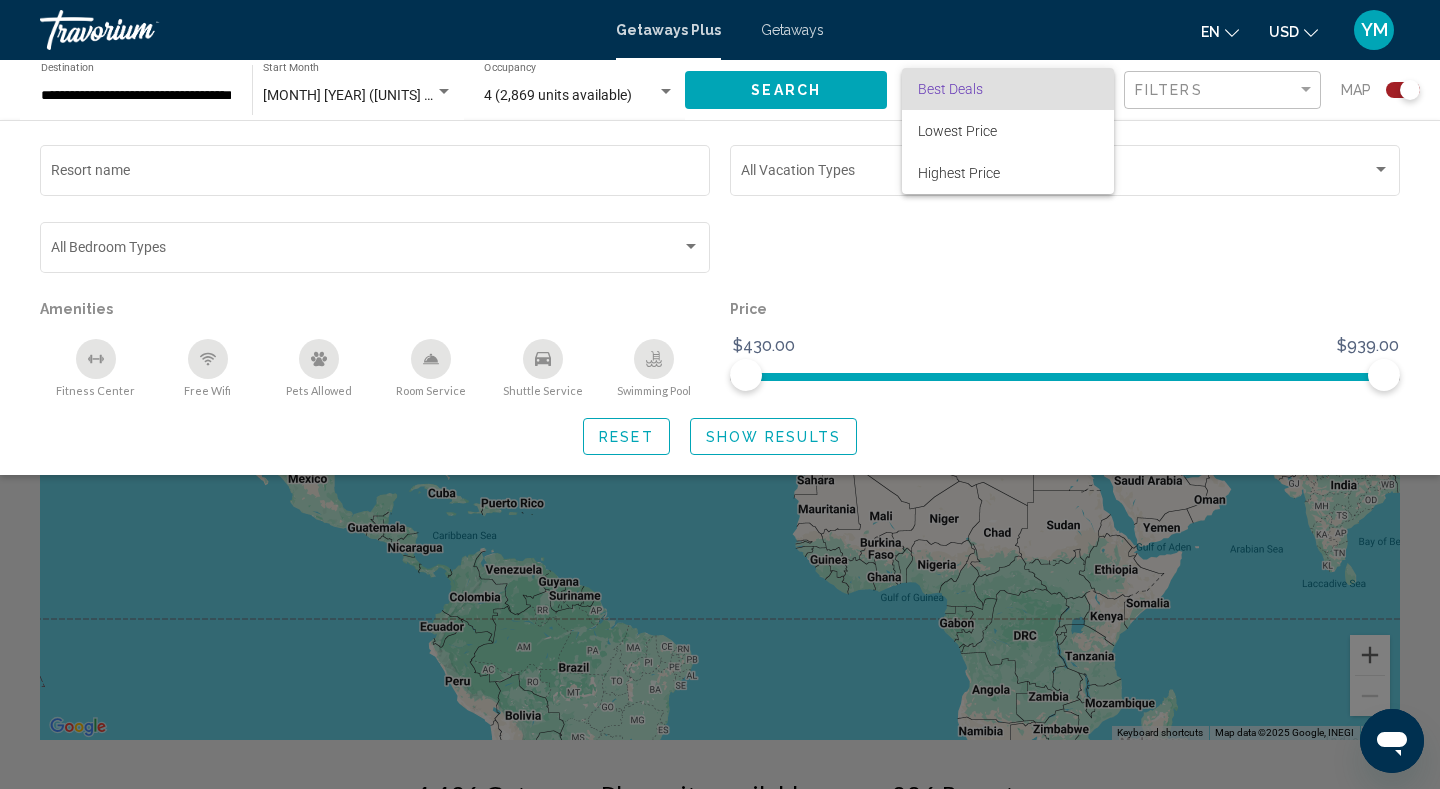 click at bounding box center [720, 394] 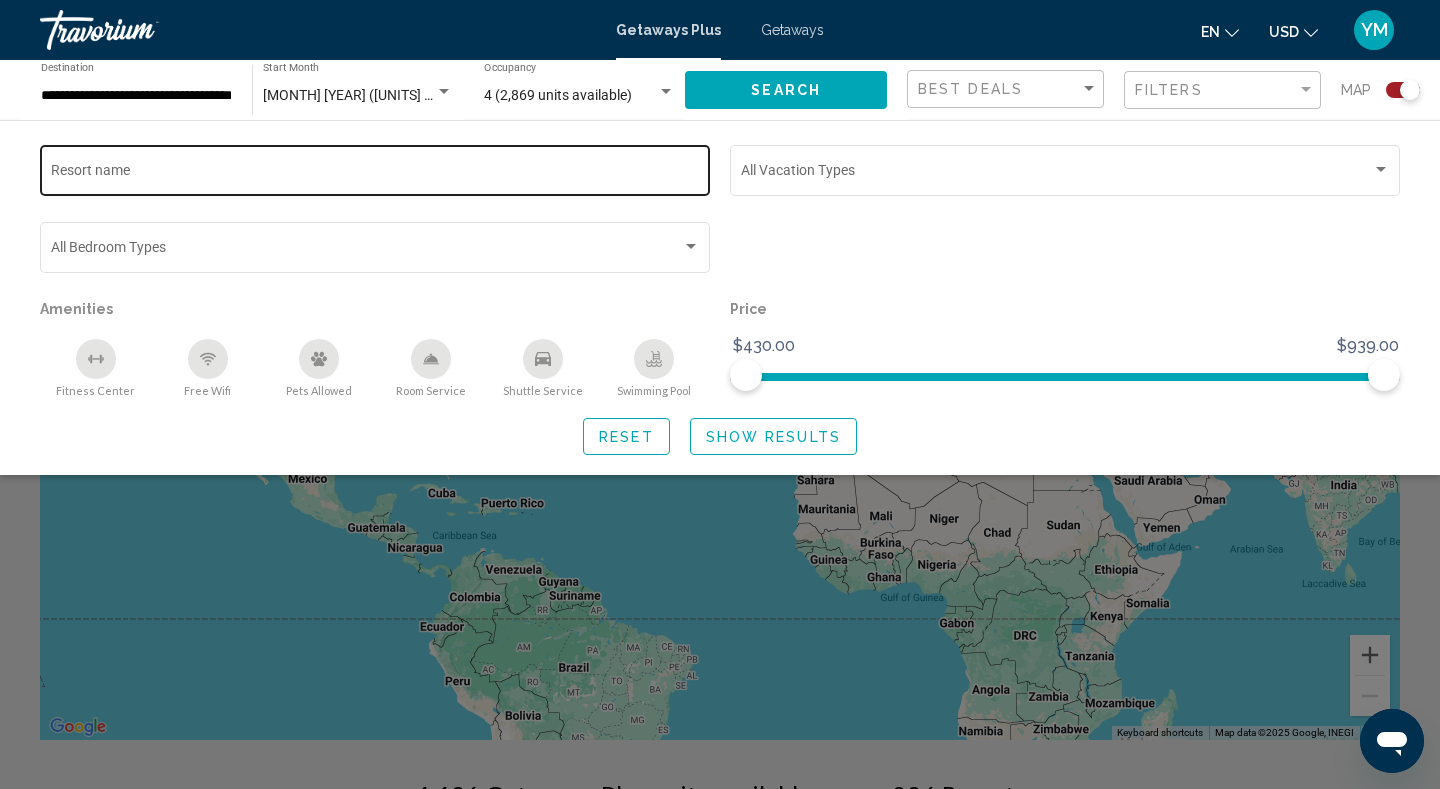 click on "Resort name" at bounding box center (375, 174) 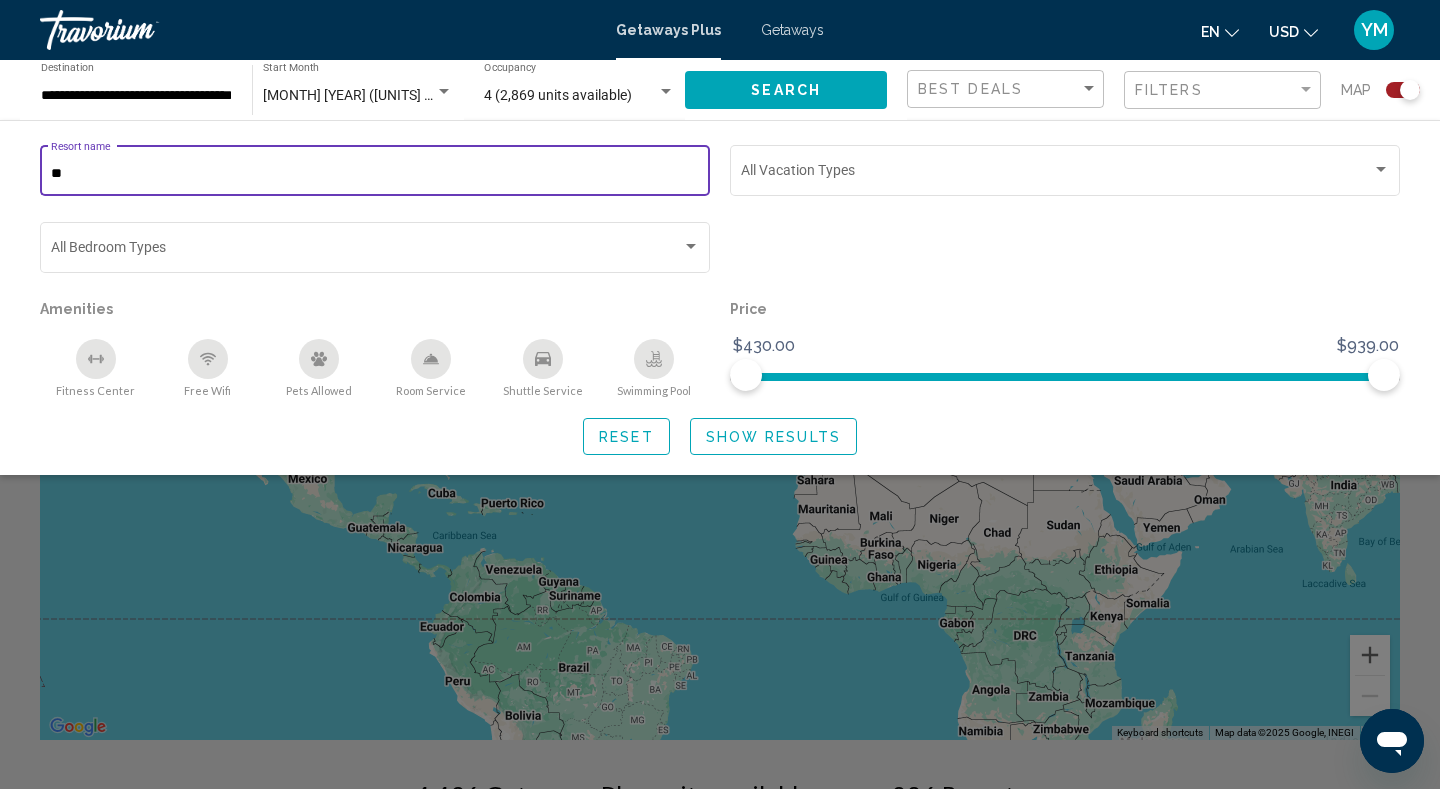 type on "*" 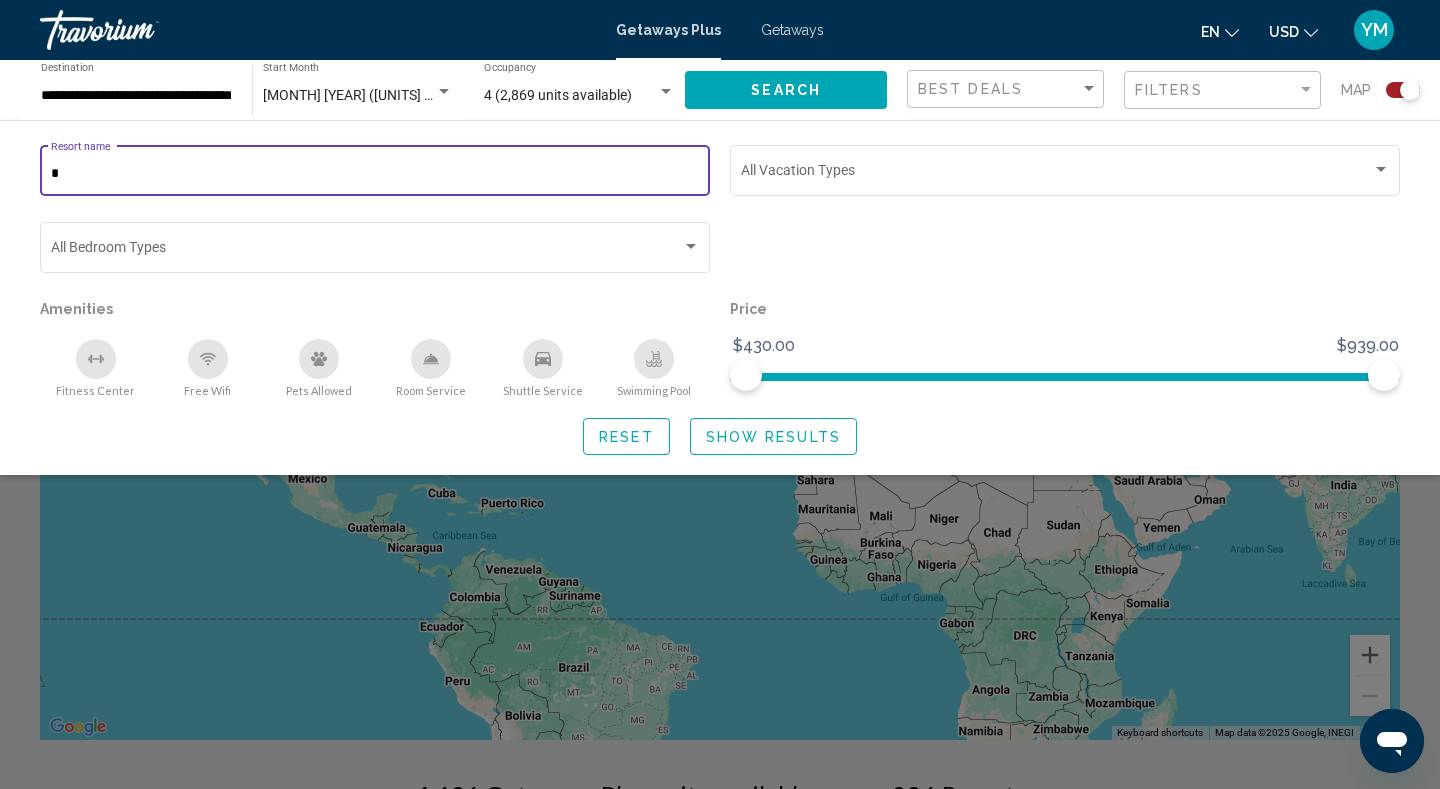 type 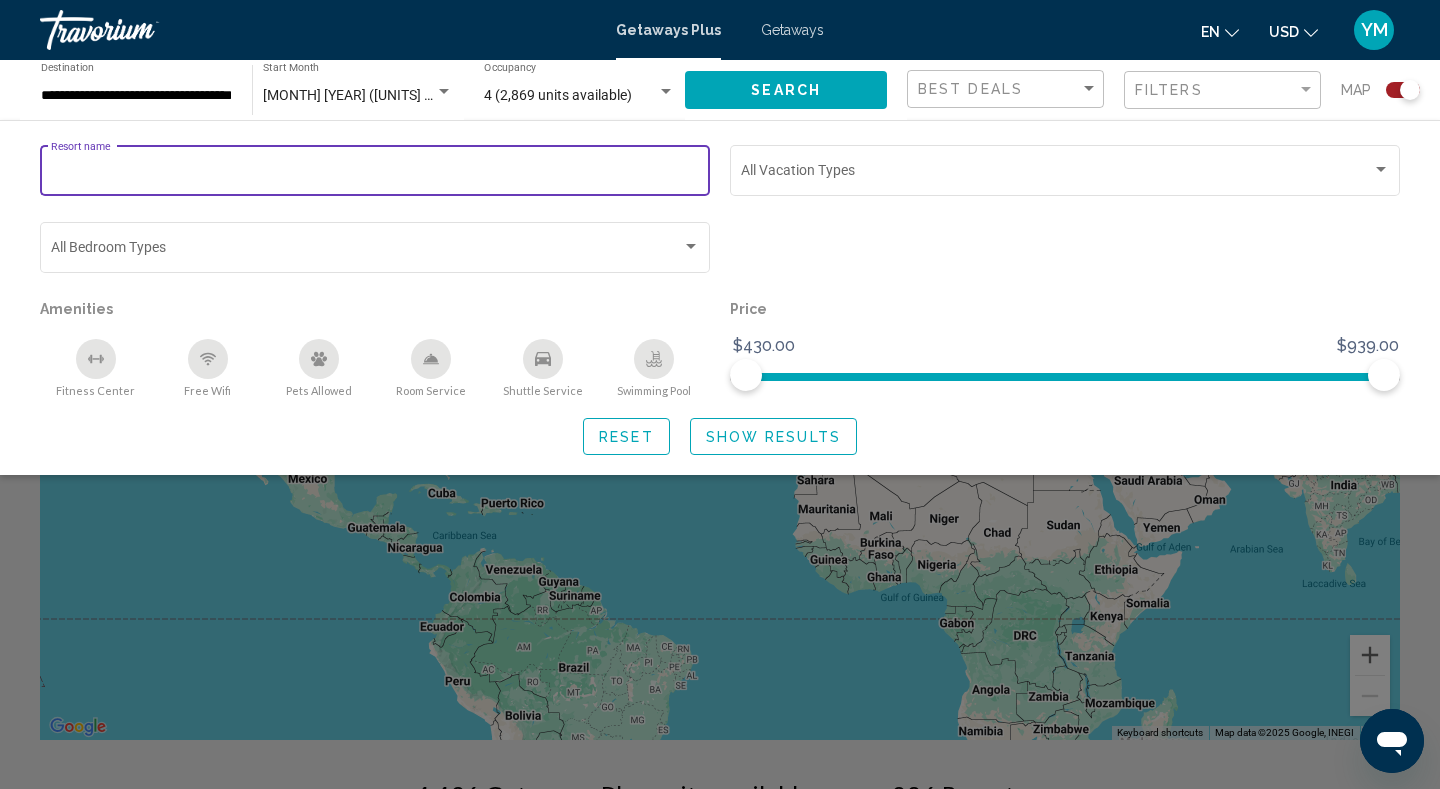 click 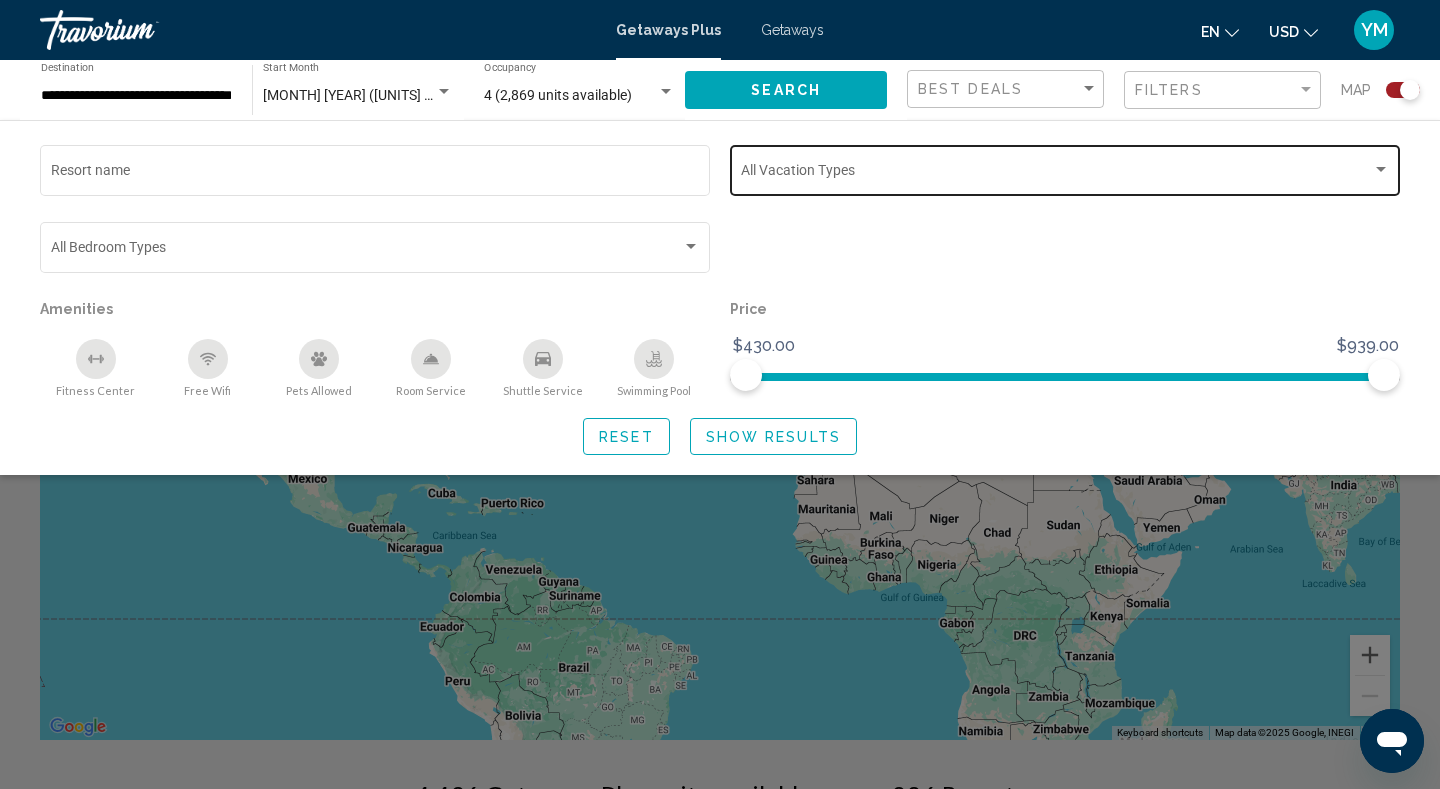 click at bounding box center (1056, 174) 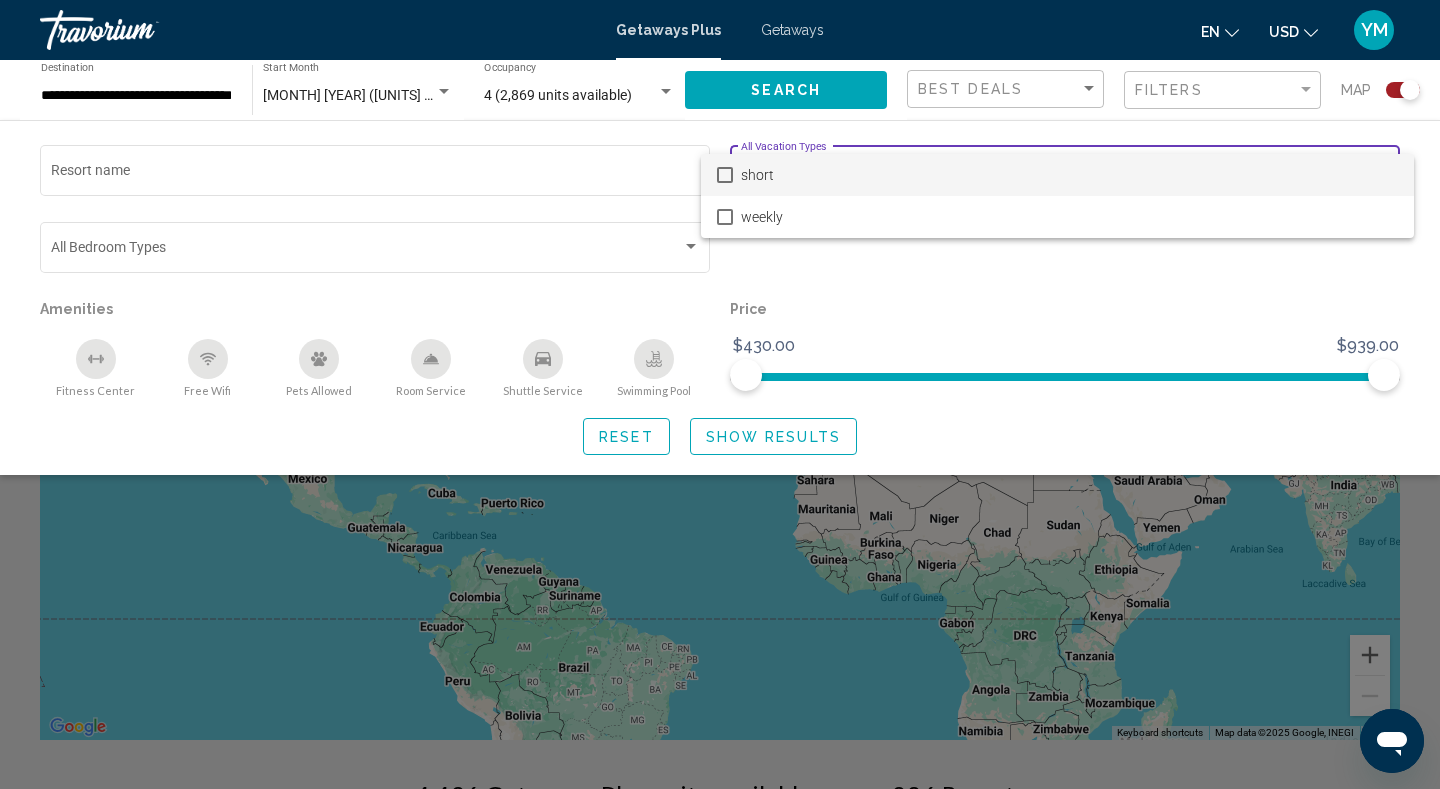 click at bounding box center (720, 394) 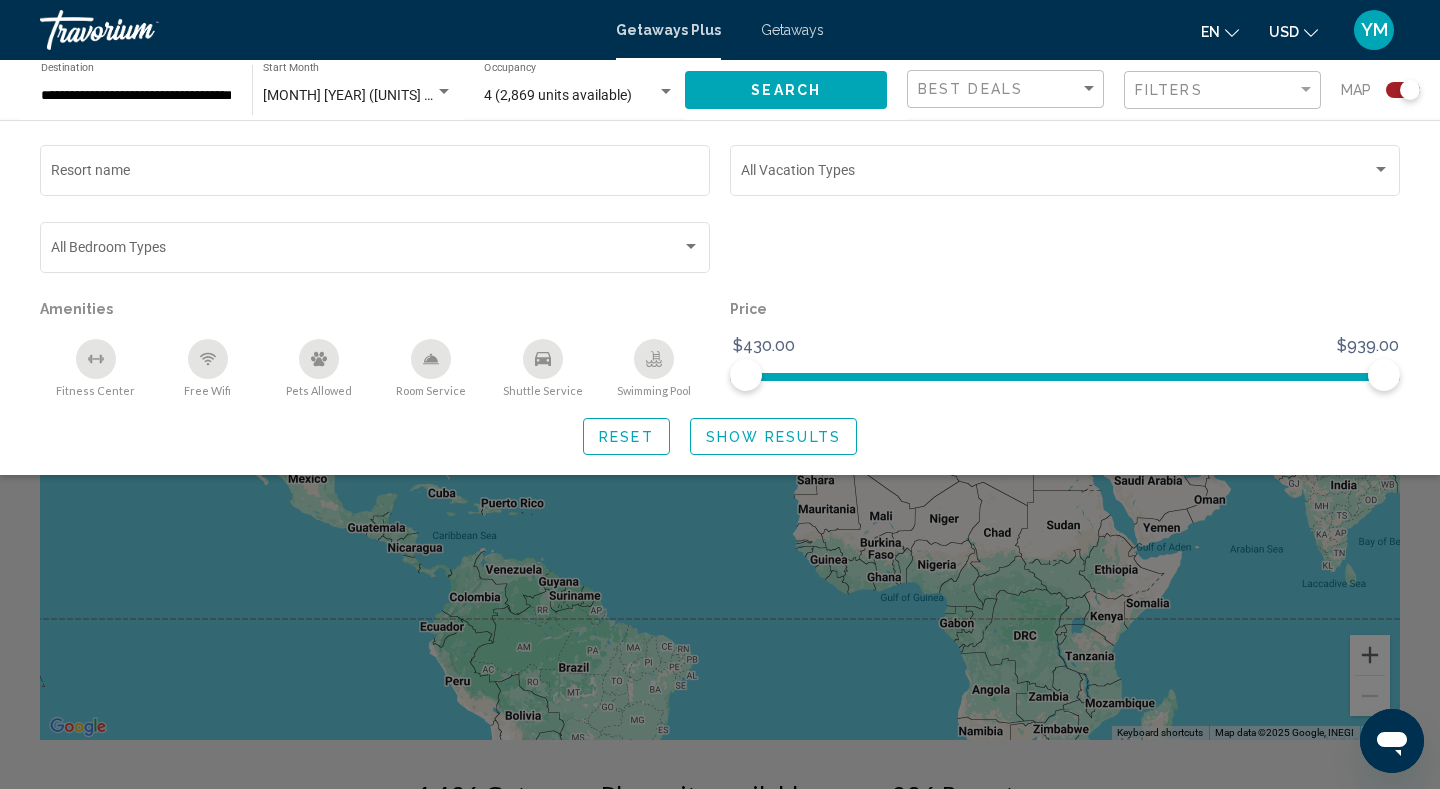 click at bounding box center [666, 92] 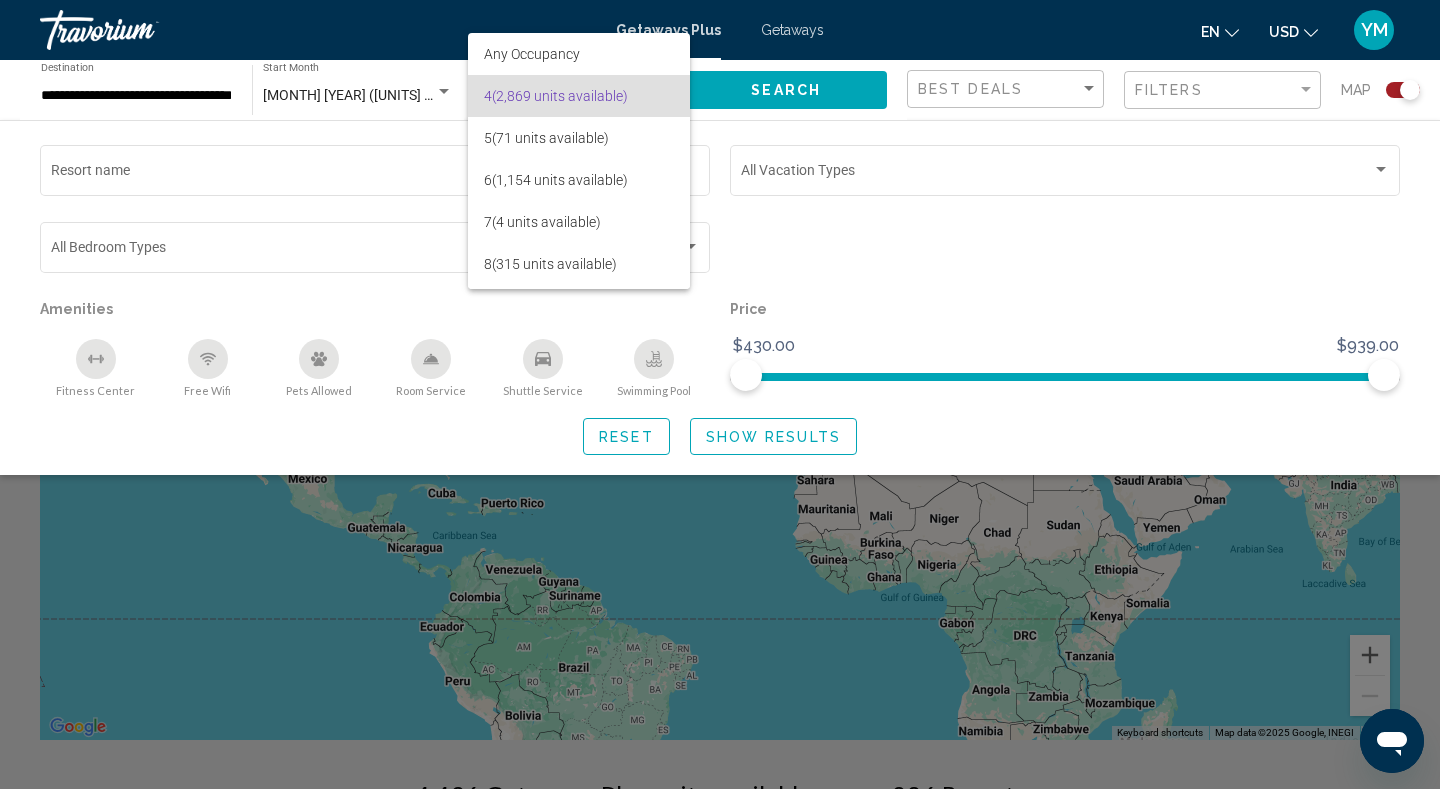 click at bounding box center (720, 394) 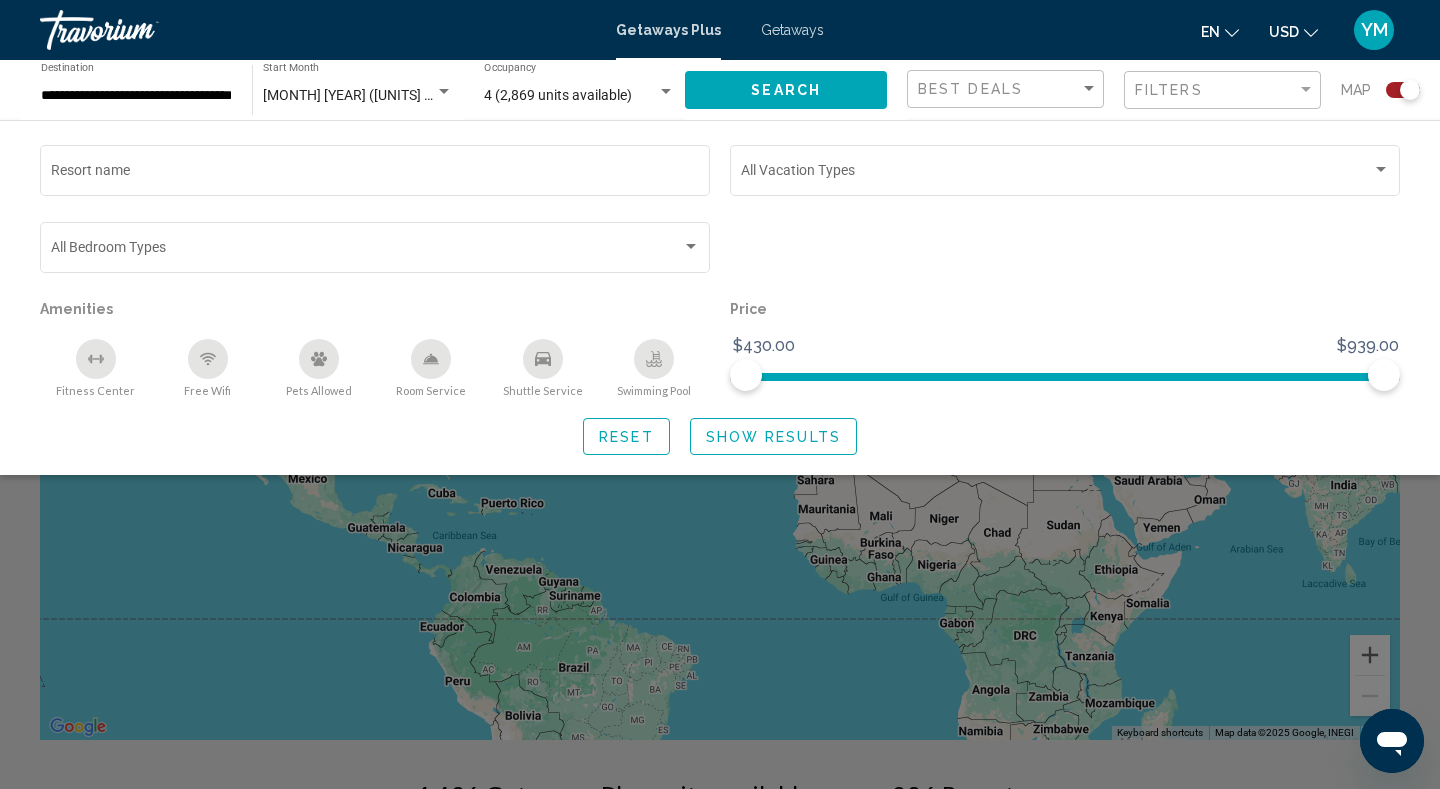 click on "Show Results" 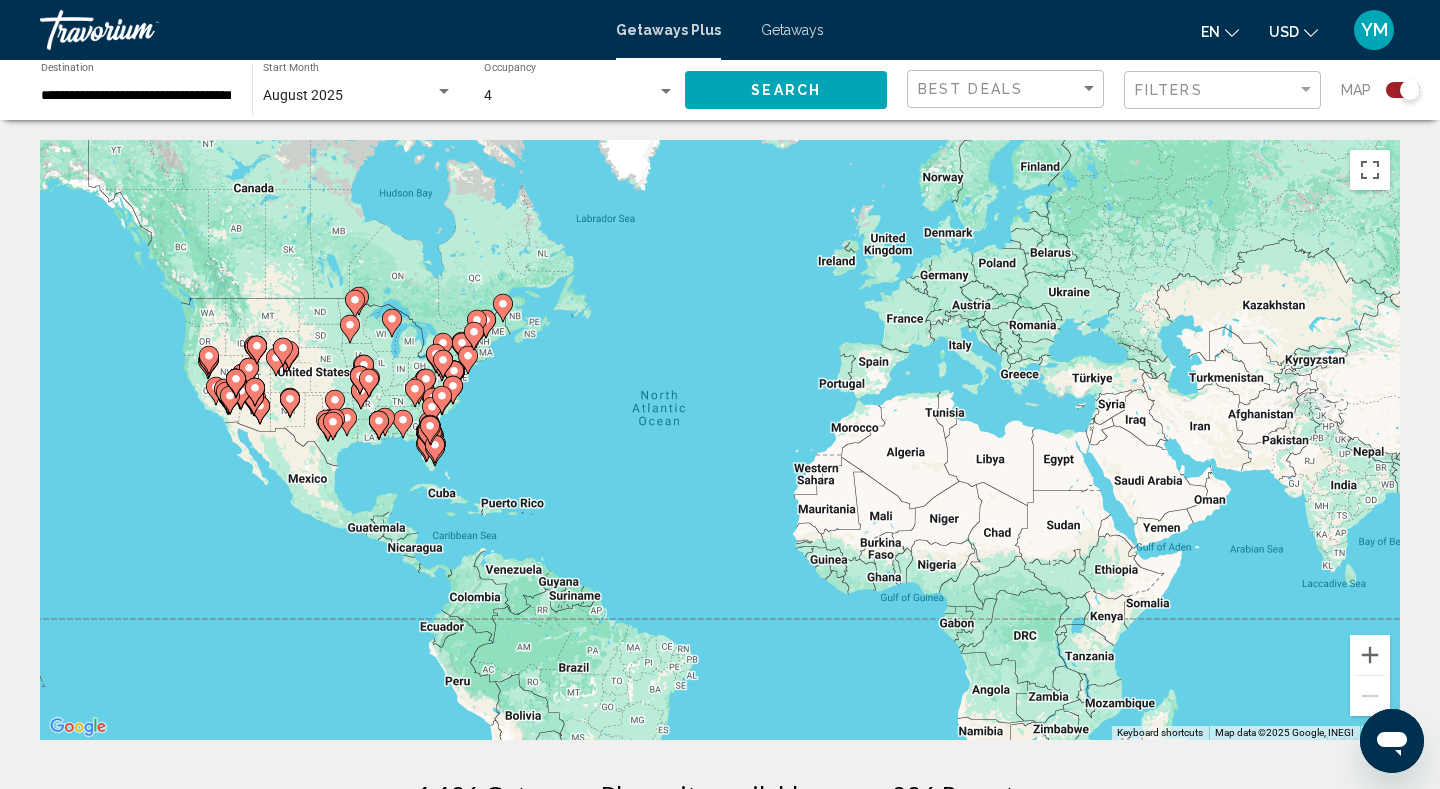 click on "**********" at bounding box center (136, 96) 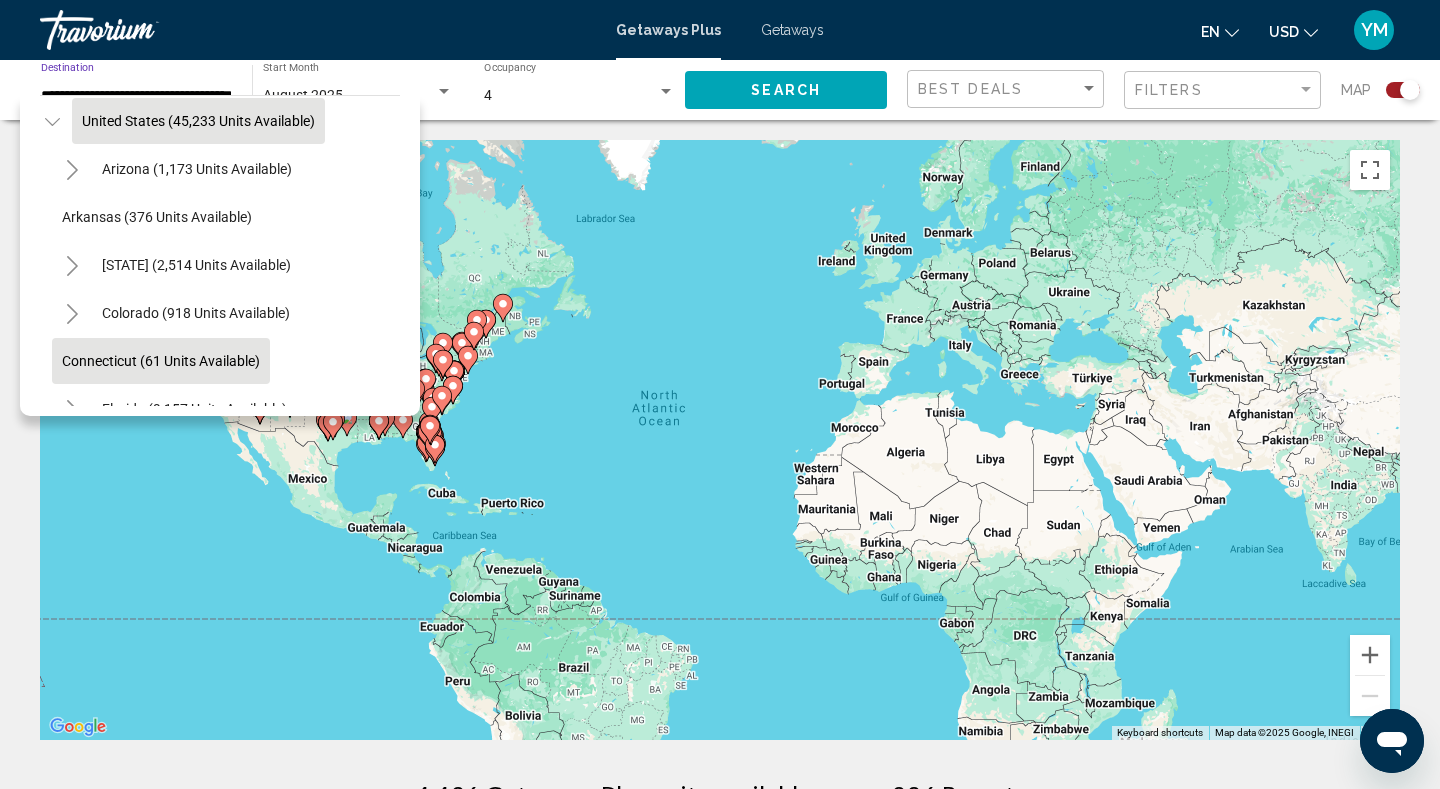 scroll, scrollTop: 53, scrollLeft: 8, axis: both 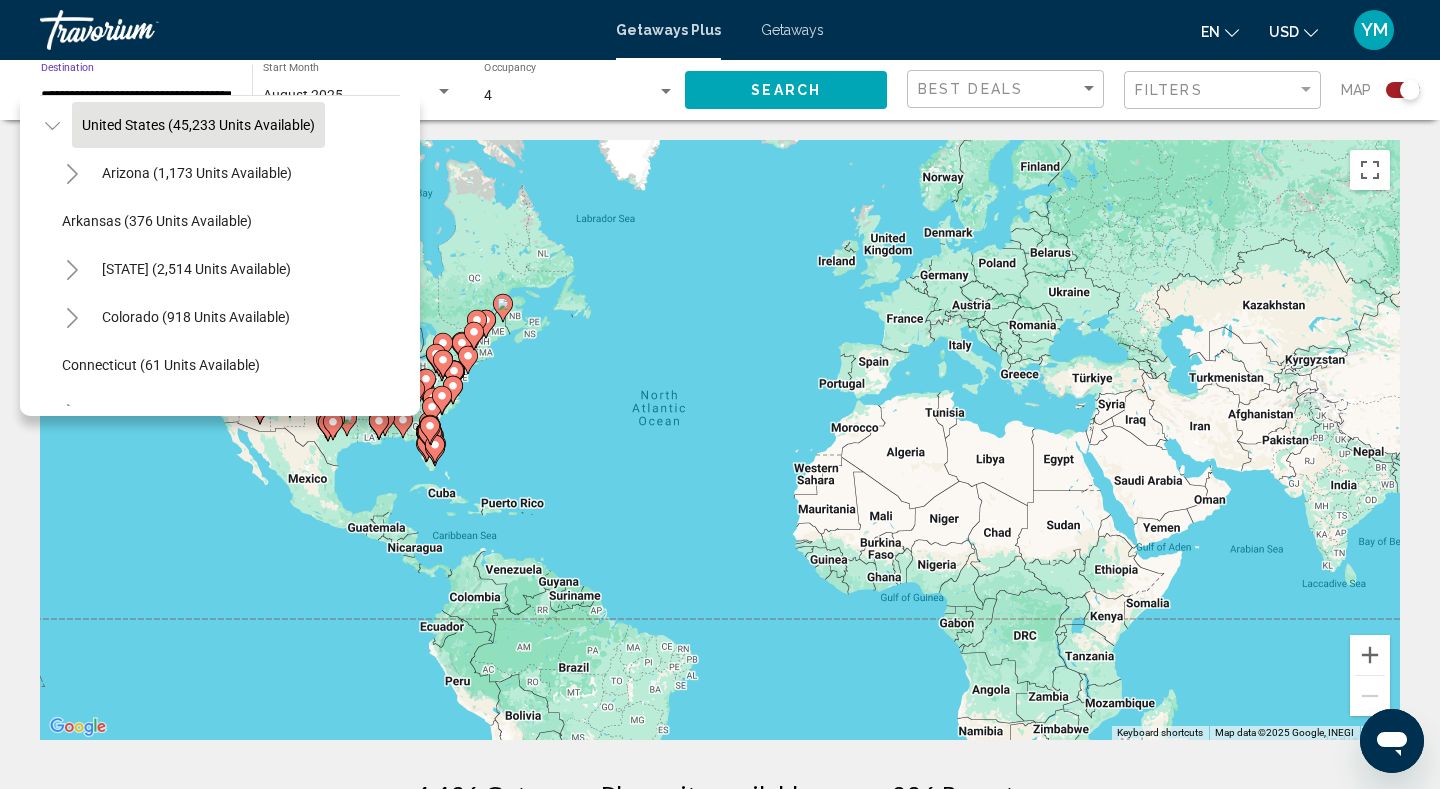 click 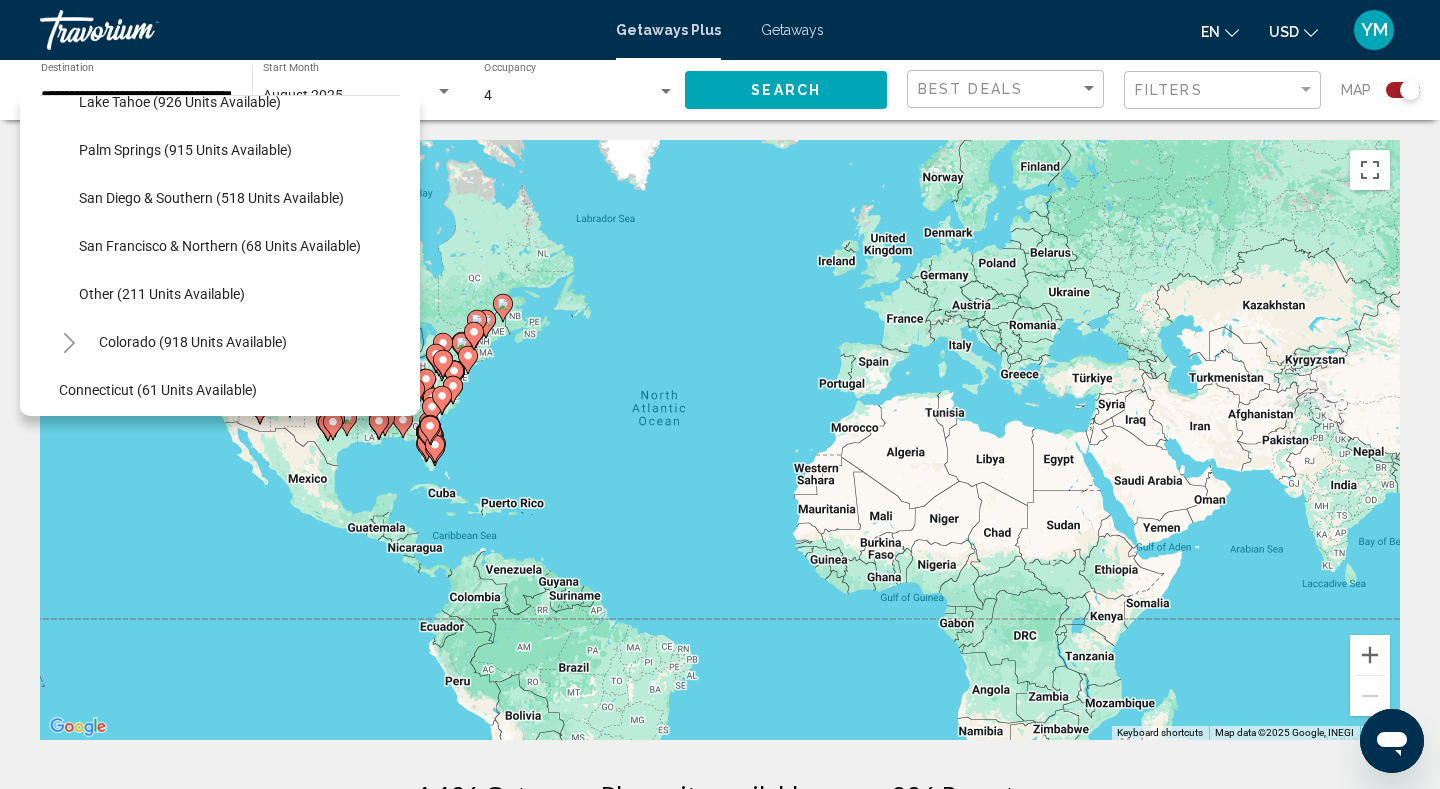 scroll, scrollTop: 302, scrollLeft: 11, axis: both 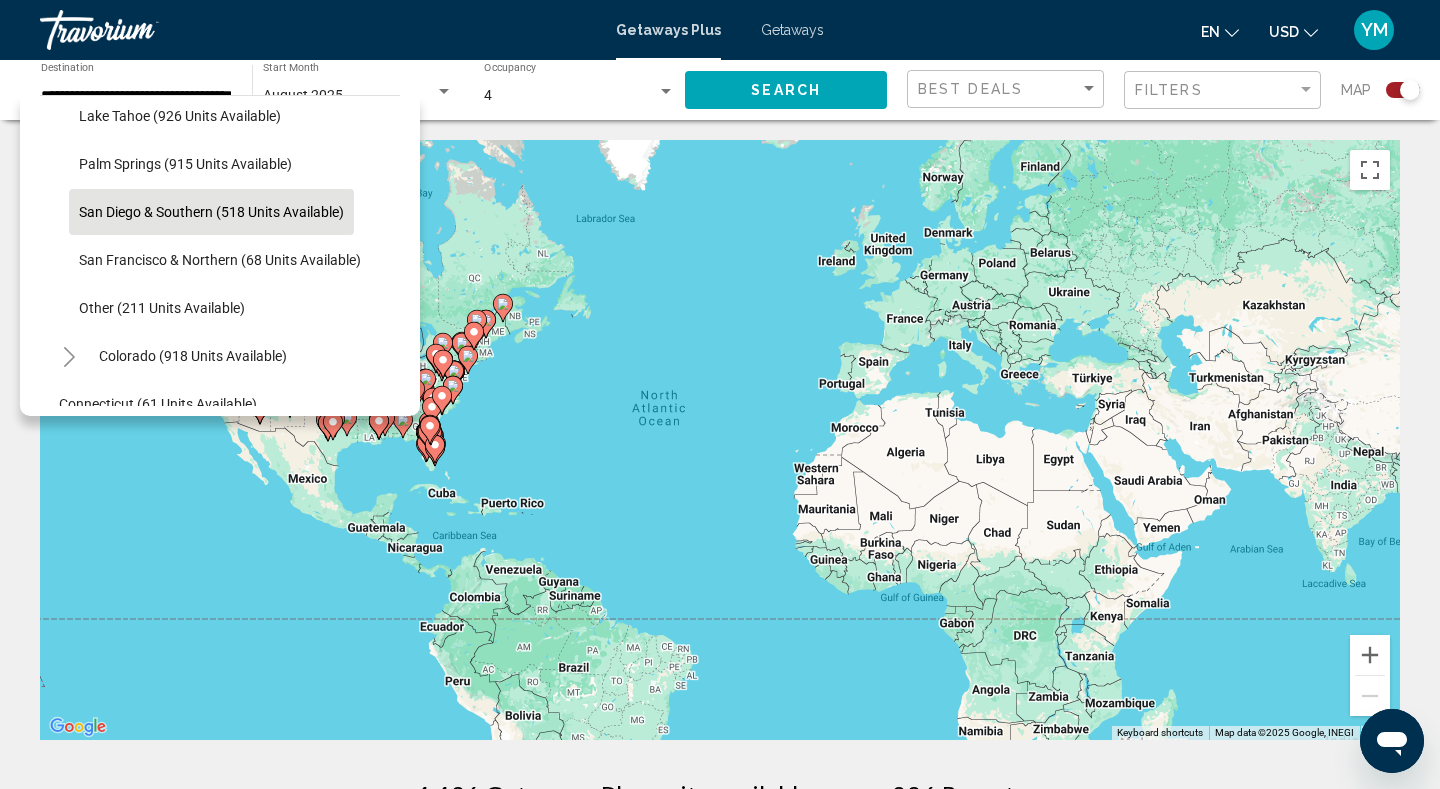 click on "San Diego & Southern (518 units available)" 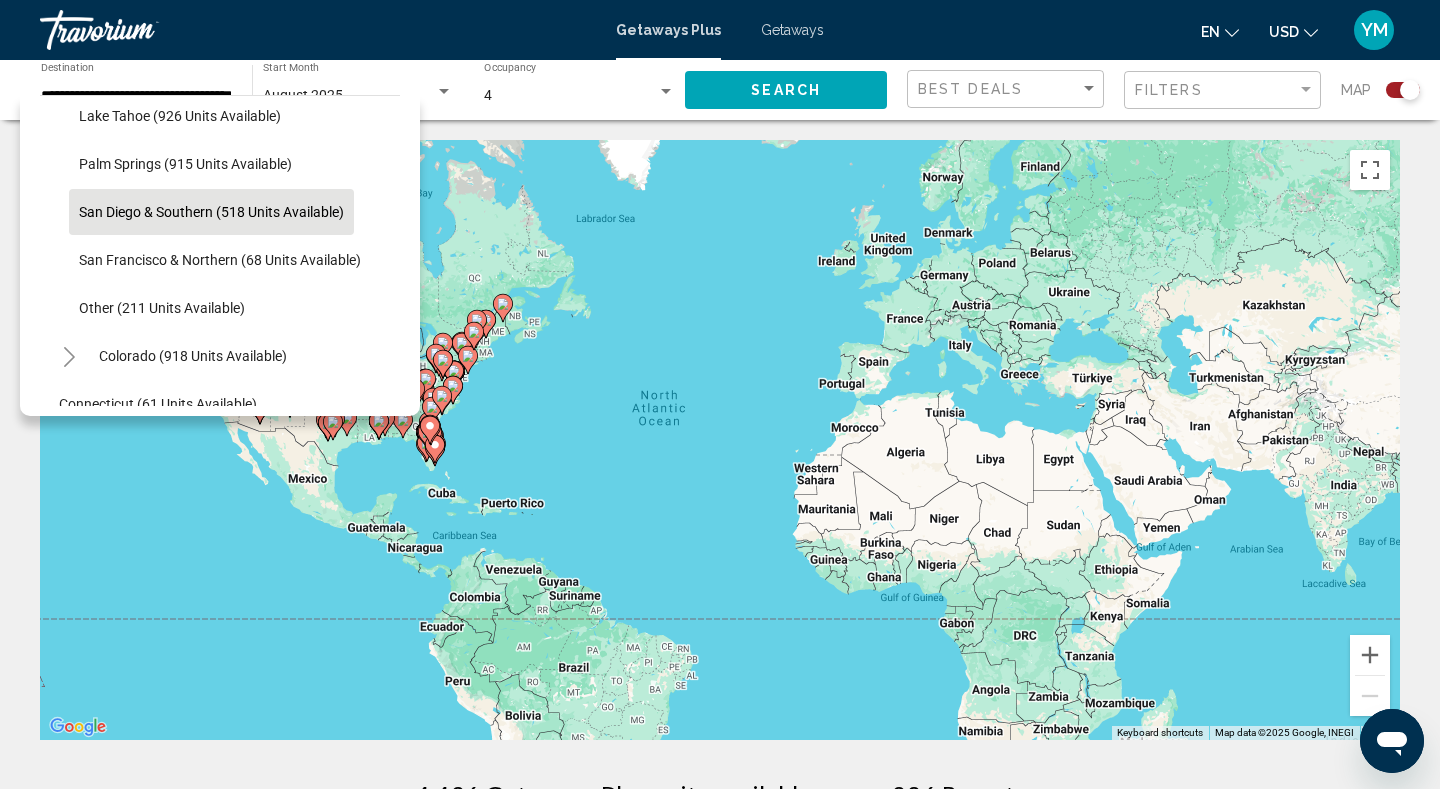 type on "**********" 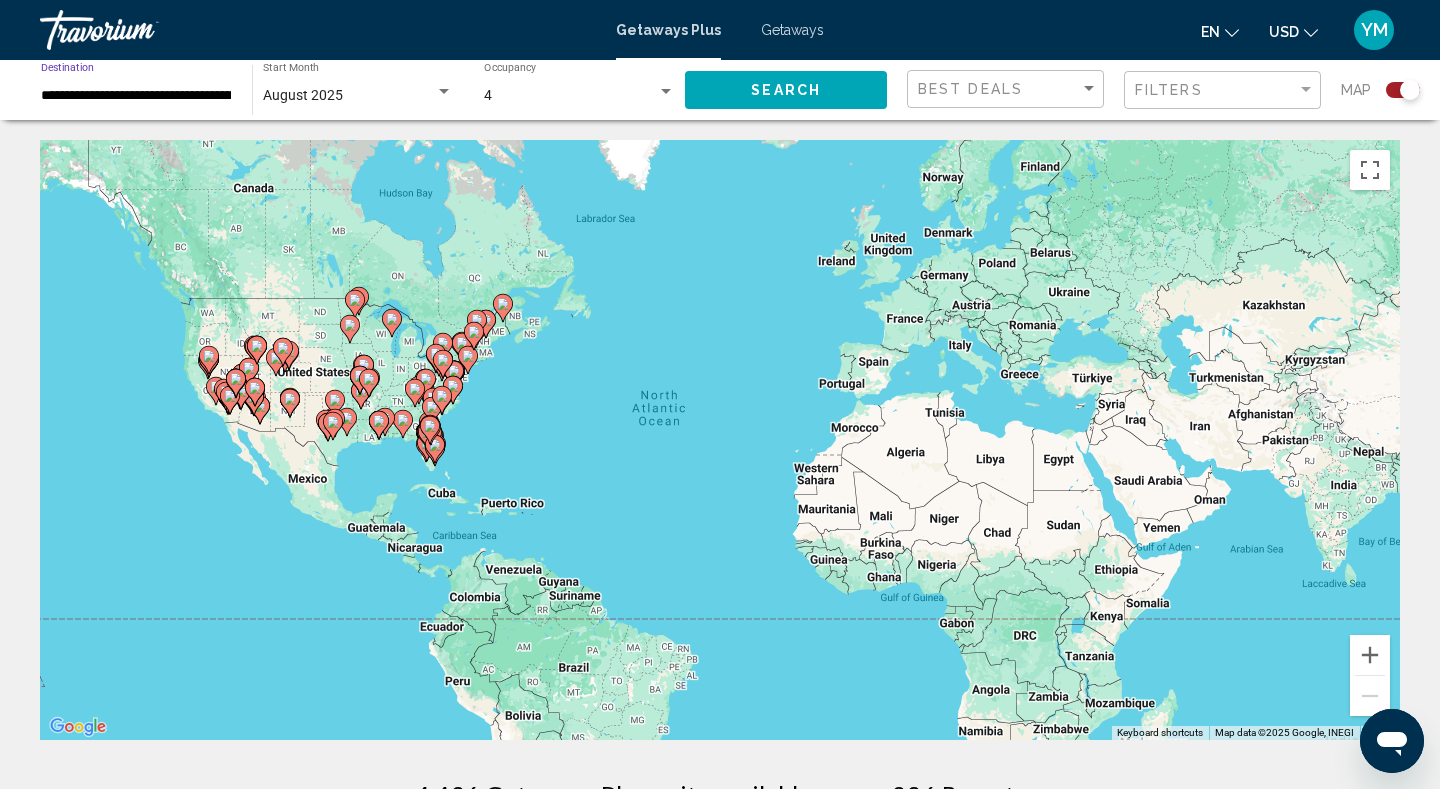 click on "Search" 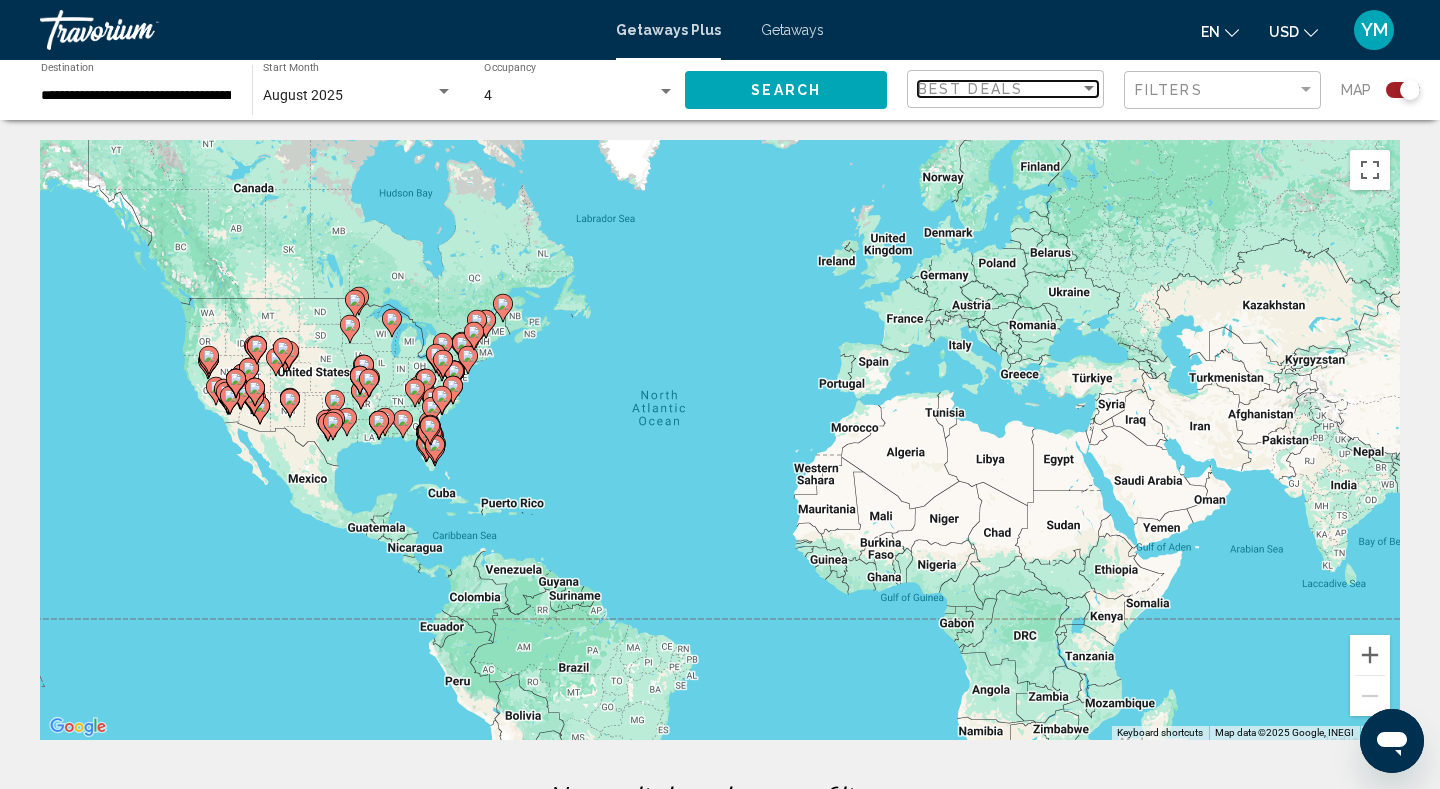 click at bounding box center [1089, 88] 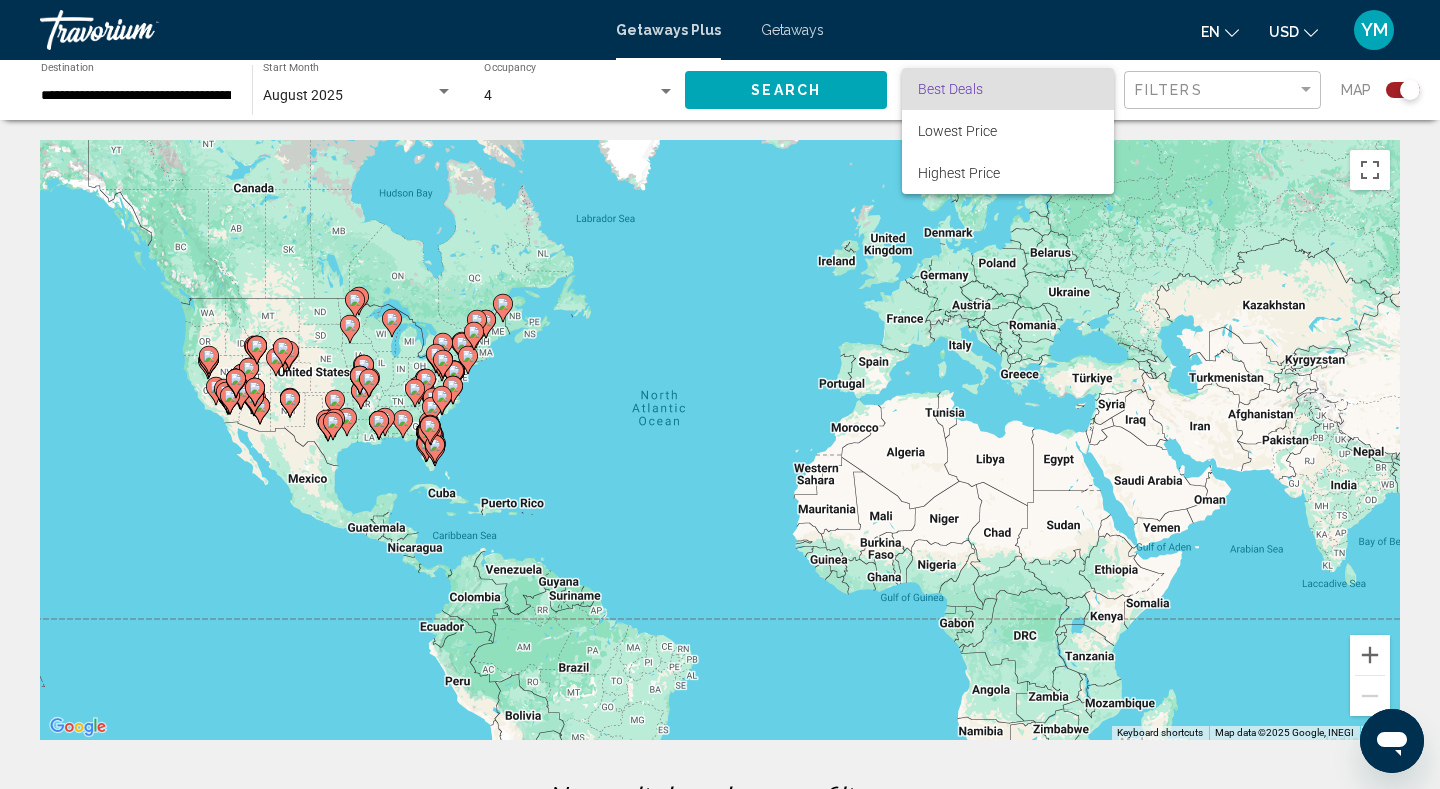 click at bounding box center (720, 394) 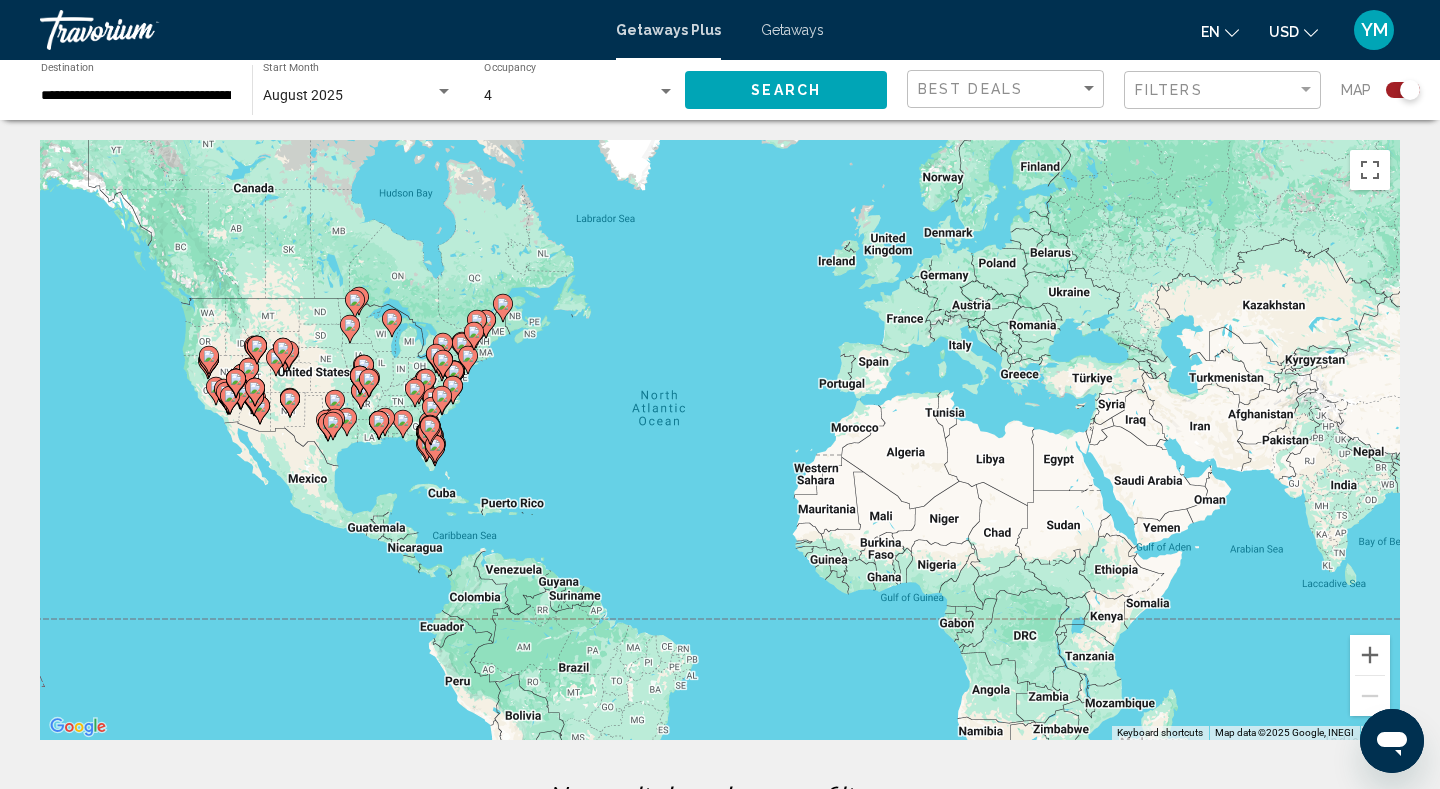 click on "Getaways" at bounding box center [792, 30] 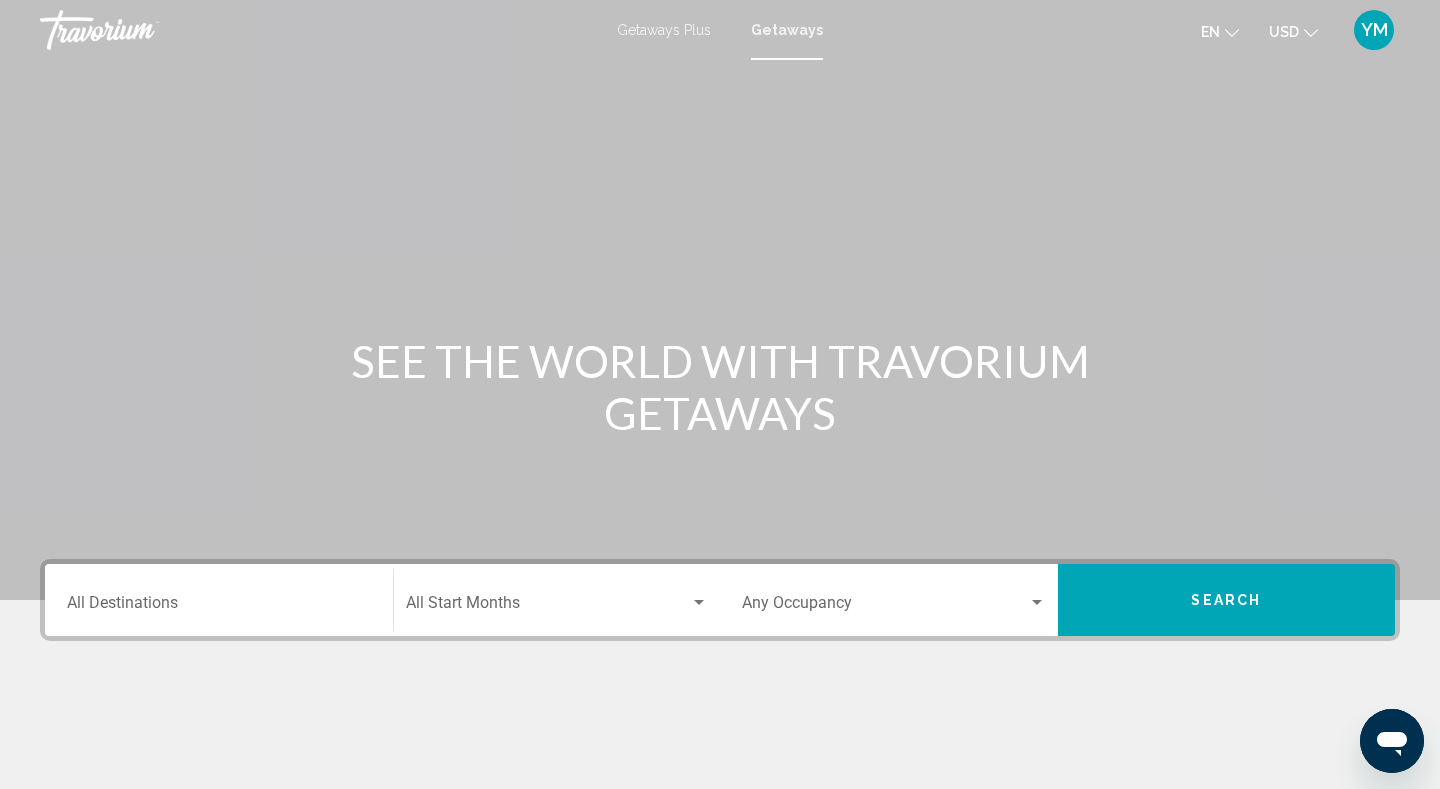 click on "Destination All Destinations" at bounding box center [219, 607] 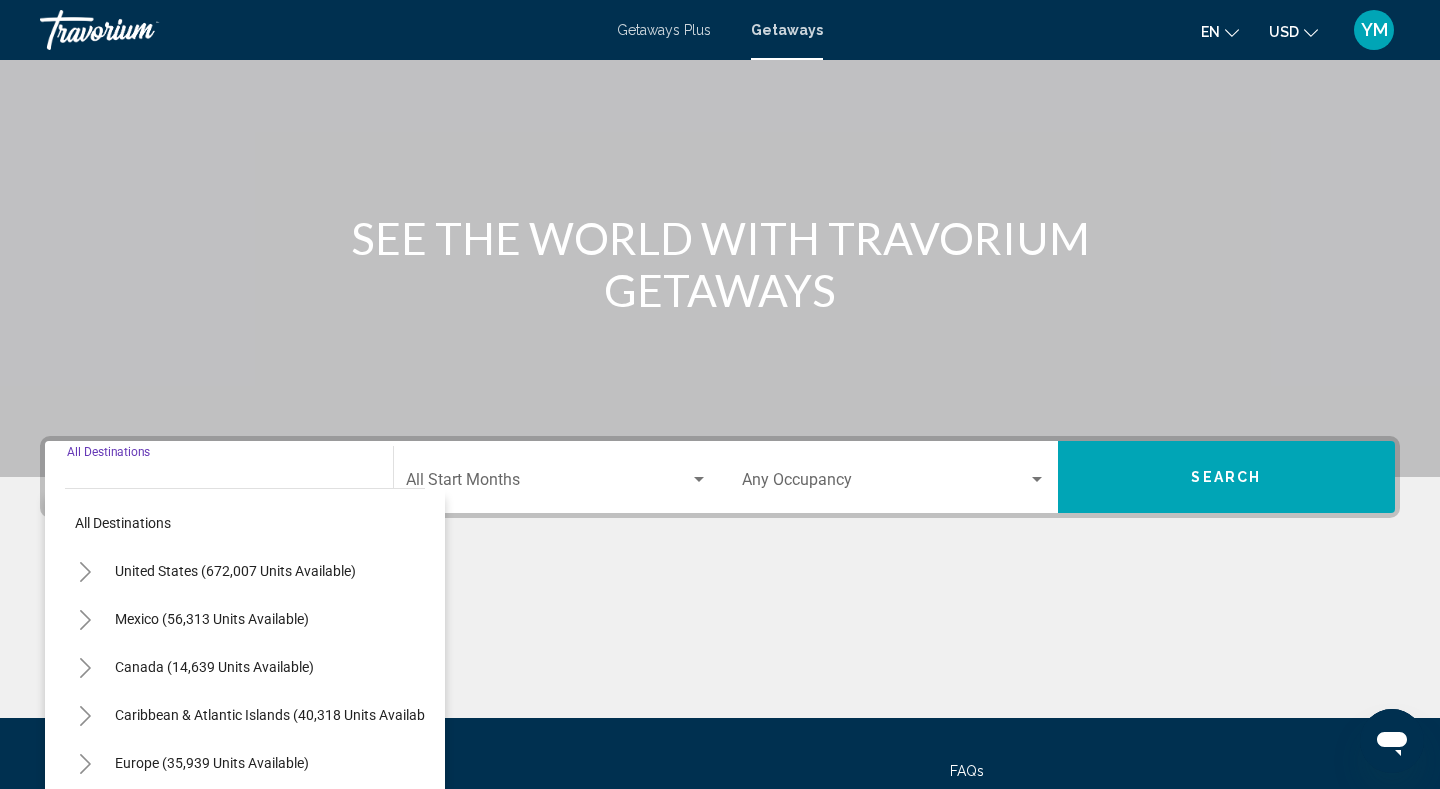 scroll, scrollTop: 297, scrollLeft: 0, axis: vertical 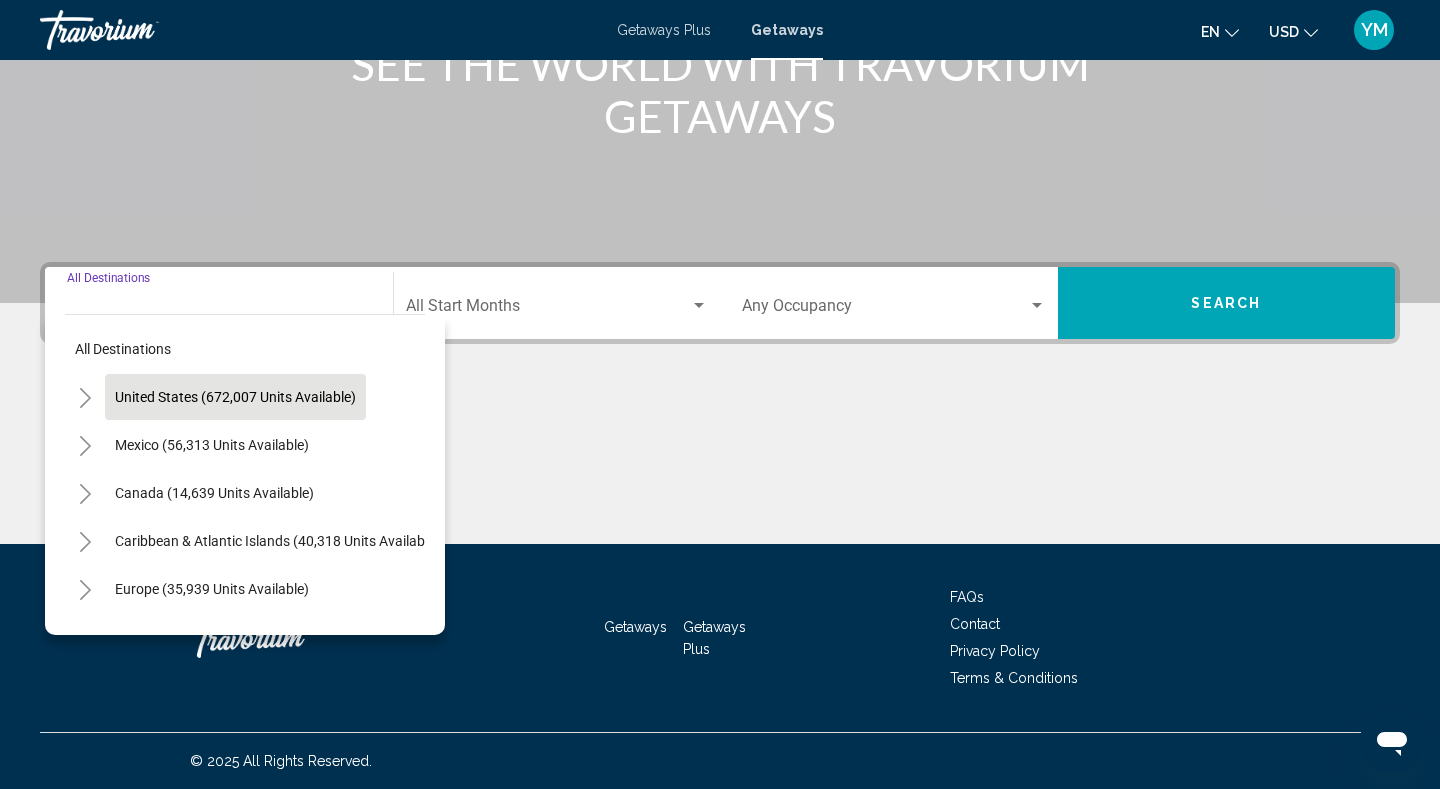 click on "United States (672,007 units available)" at bounding box center (212, 445) 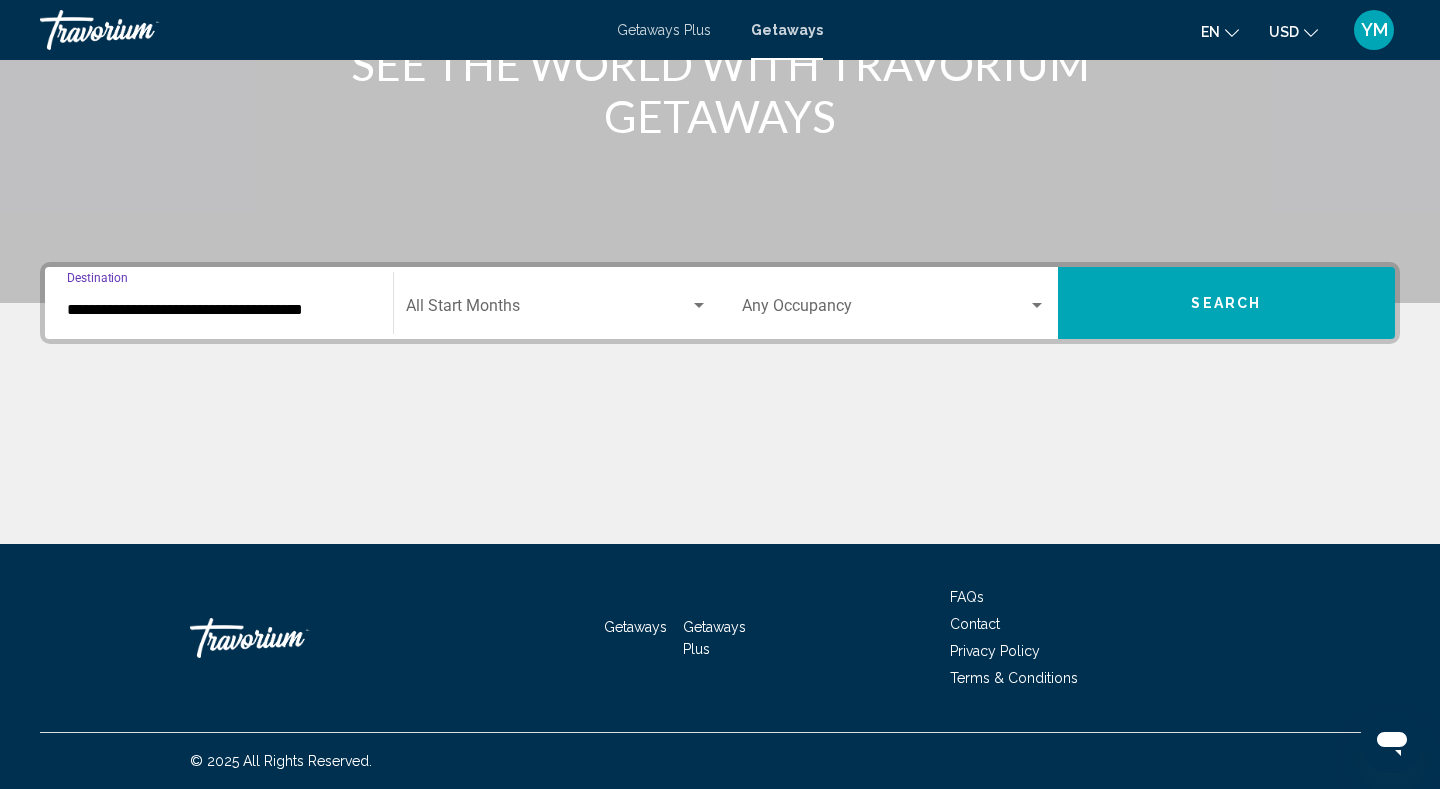 click on "**********" at bounding box center [219, 310] 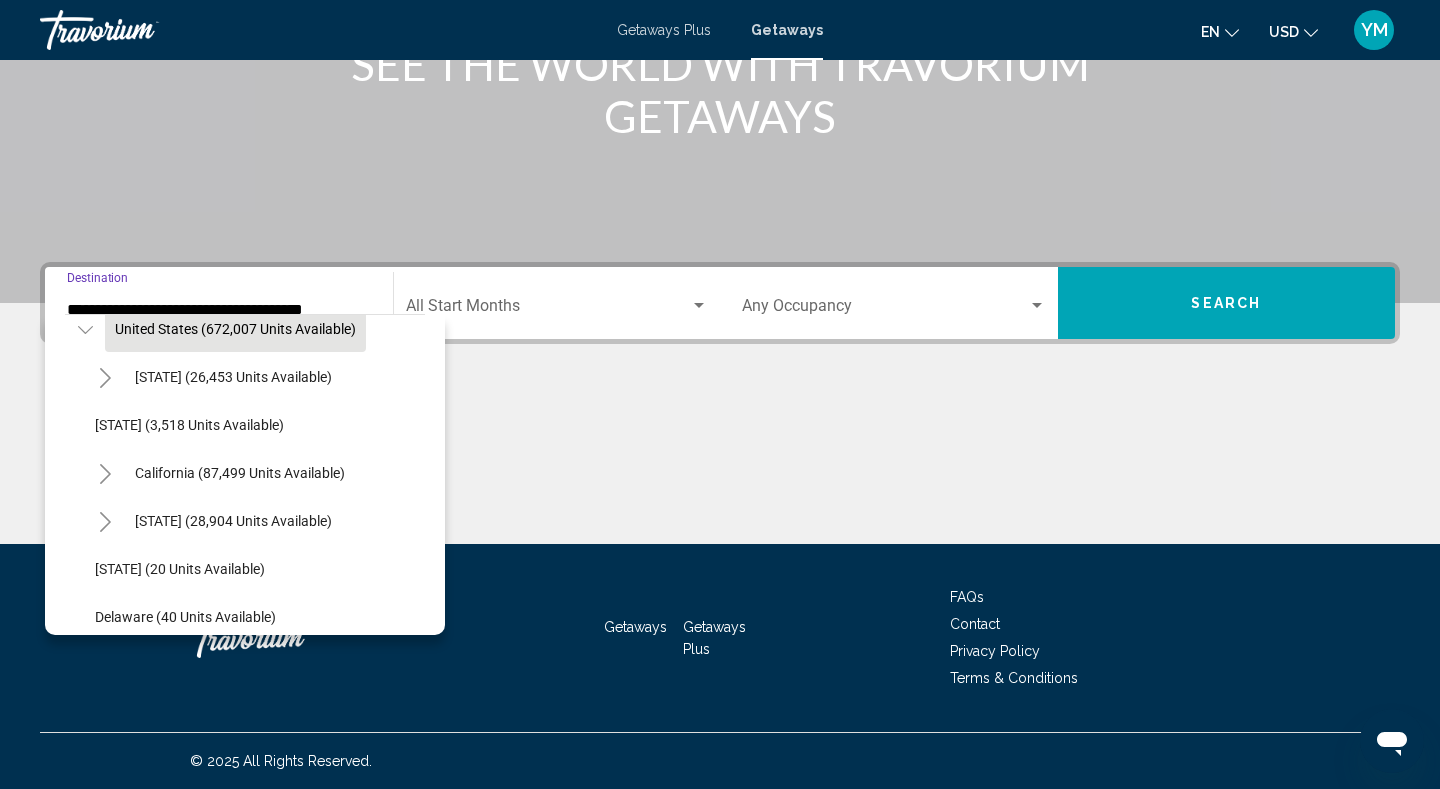 scroll, scrollTop: 69, scrollLeft: 0, axis: vertical 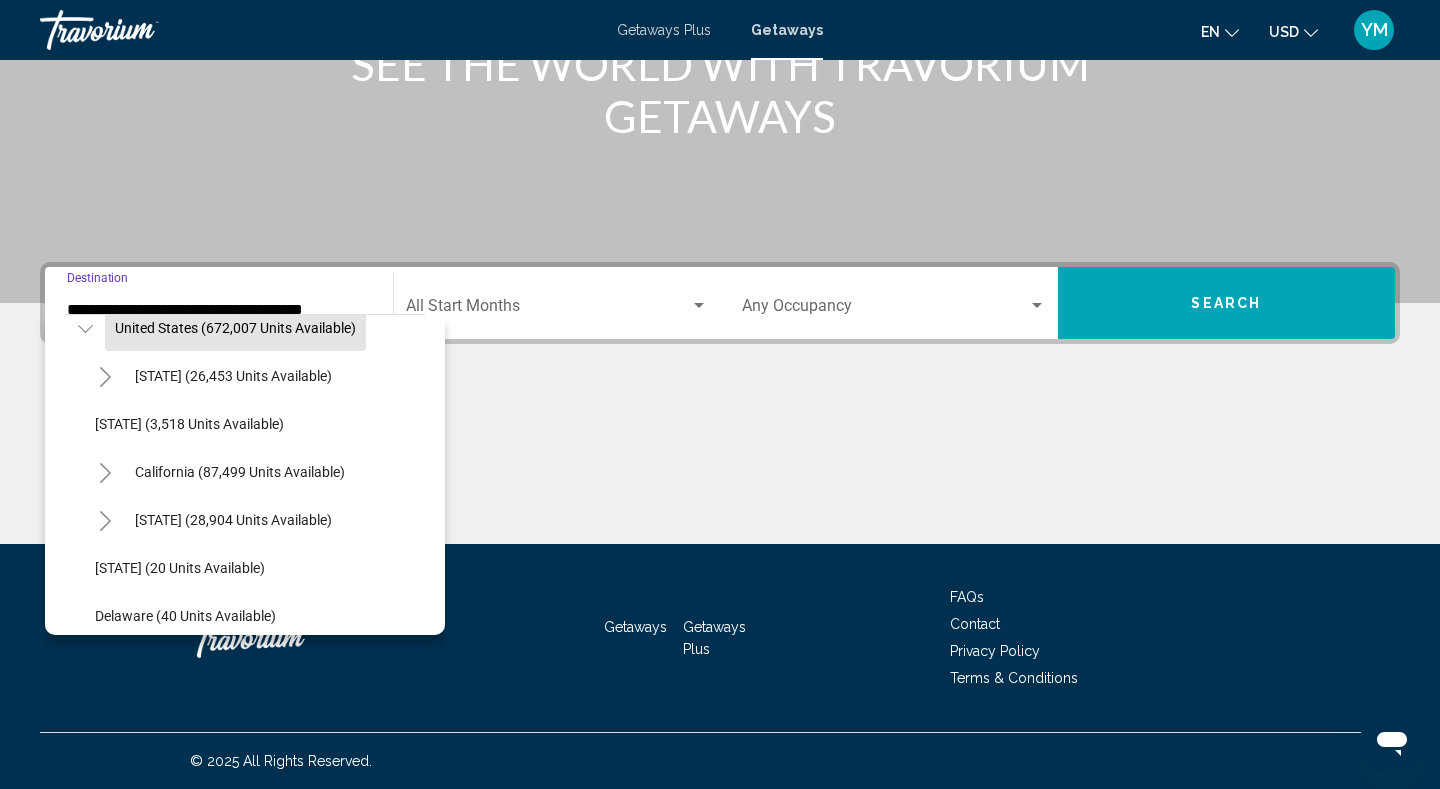 click 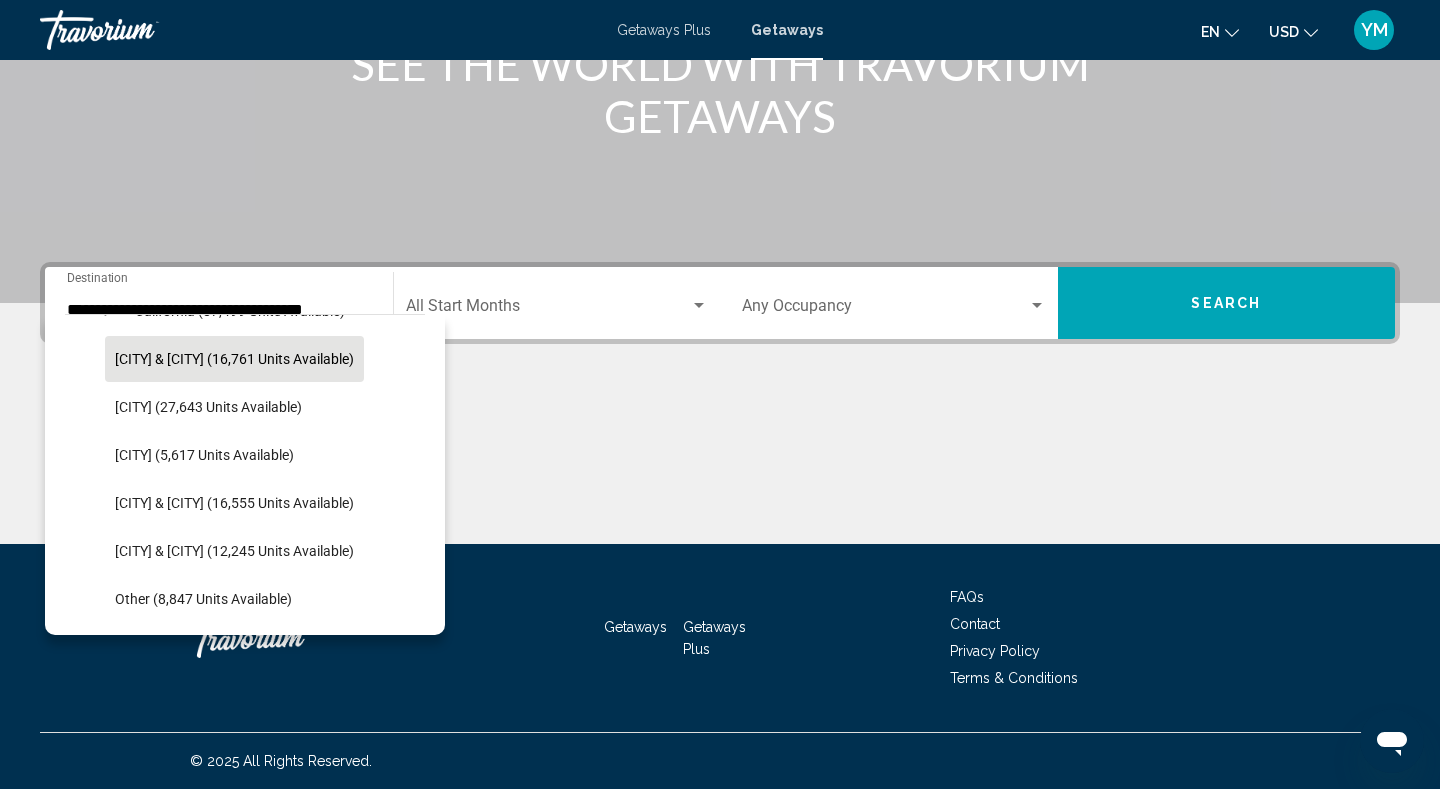scroll, scrollTop: 232, scrollLeft: 0, axis: vertical 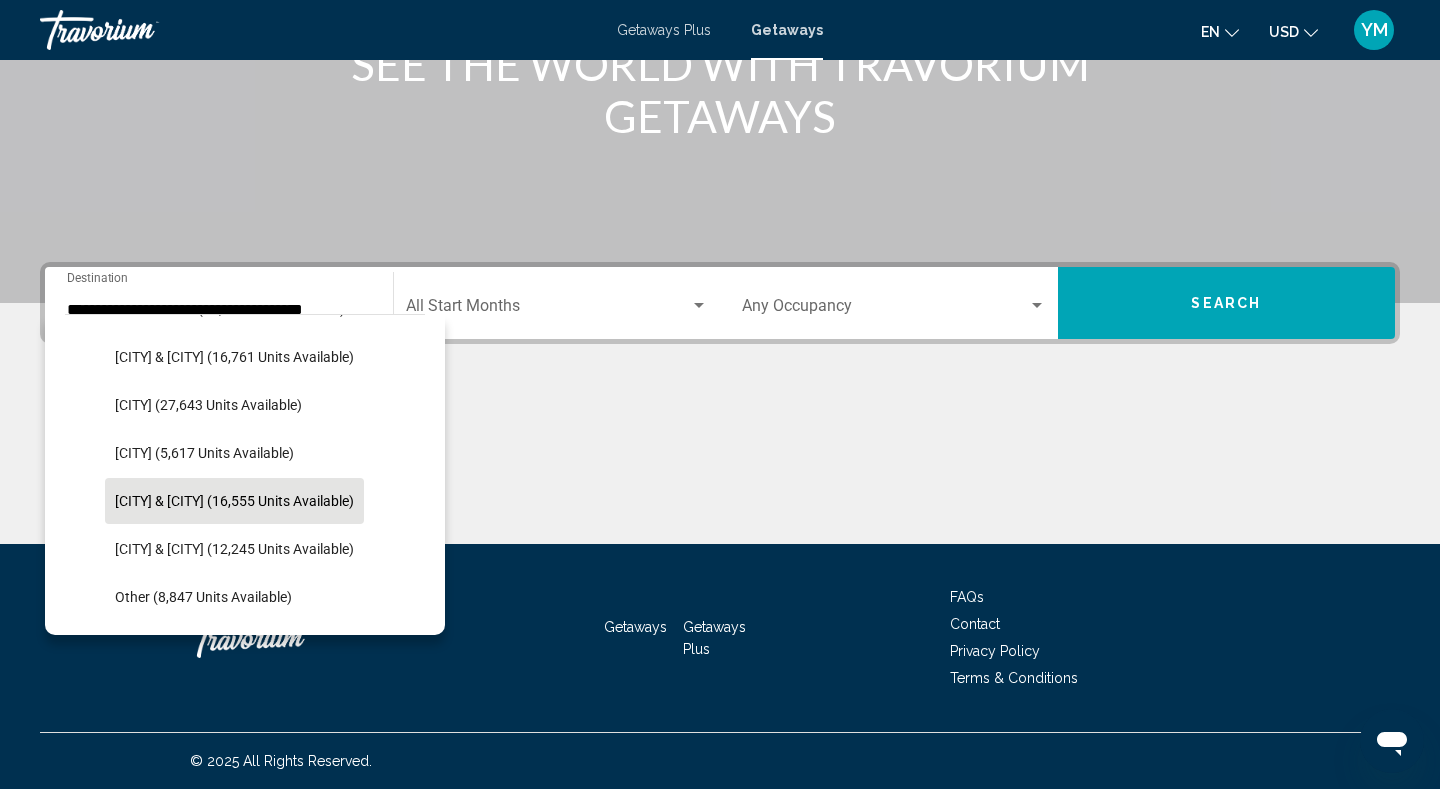 click on "[CITY] & [CITY] (16,555 units available)" 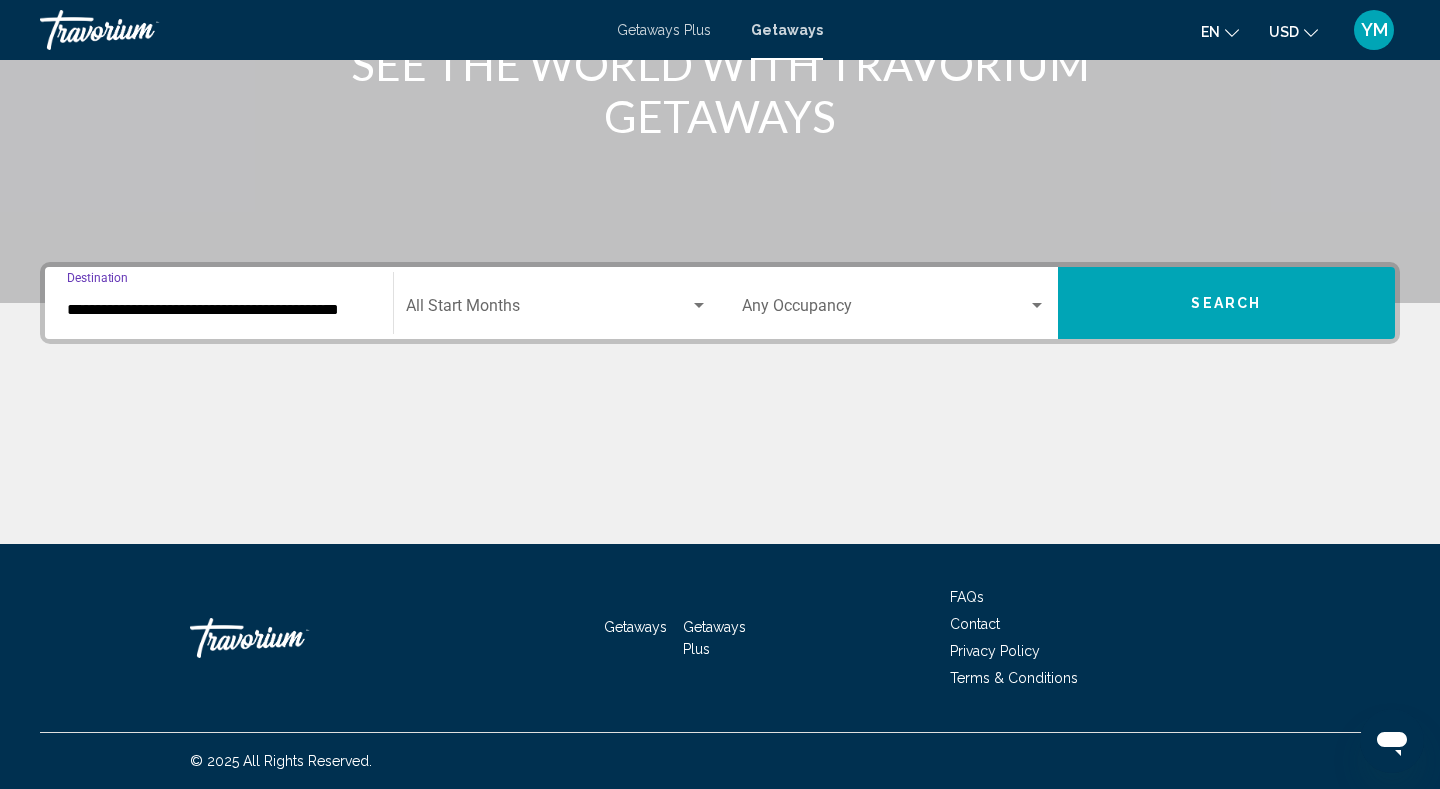 click on "Start Month All Start Months" 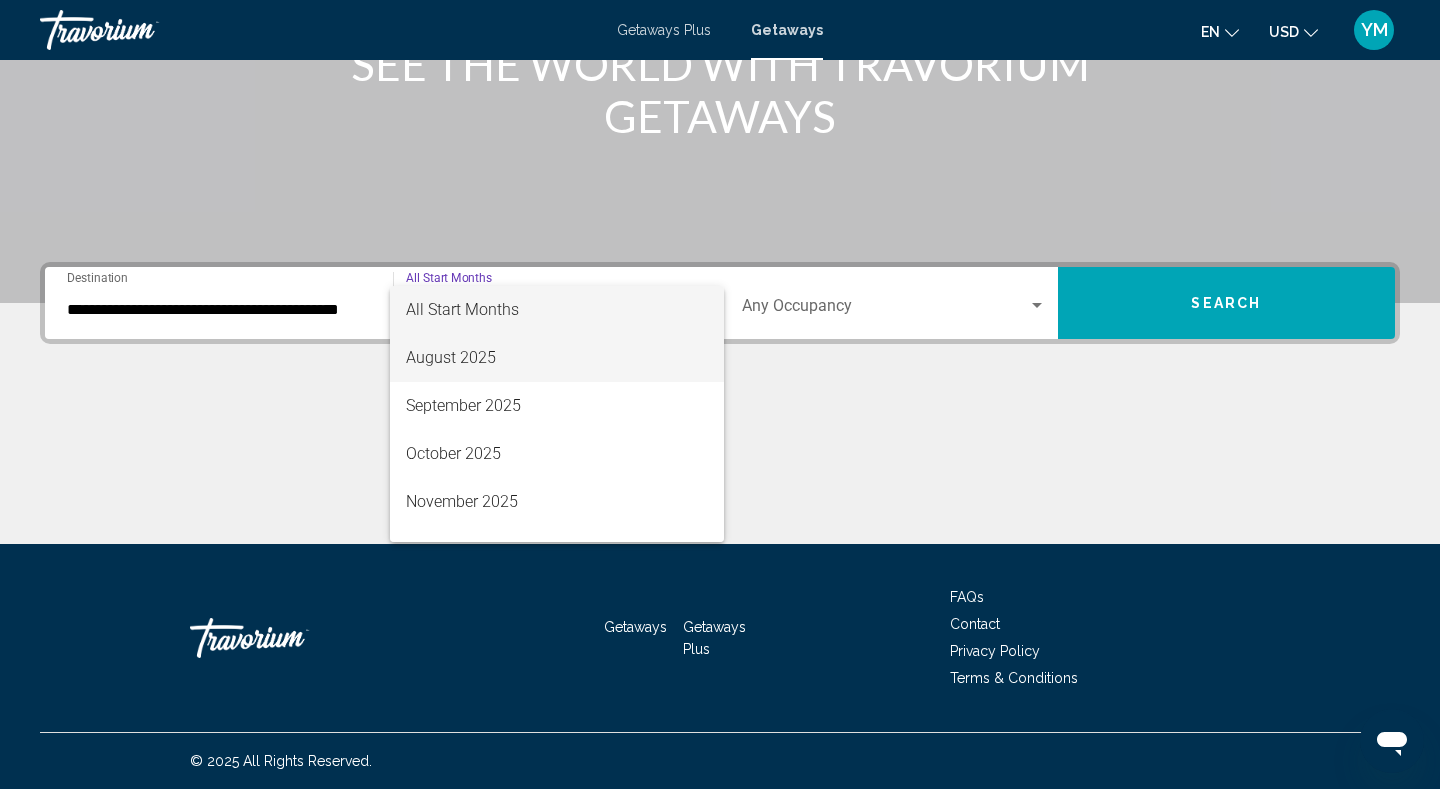 click on "August 2025" at bounding box center (557, 358) 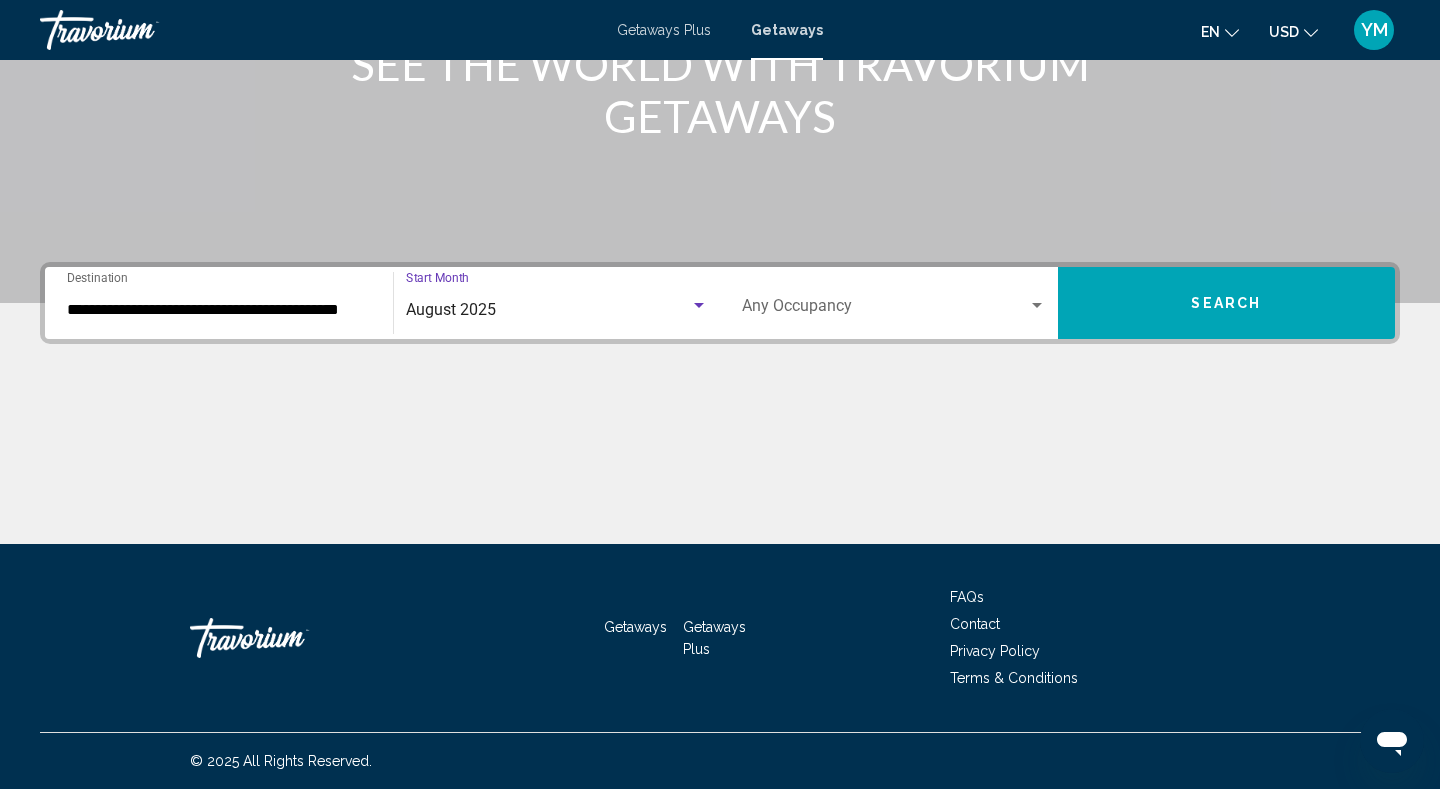 click at bounding box center (885, 310) 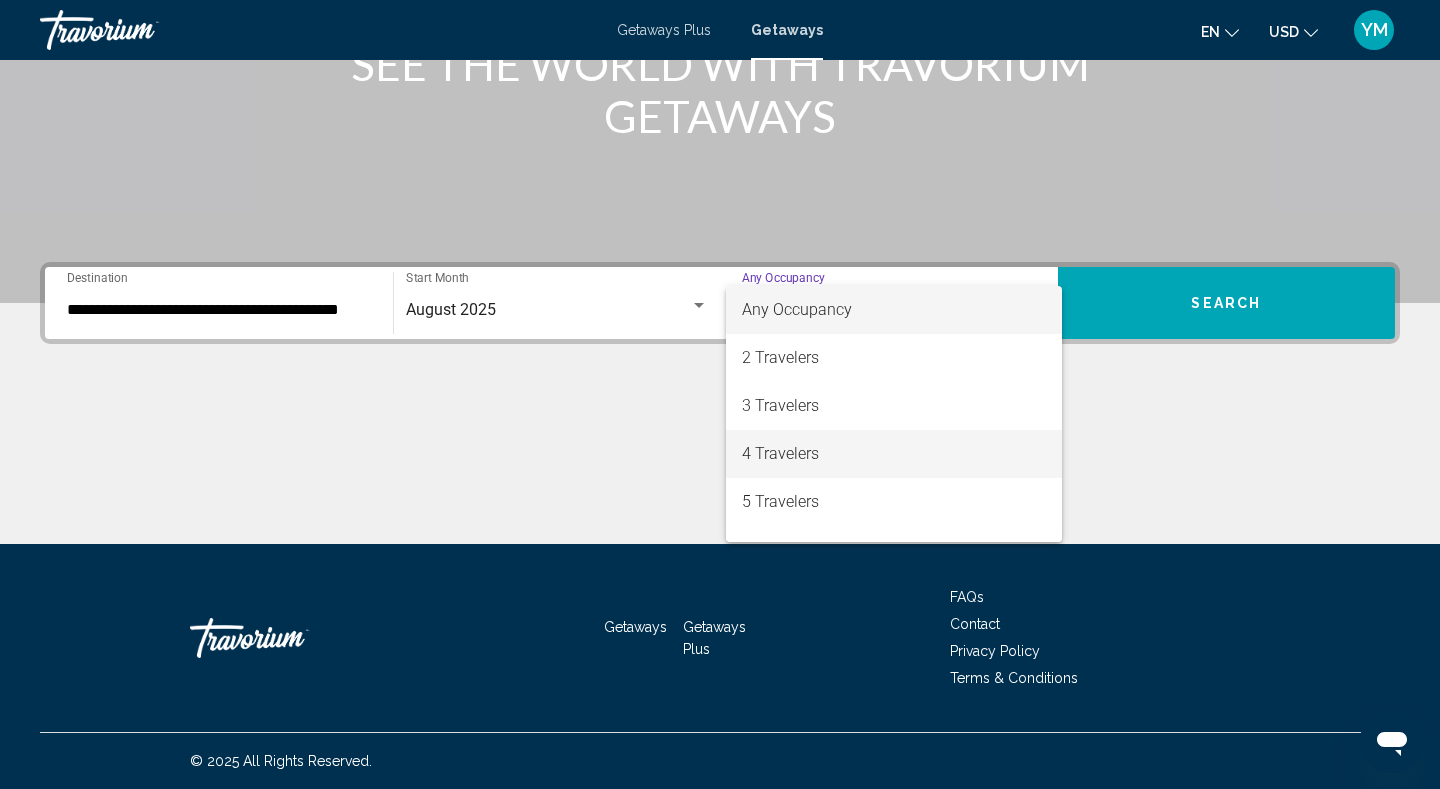 click on "4 Travelers" at bounding box center (894, 454) 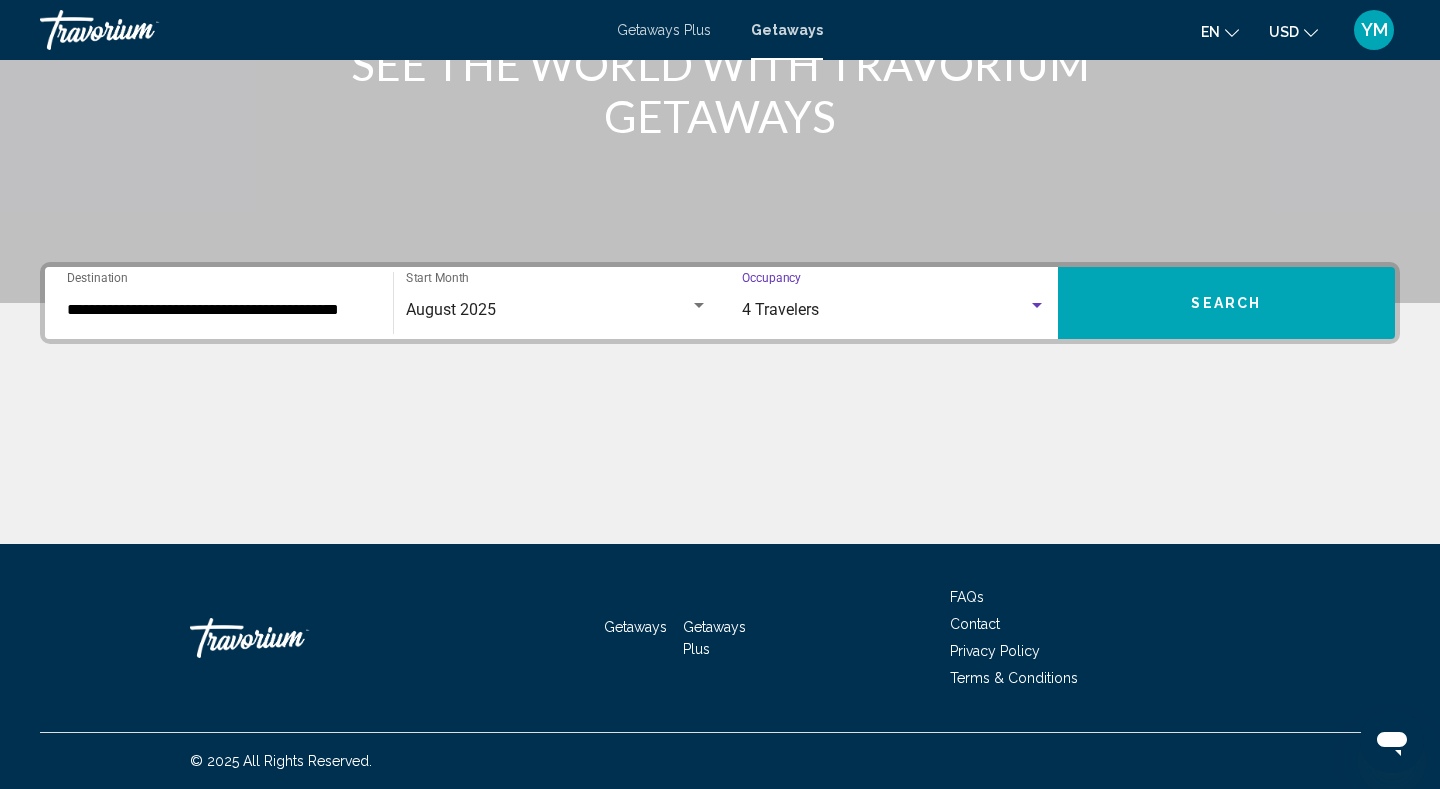 click on "Search" at bounding box center (1226, 304) 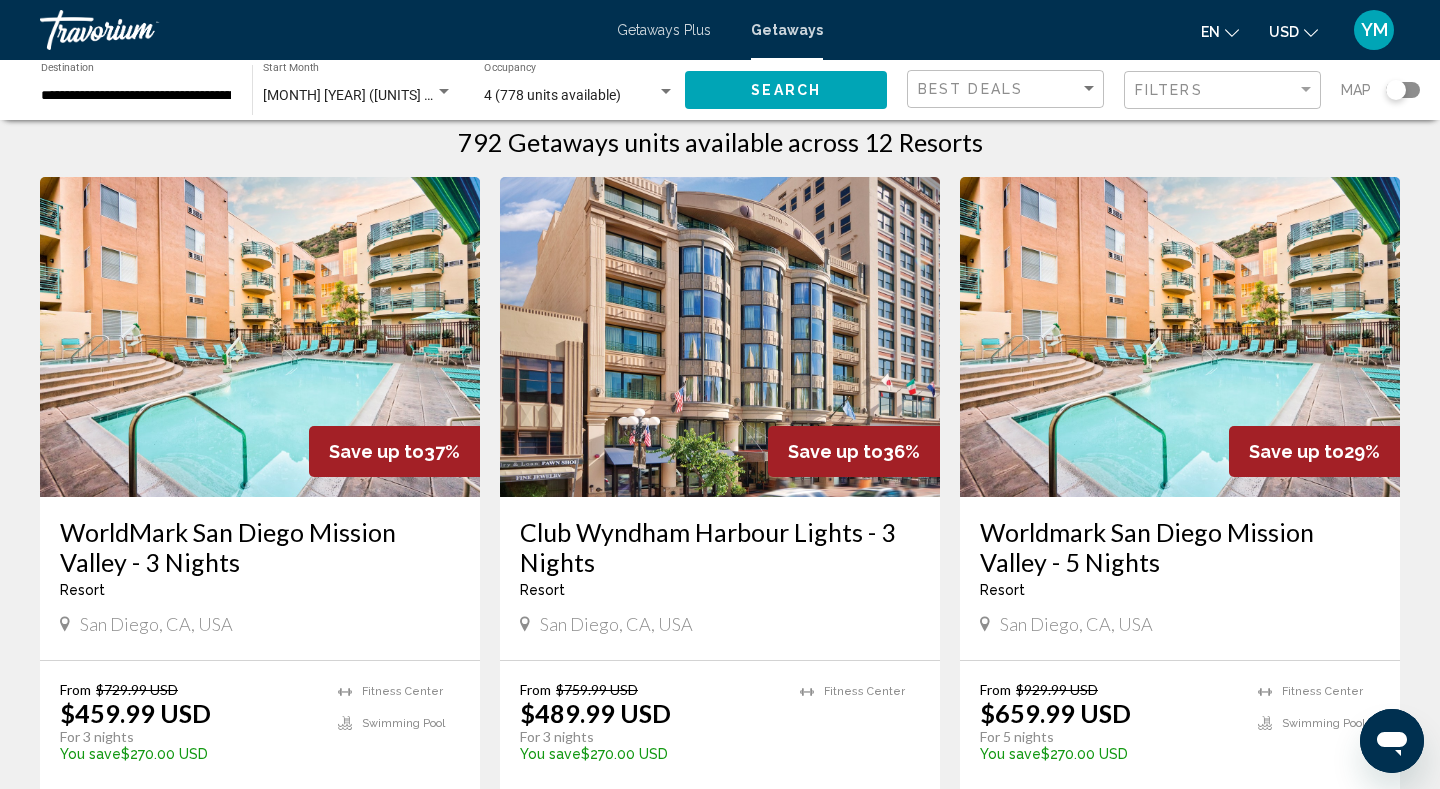 scroll, scrollTop: 0, scrollLeft: 0, axis: both 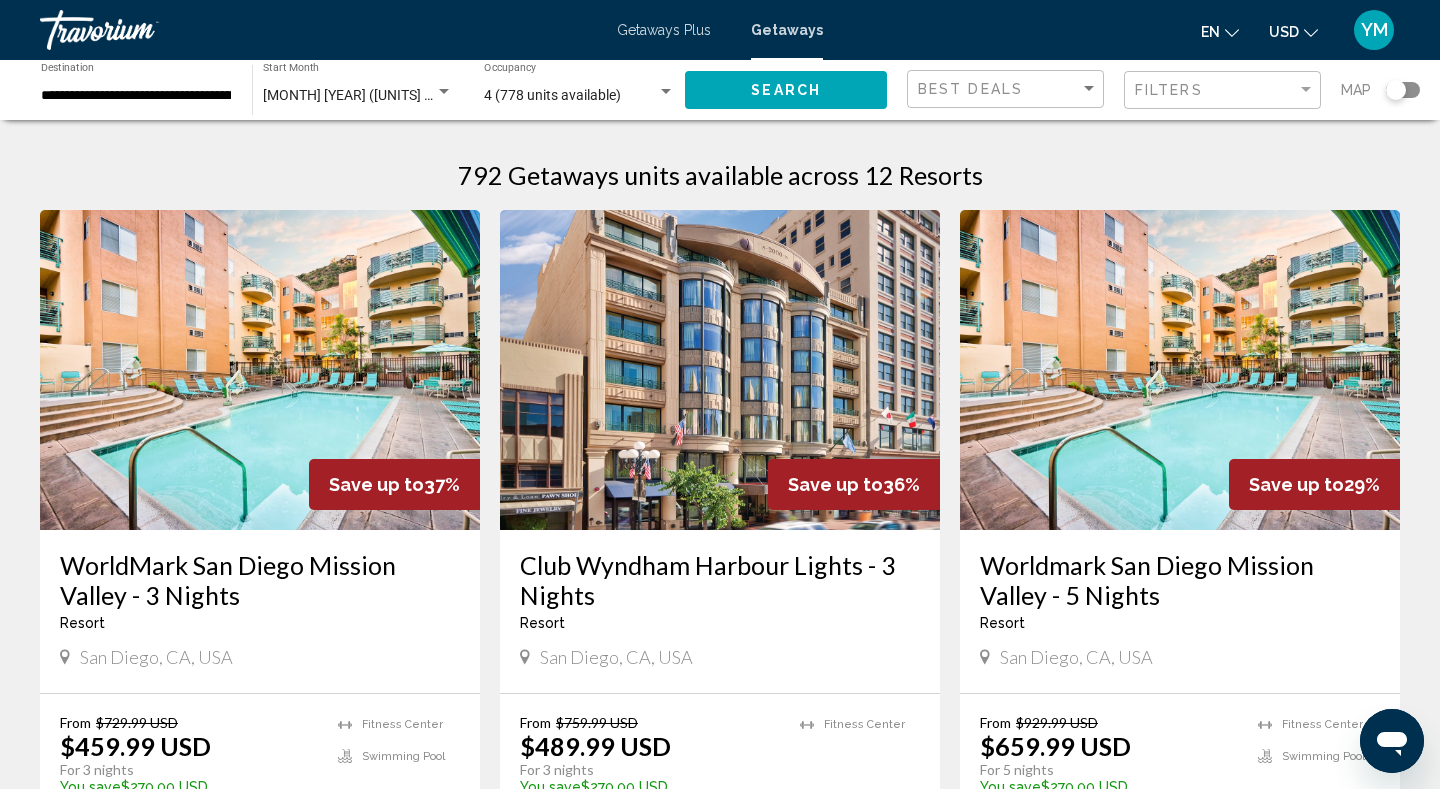 click at bounding box center [444, 91] 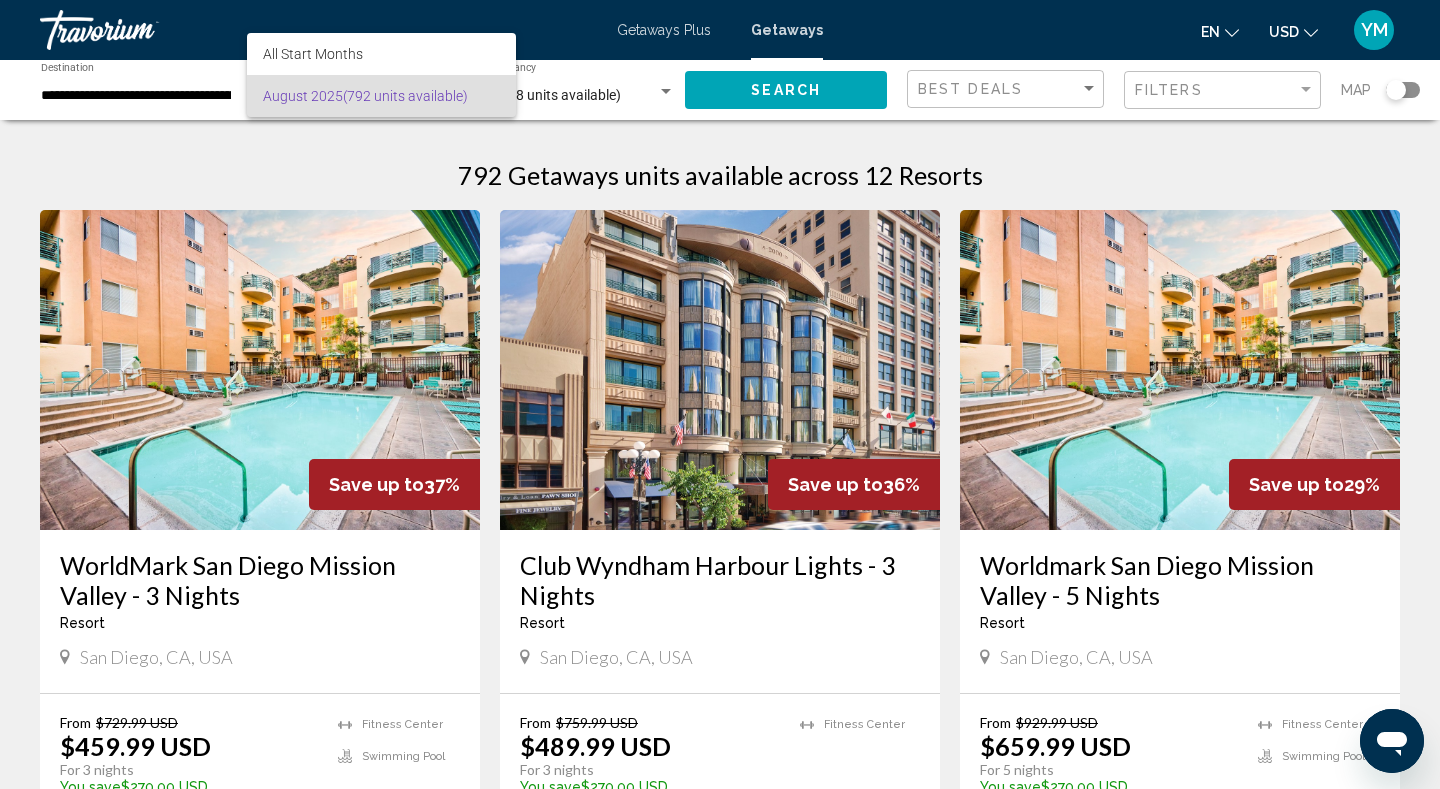 drag, startPoint x: 582, startPoint y: 44, endPoint x: 1079, endPoint y: 347, distance: 582.08075 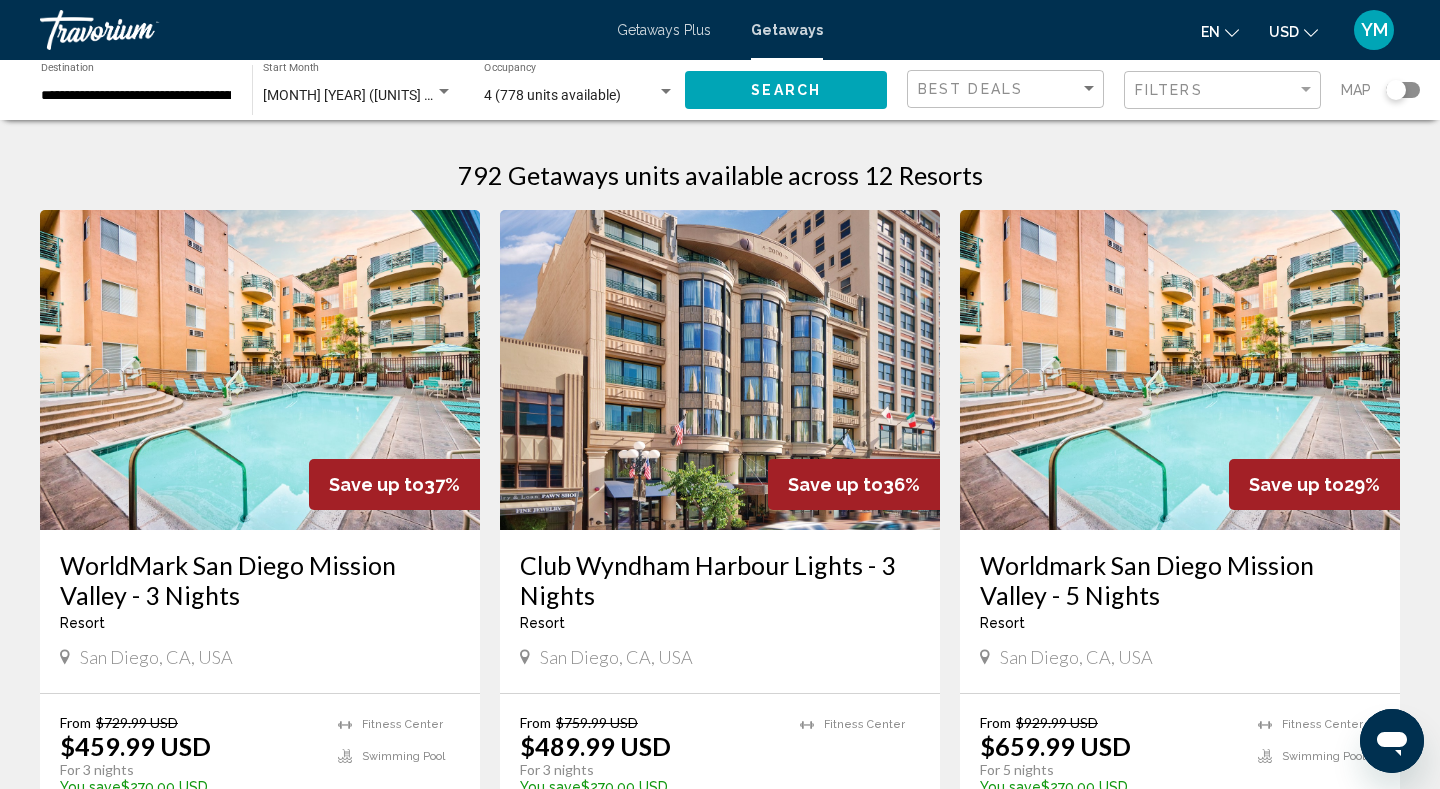 drag, startPoint x: 1079, startPoint y: 347, endPoint x: 1091, endPoint y: 341, distance: 13.416408 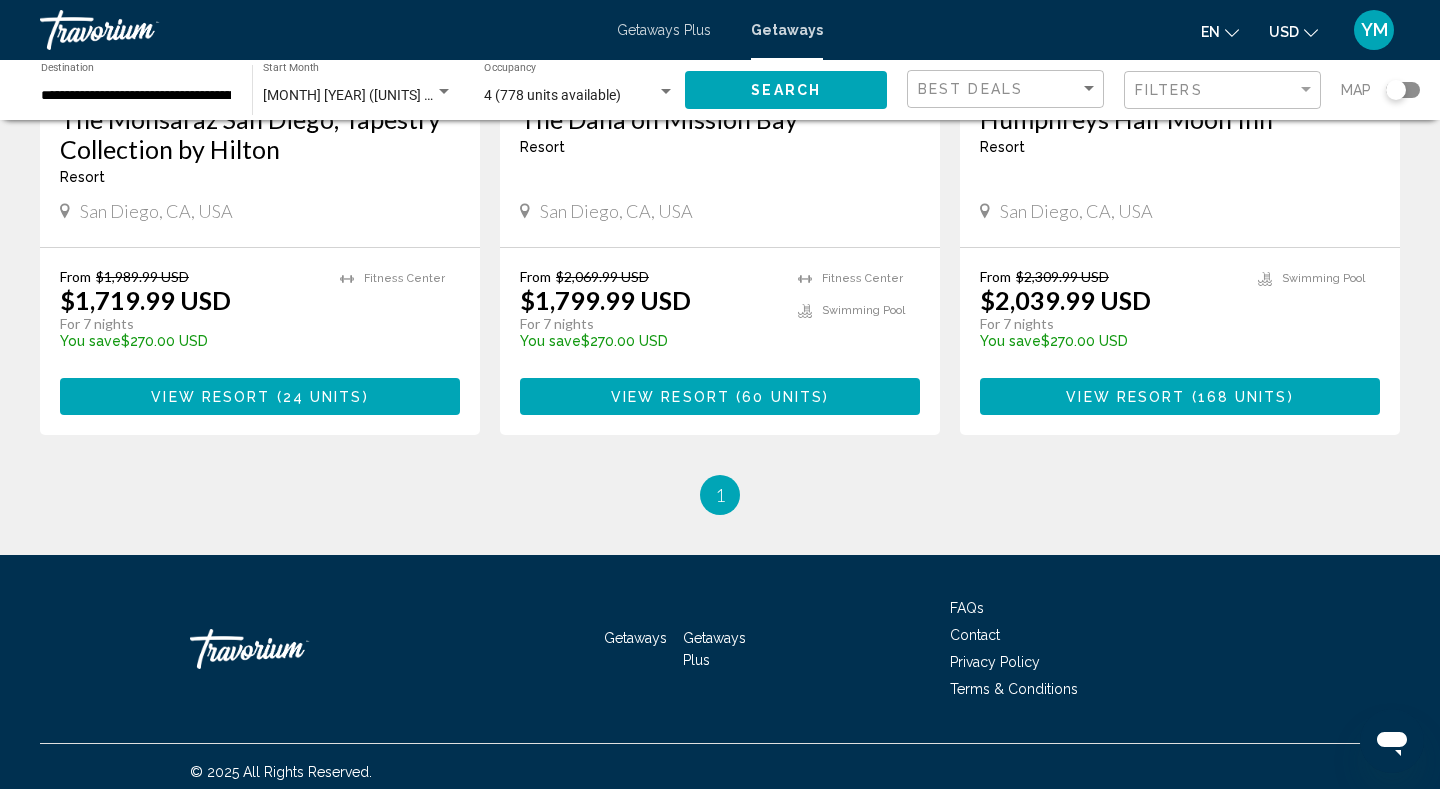 scroll, scrollTop: 2589, scrollLeft: 0, axis: vertical 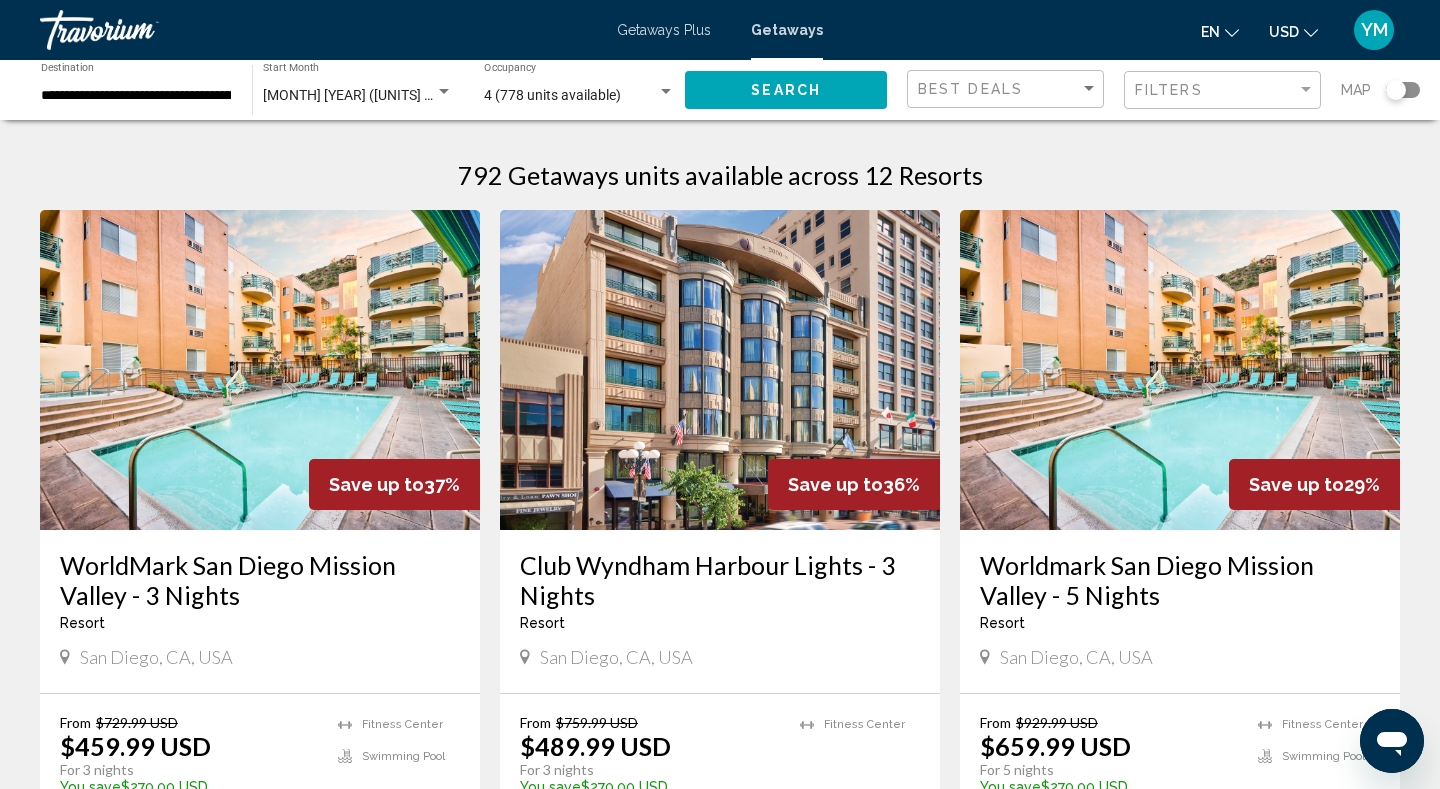 click on "Getaways Plus" at bounding box center (664, 30) 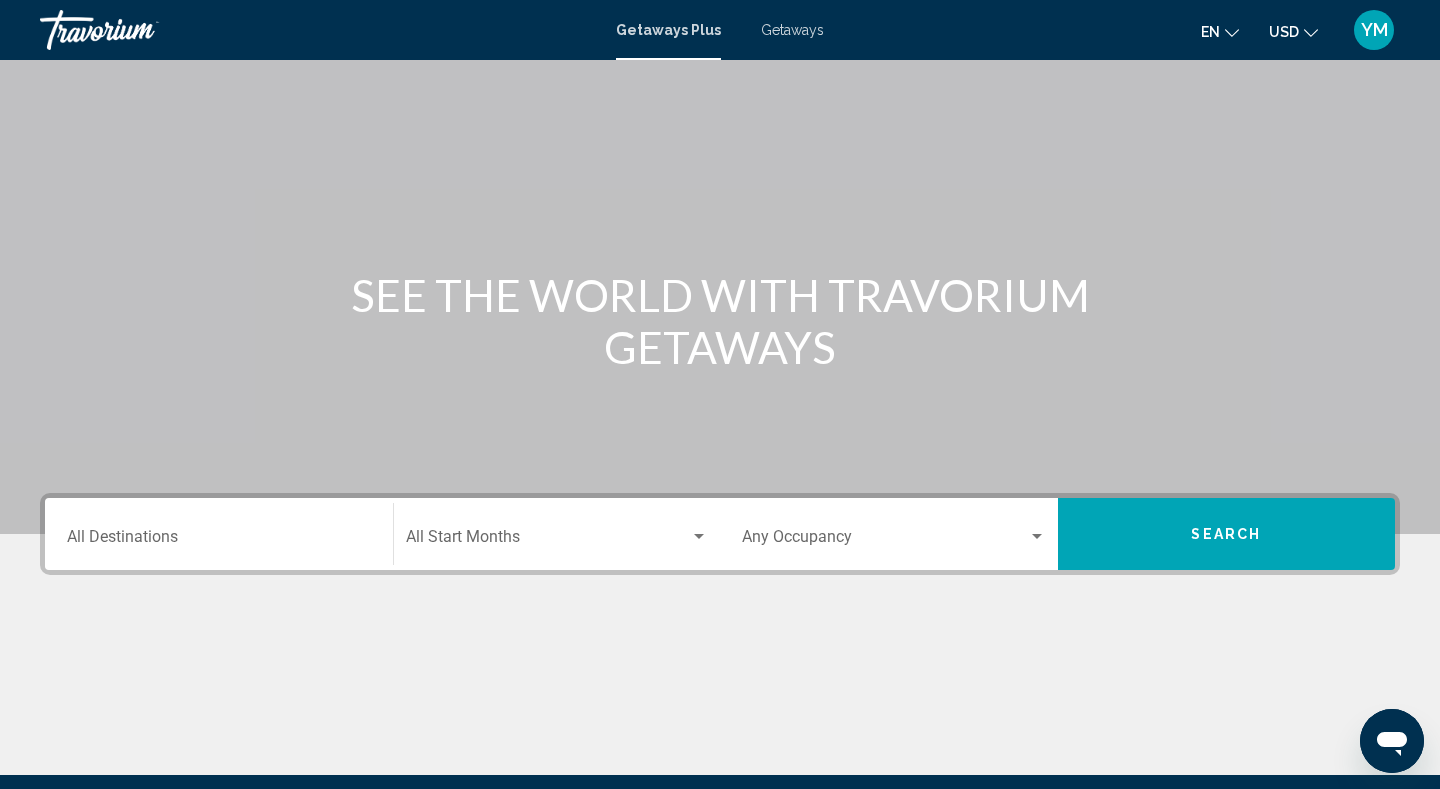 scroll, scrollTop: 0, scrollLeft: 0, axis: both 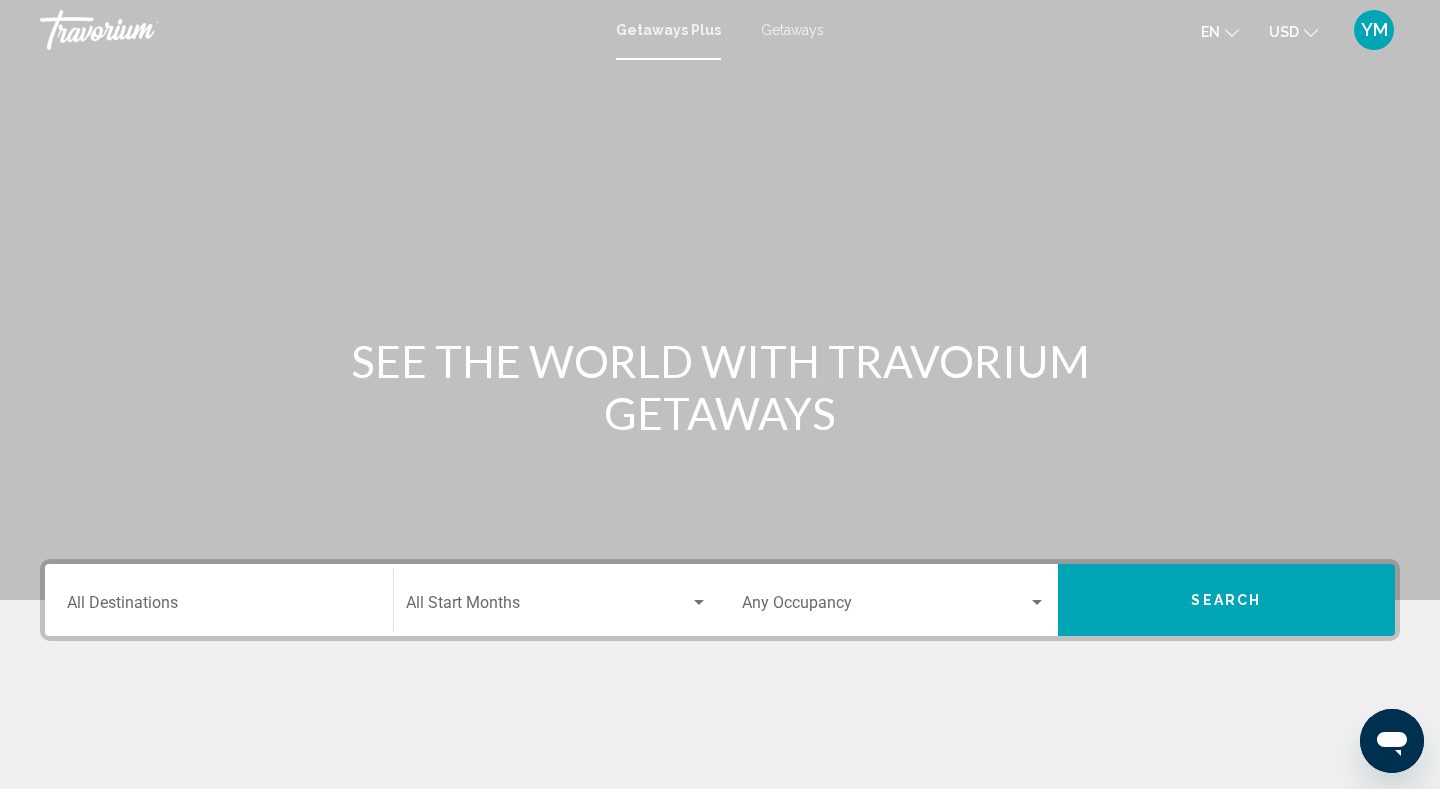 click on "Destination All Destinations" at bounding box center [219, 600] 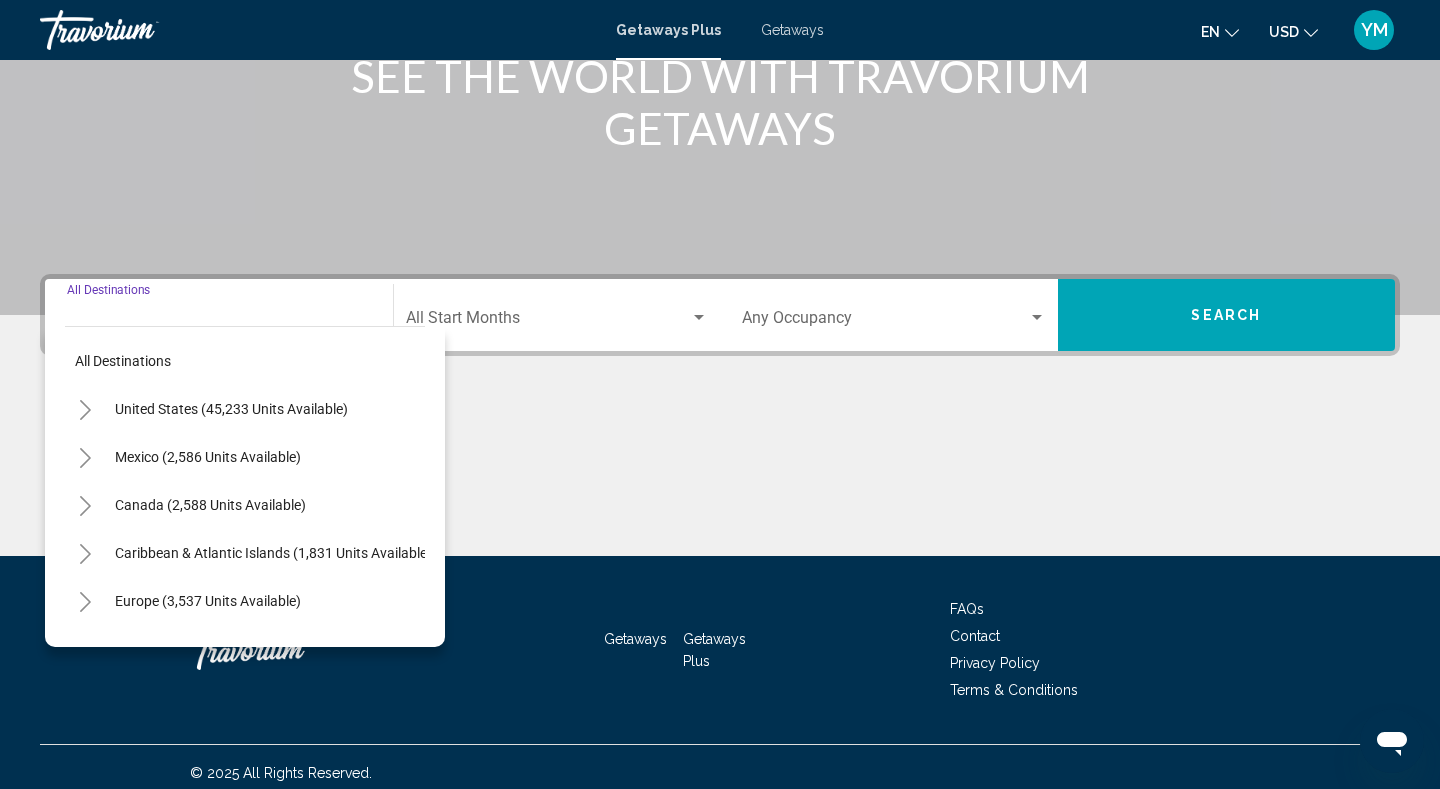 scroll, scrollTop: 297, scrollLeft: 0, axis: vertical 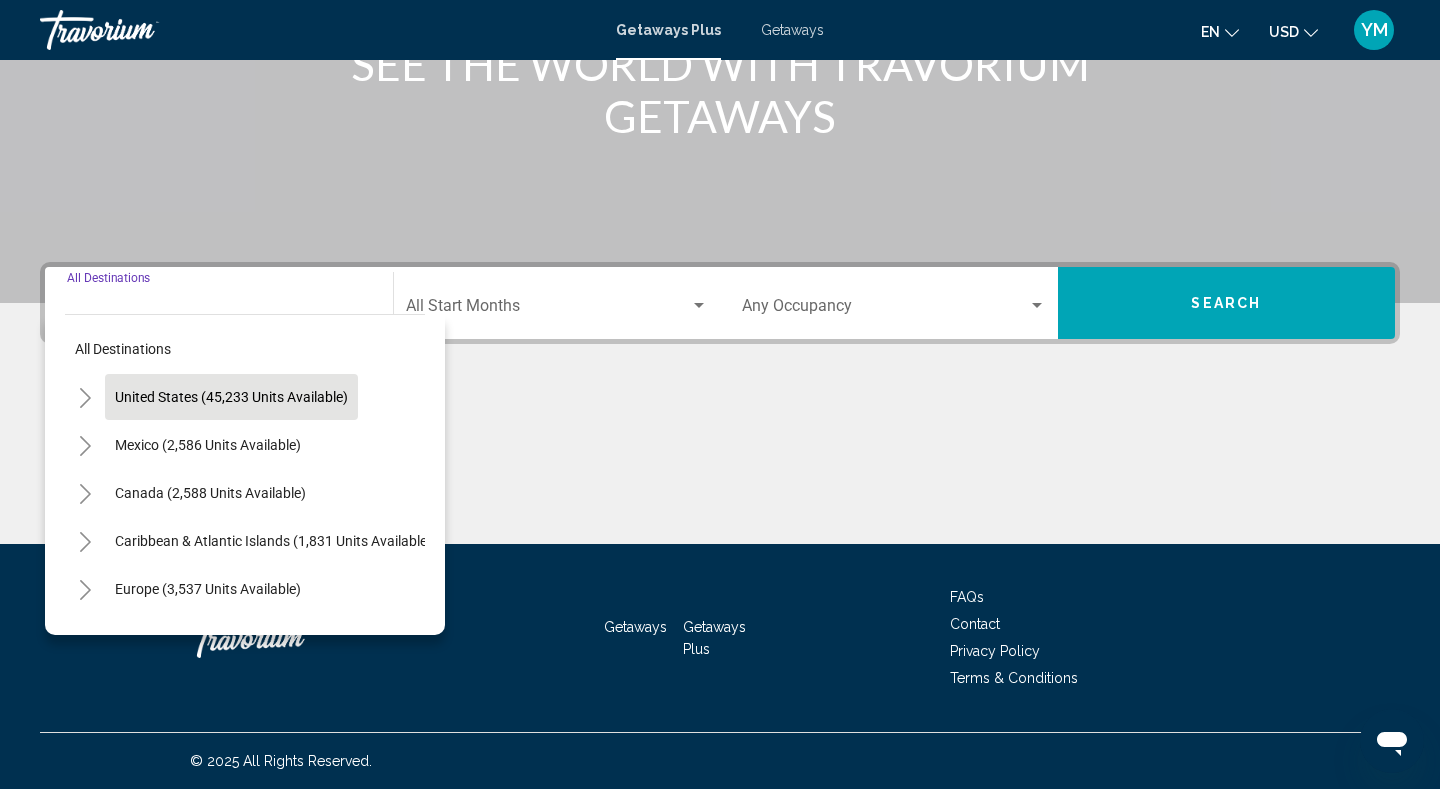 click on "United States (45,233 units available)" at bounding box center (208, 445) 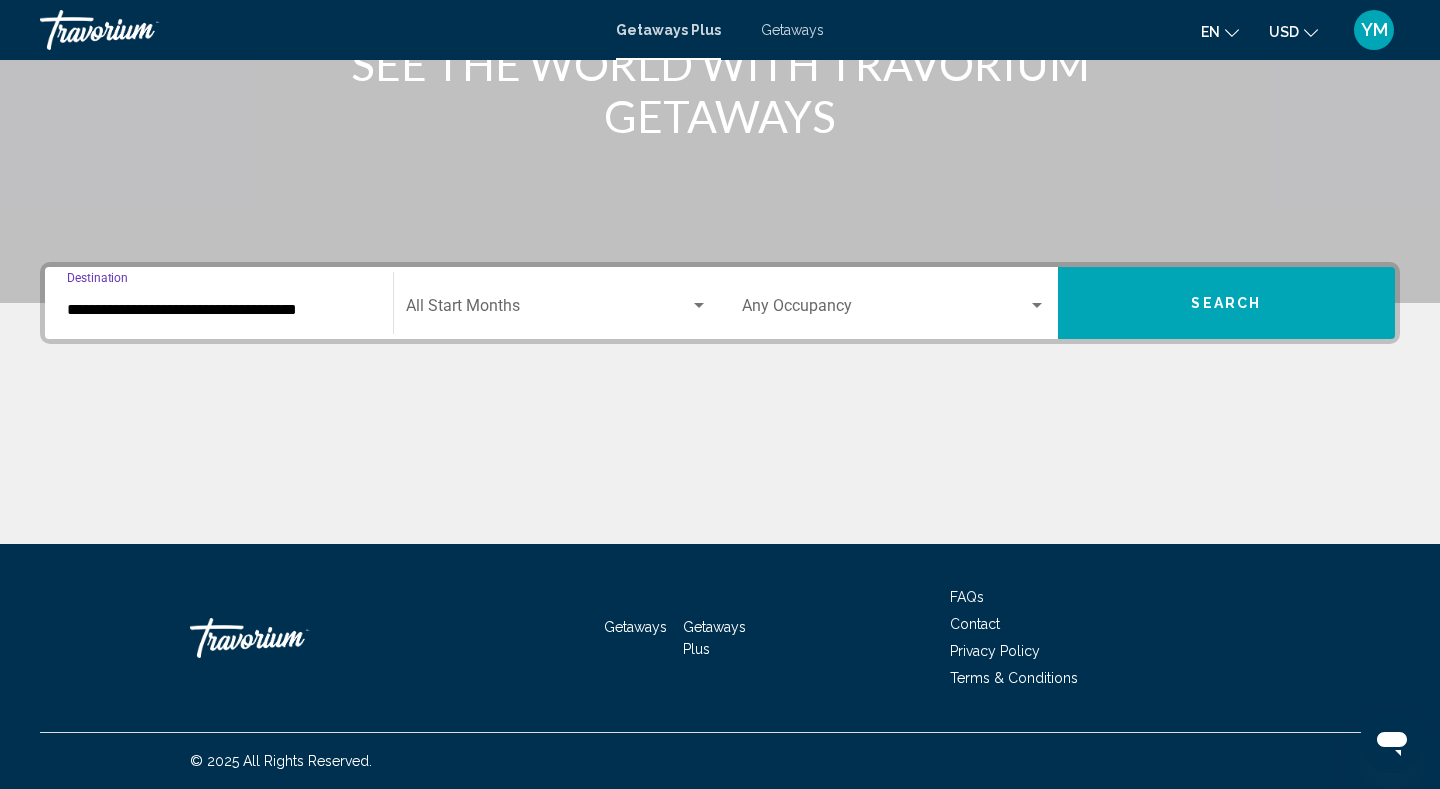 click on "**********" at bounding box center (219, 310) 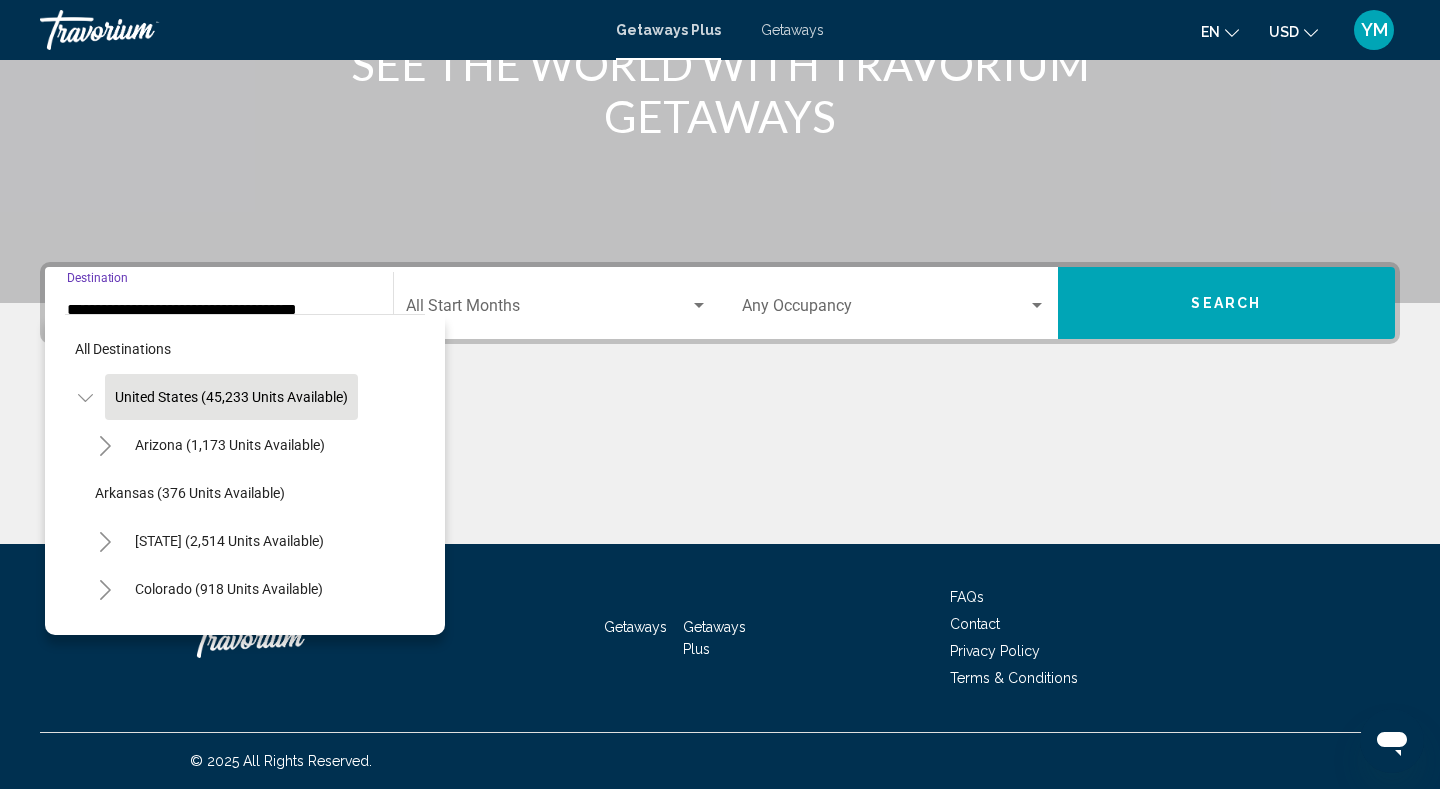 click 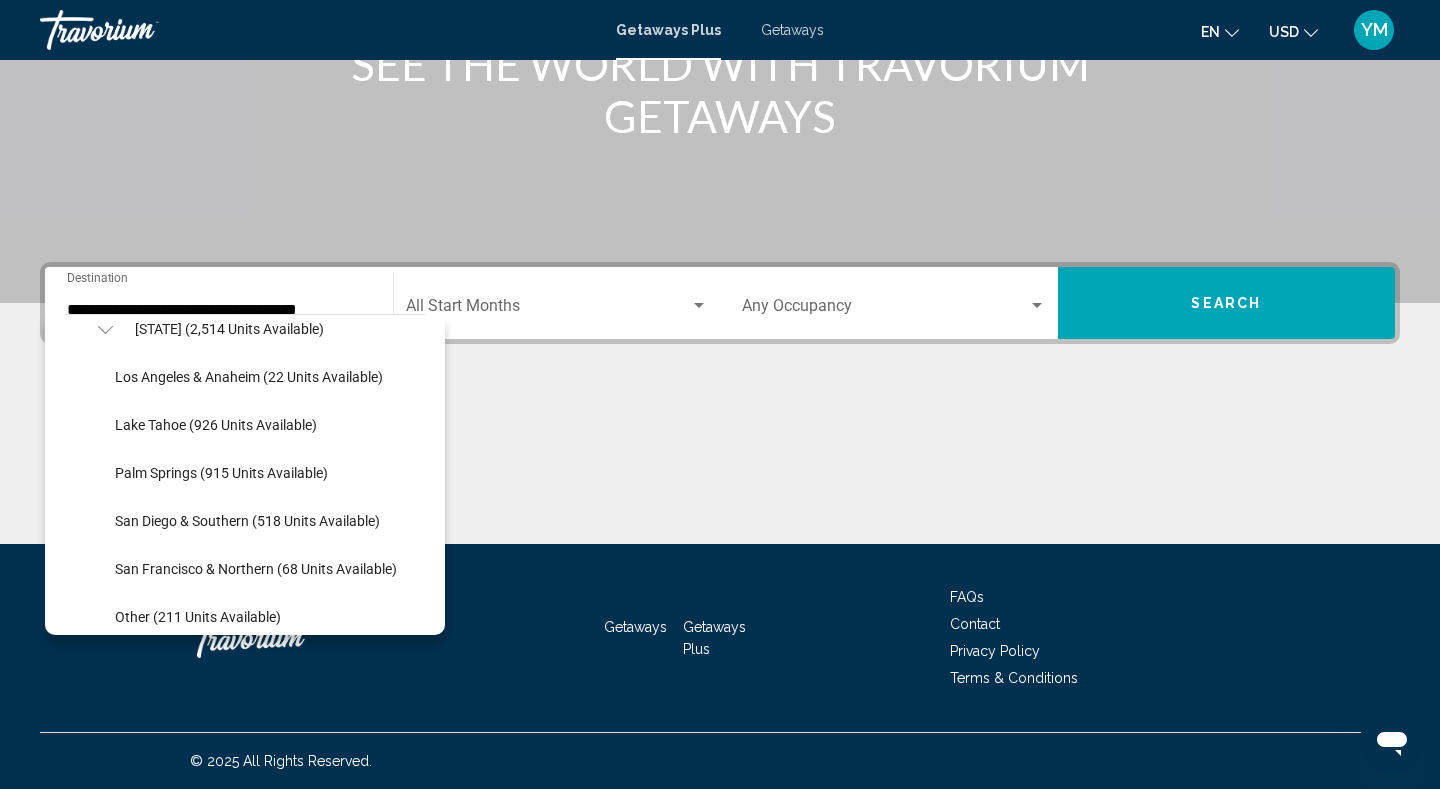scroll, scrollTop: 217, scrollLeft: 0, axis: vertical 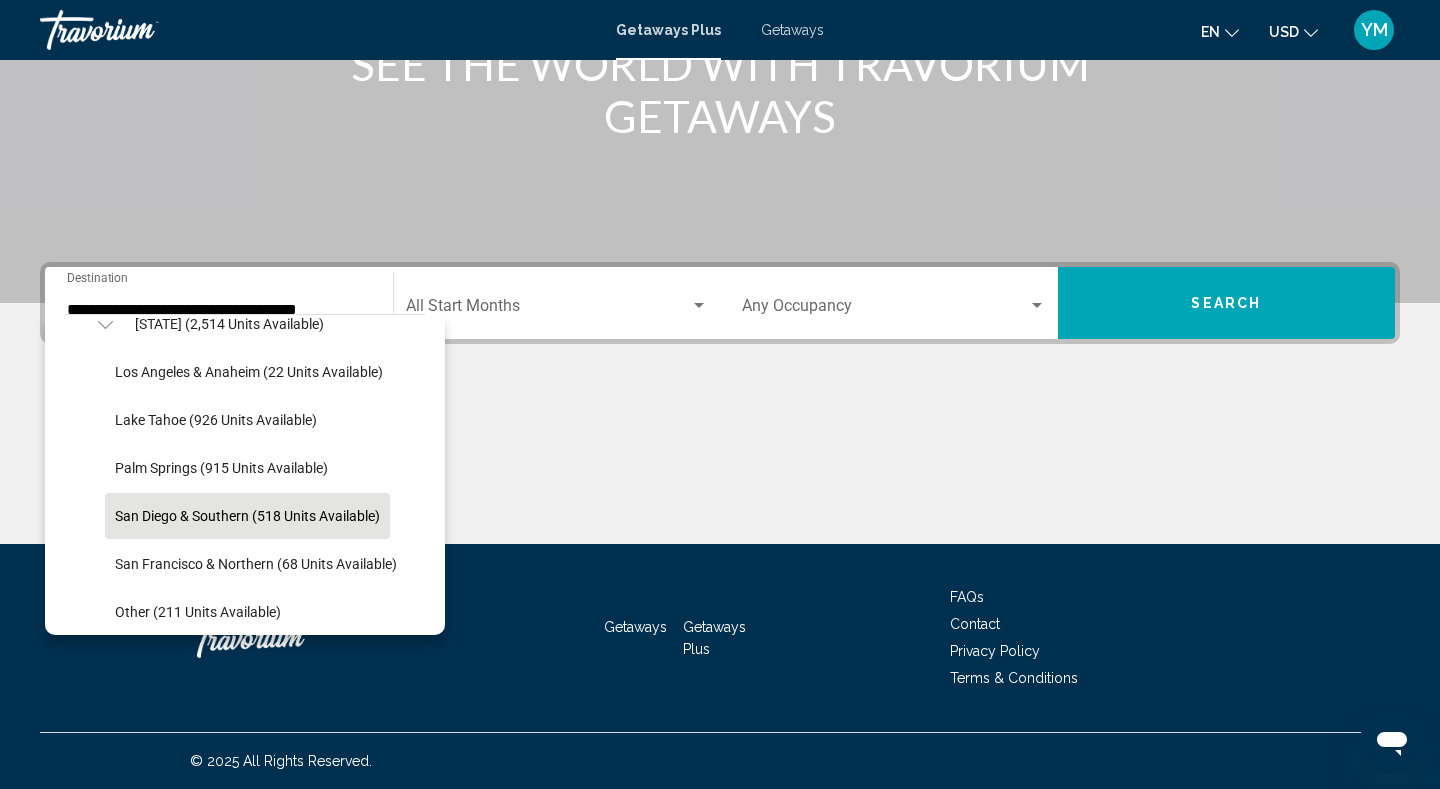click on "San Diego & Southern (518 units available)" 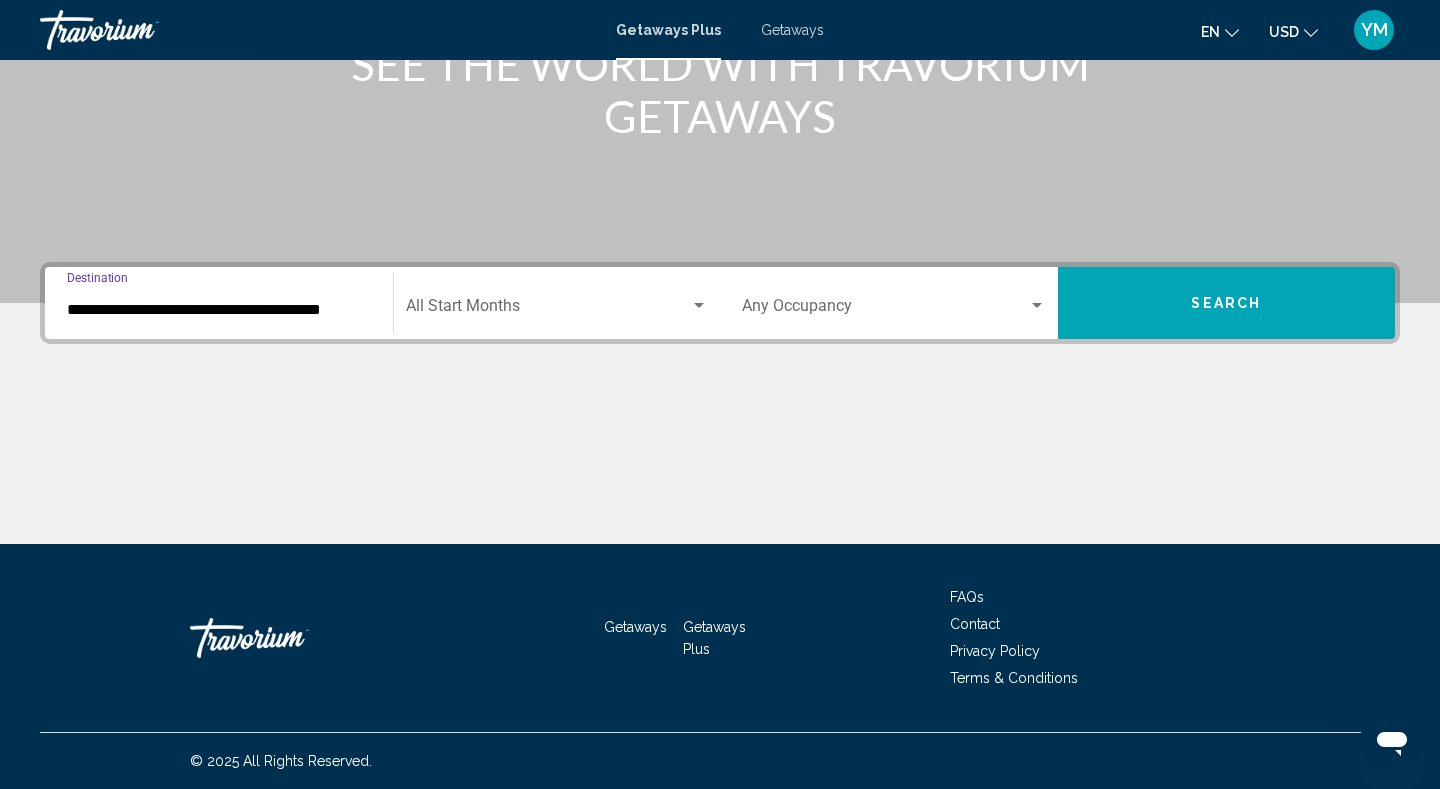 click at bounding box center [548, 310] 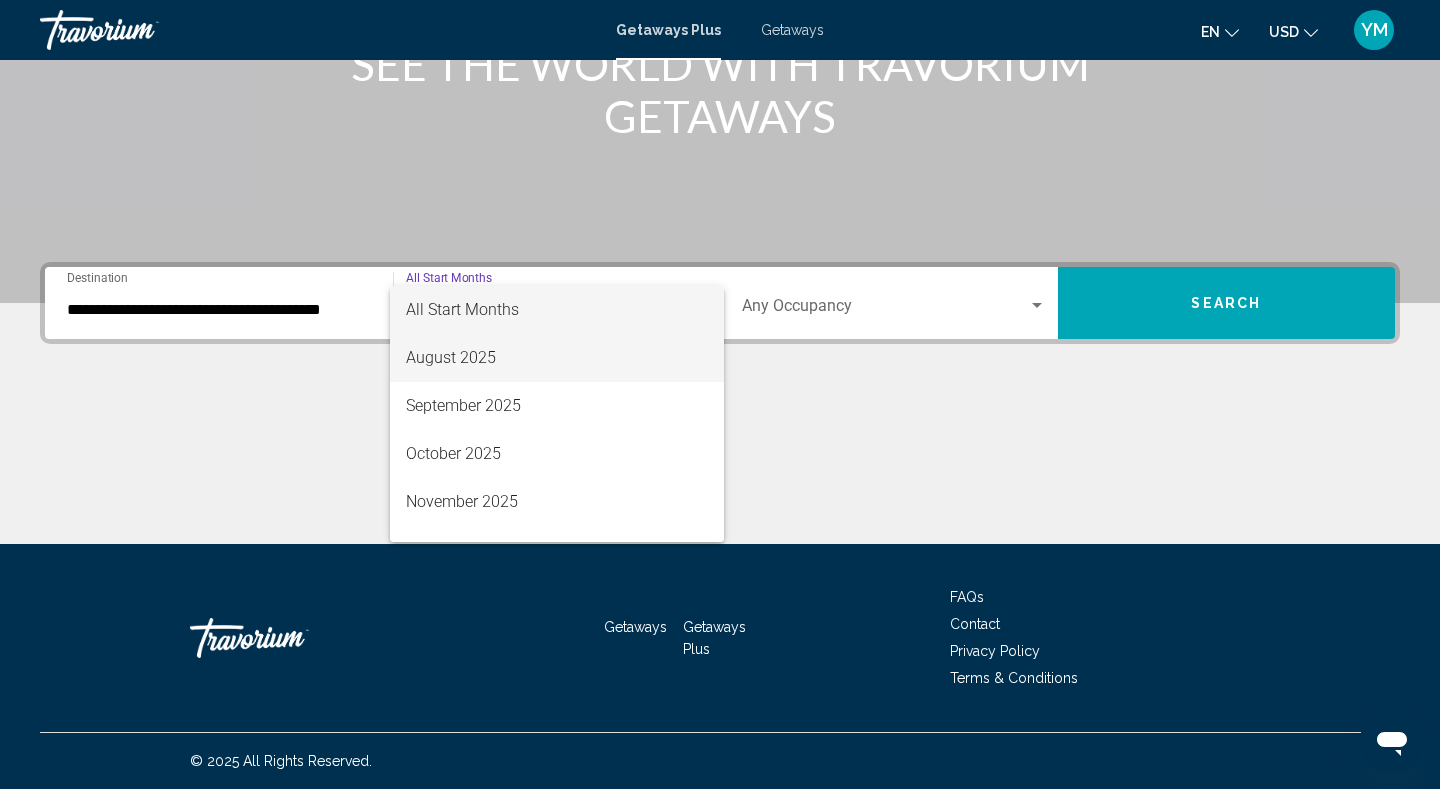 click on "August 2025" at bounding box center (557, 358) 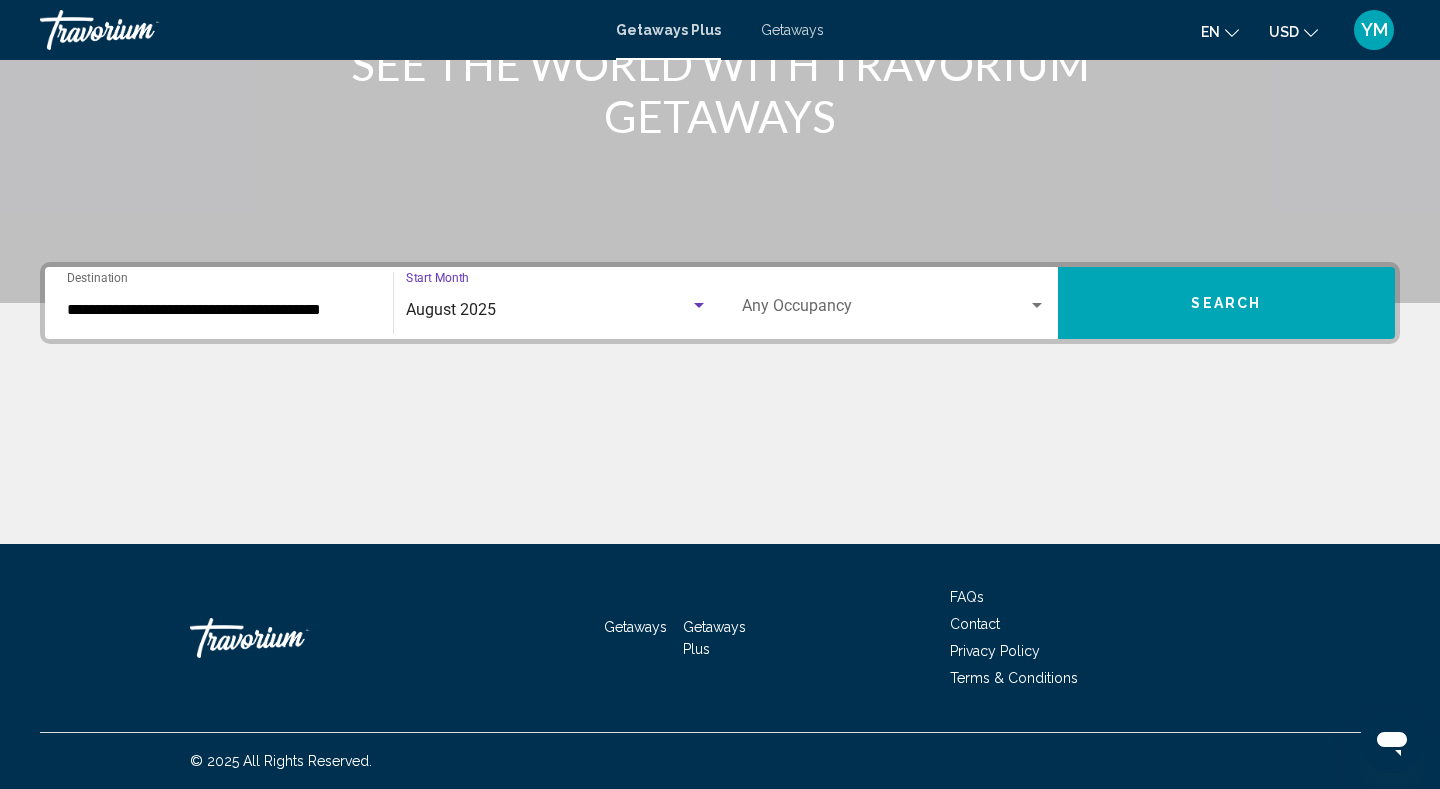 click at bounding box center [885, 310] 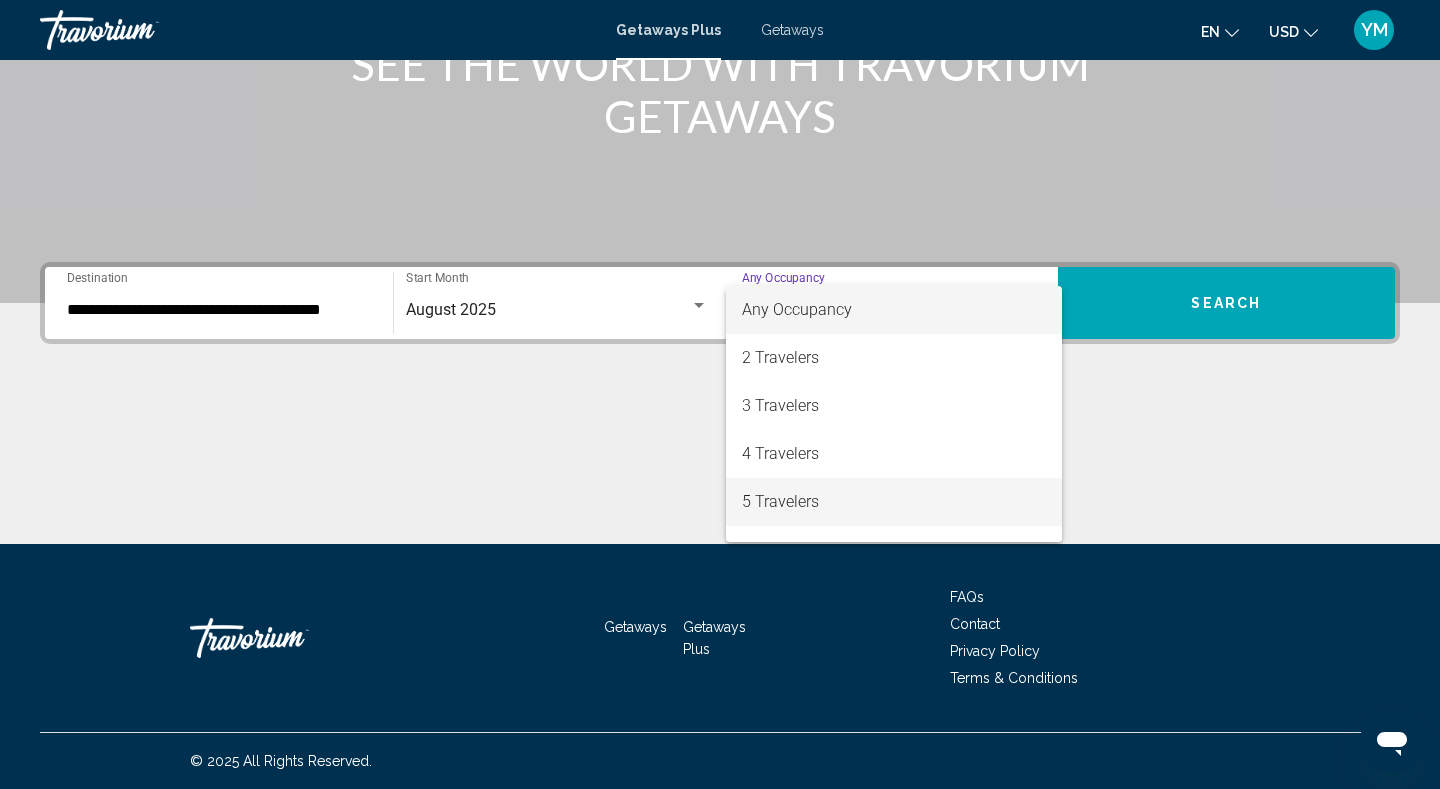 click on "5 Travelers" at bounding box center (894, 502) 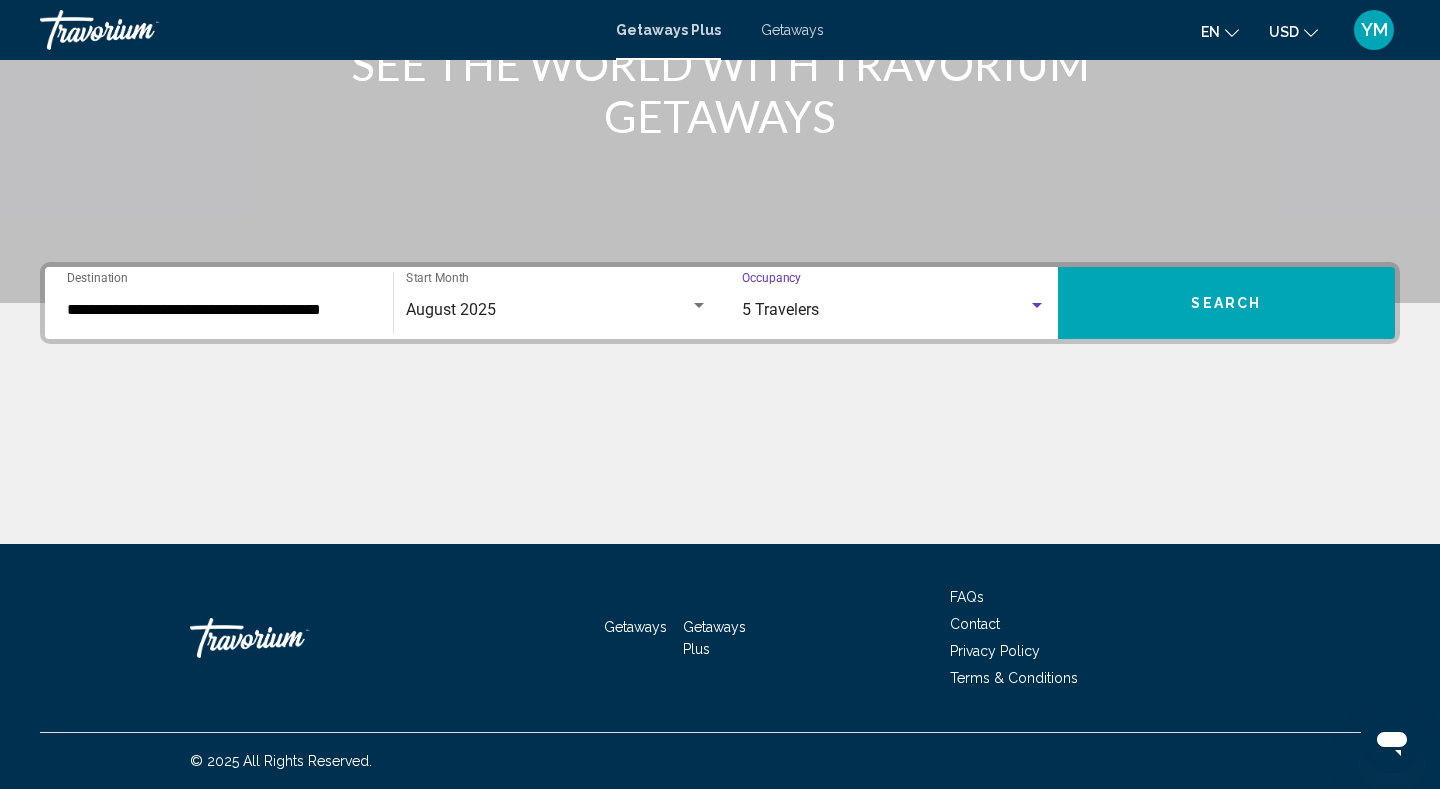click on "Search" at bounding box center [1227, 303] 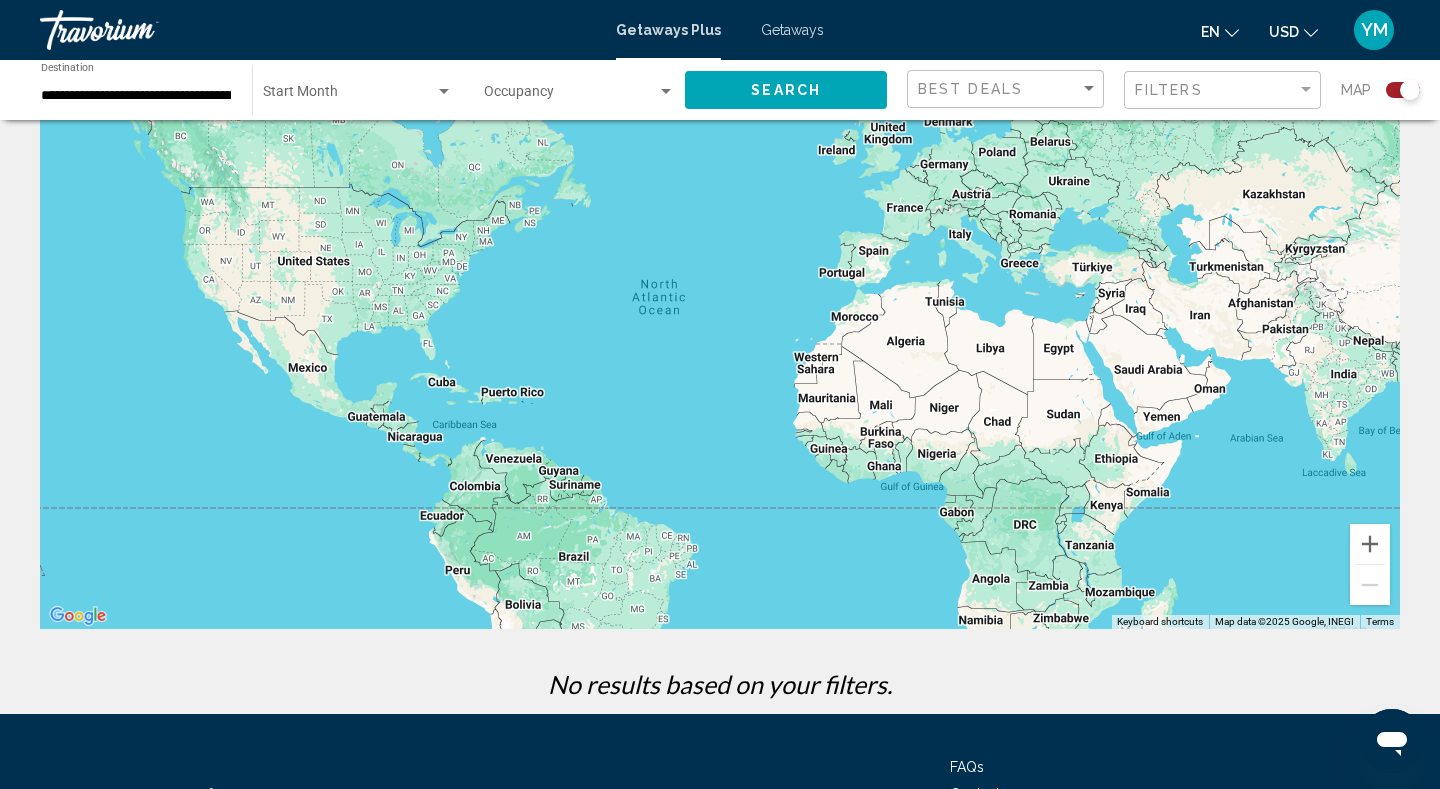 scroll, scrollTop: 0, scrollLeft: 0, axis: both 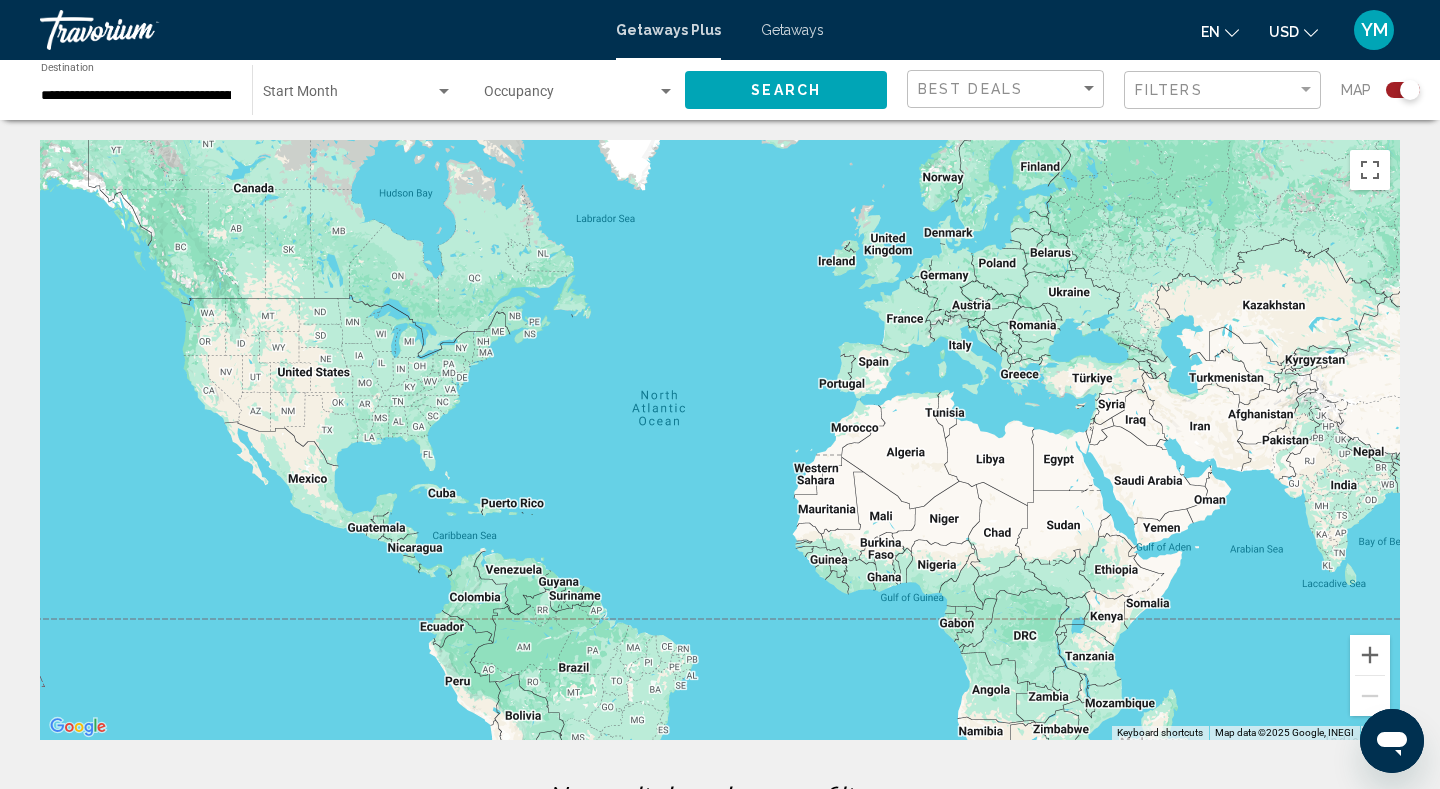 click at bounding box center [666, 91] 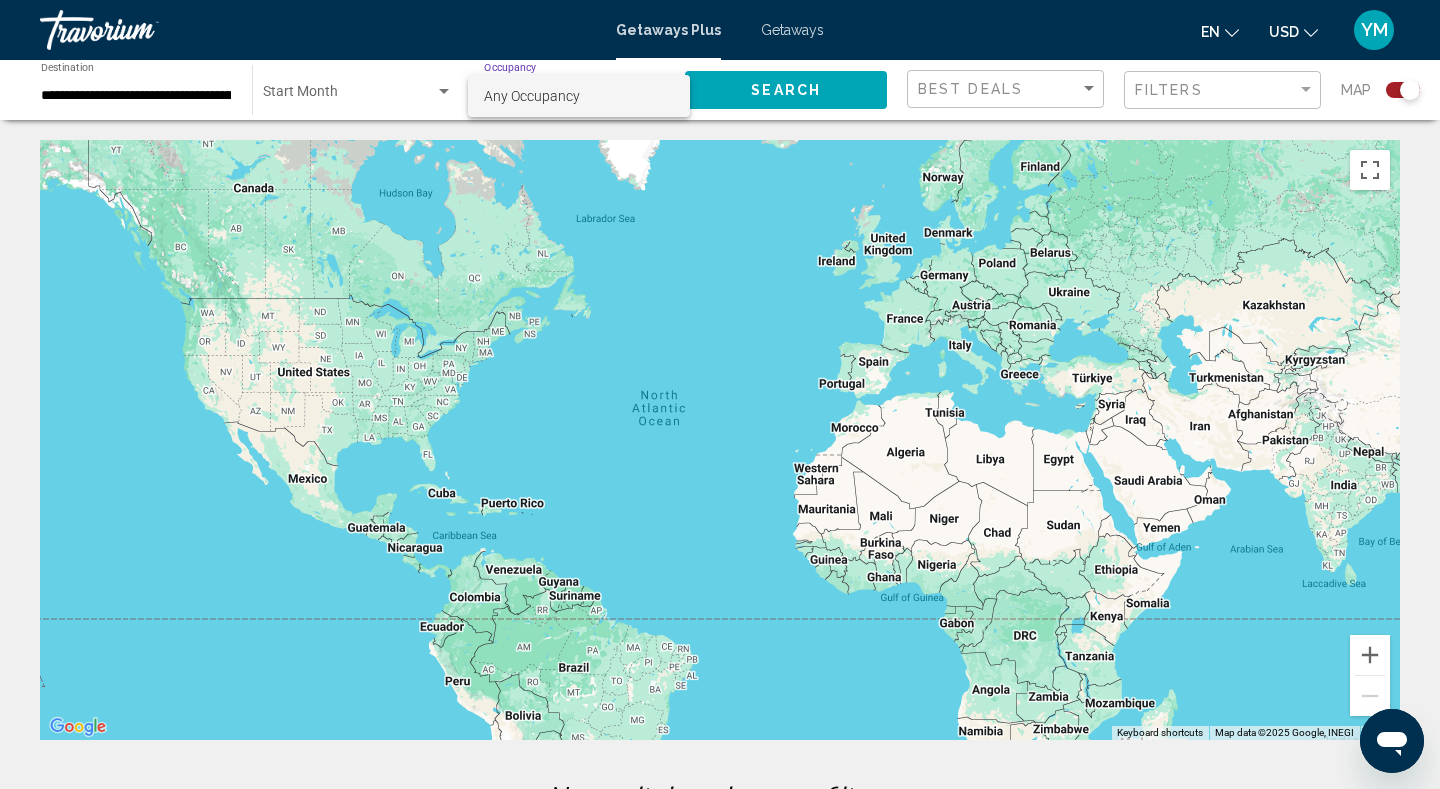 click on "Any Occupancy" at bounding box center (579, 96) 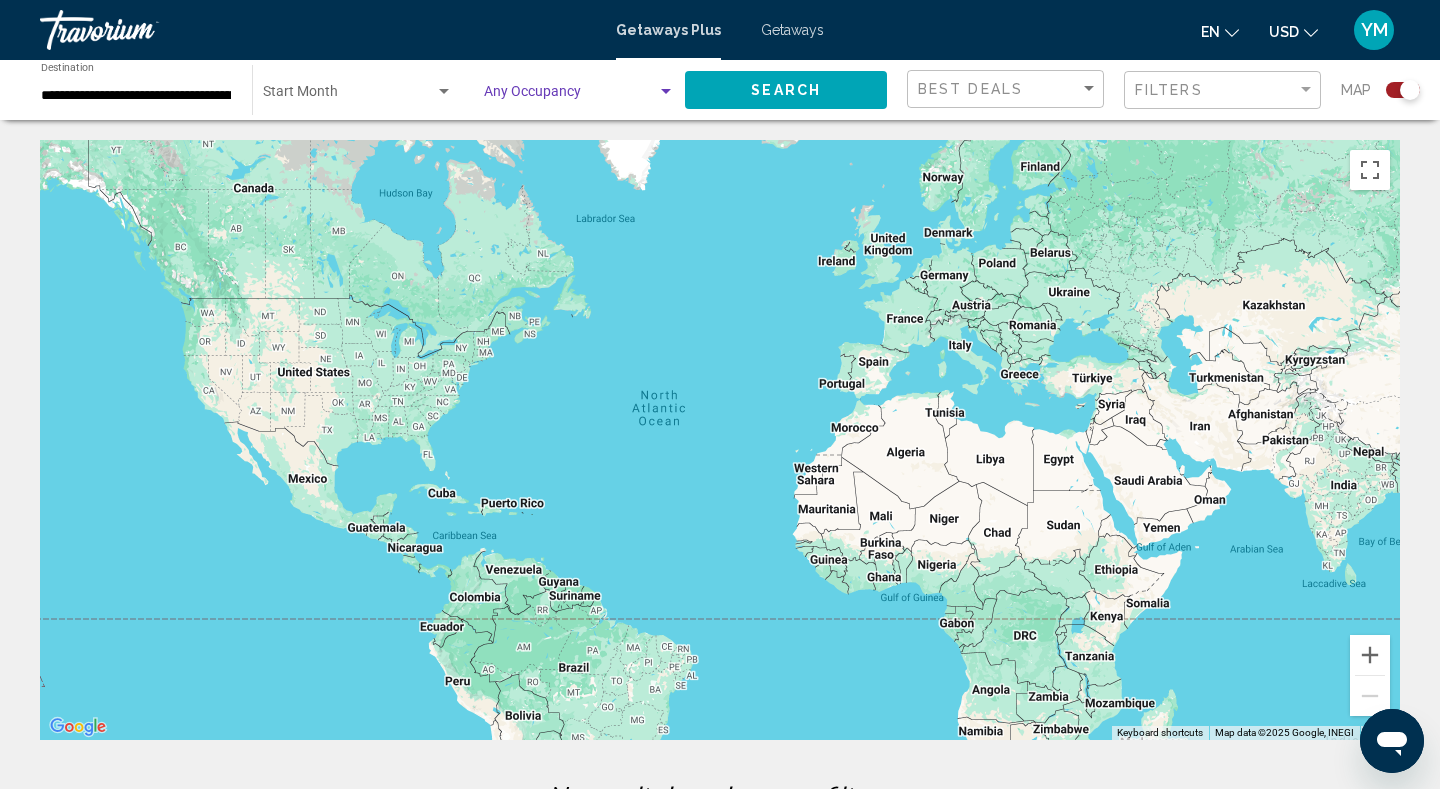 click at bounding box center (444, 92) 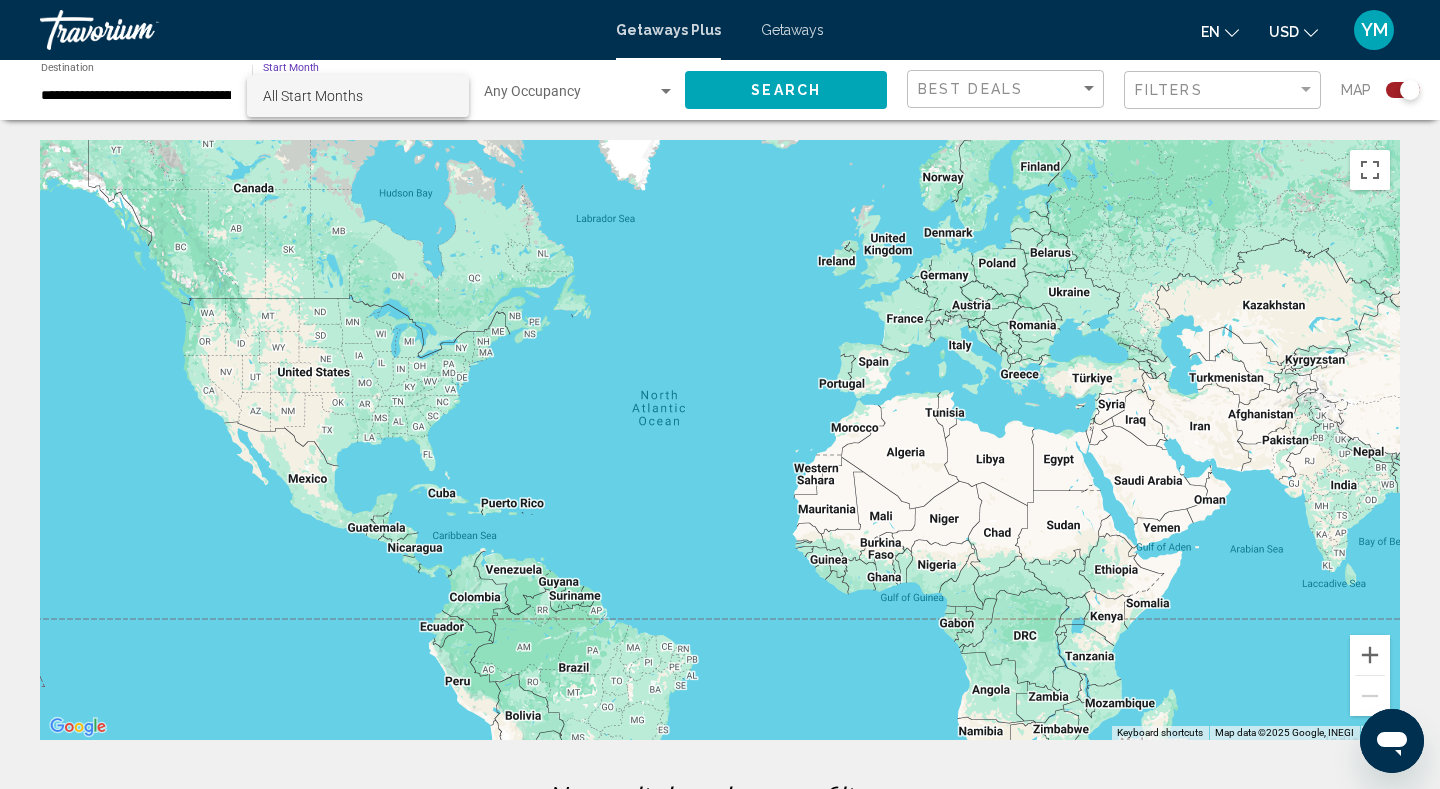 click on "All Start Months" at bounding box center (358, 96) 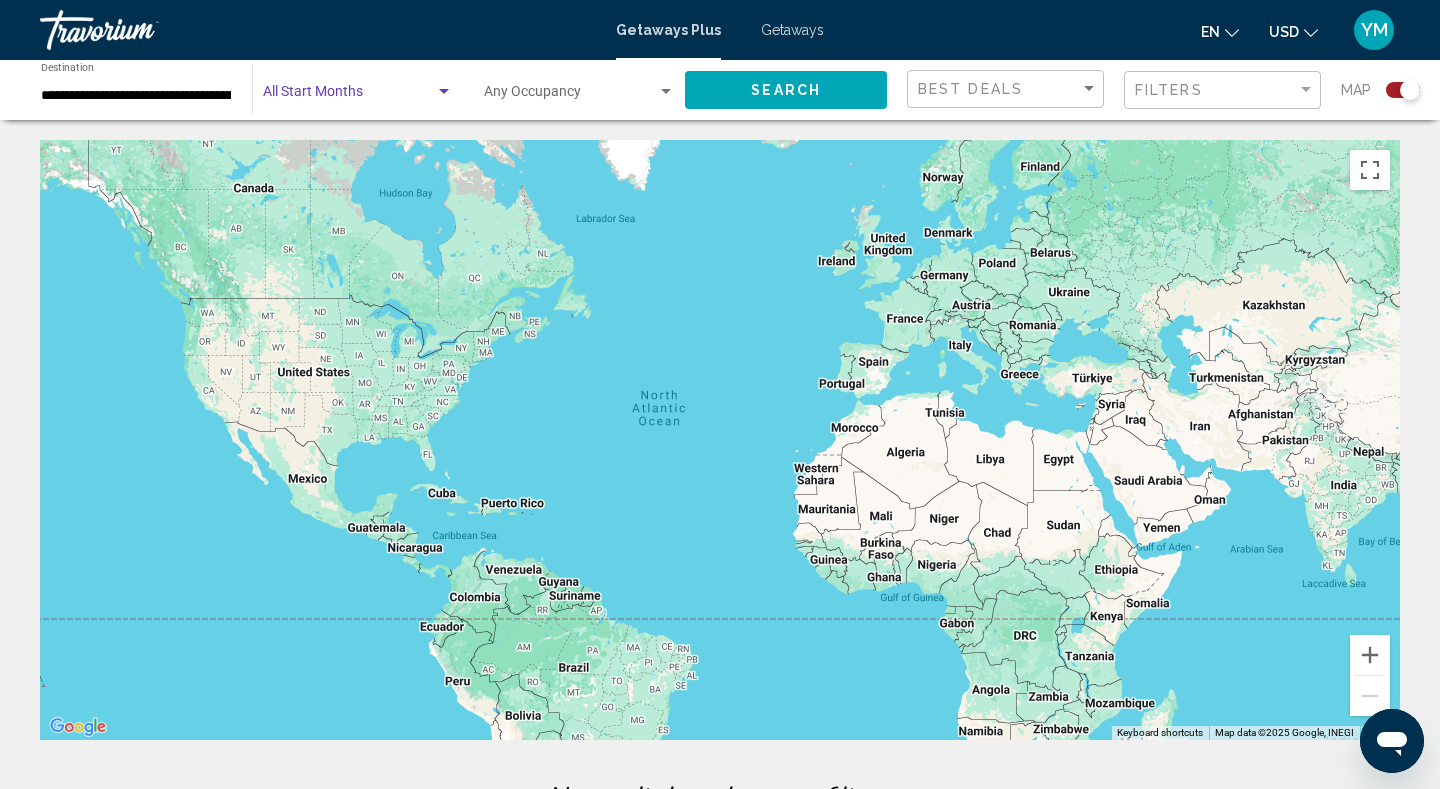 click at bounding box center [444, 92] 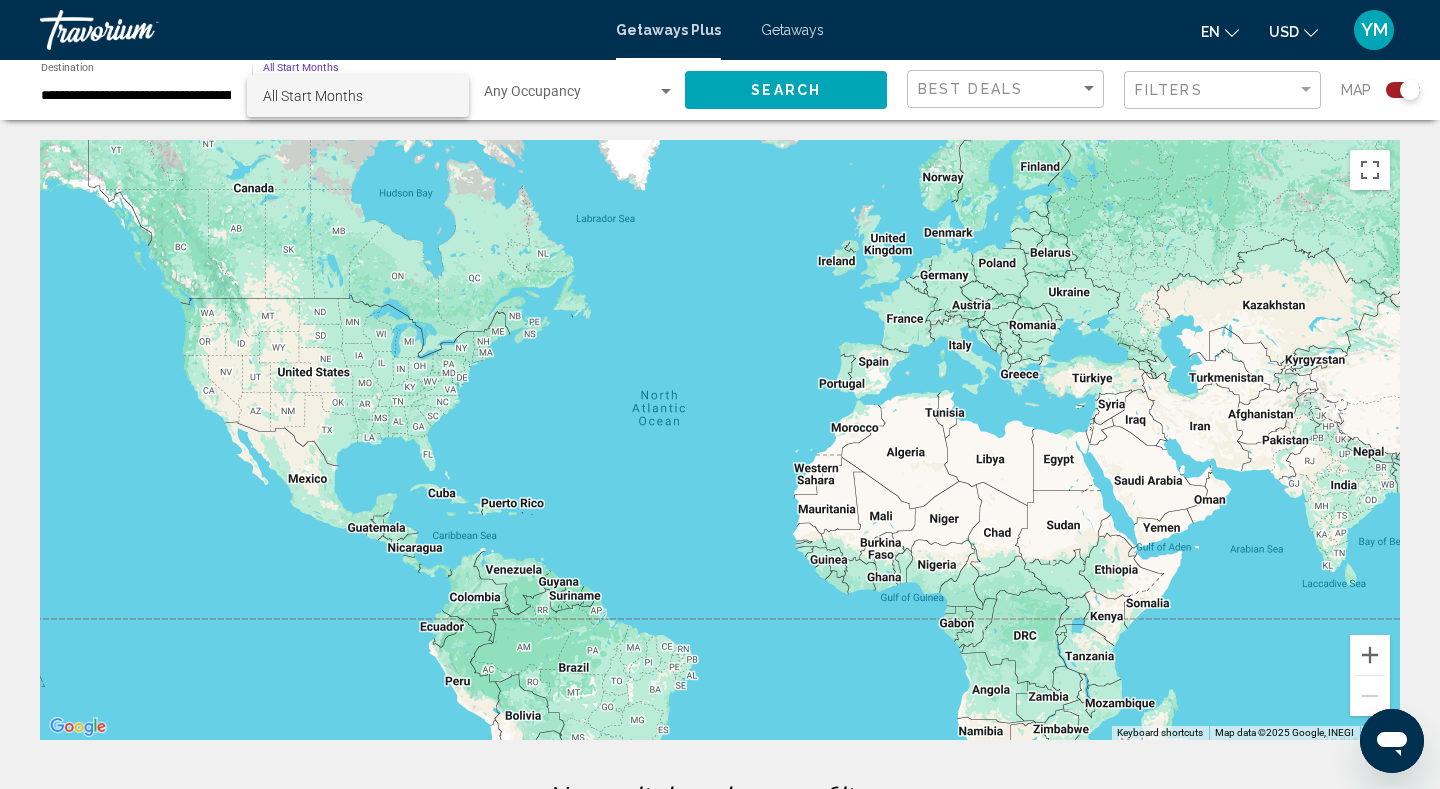 click on "All Start Months" at bounding box center [313, 96] 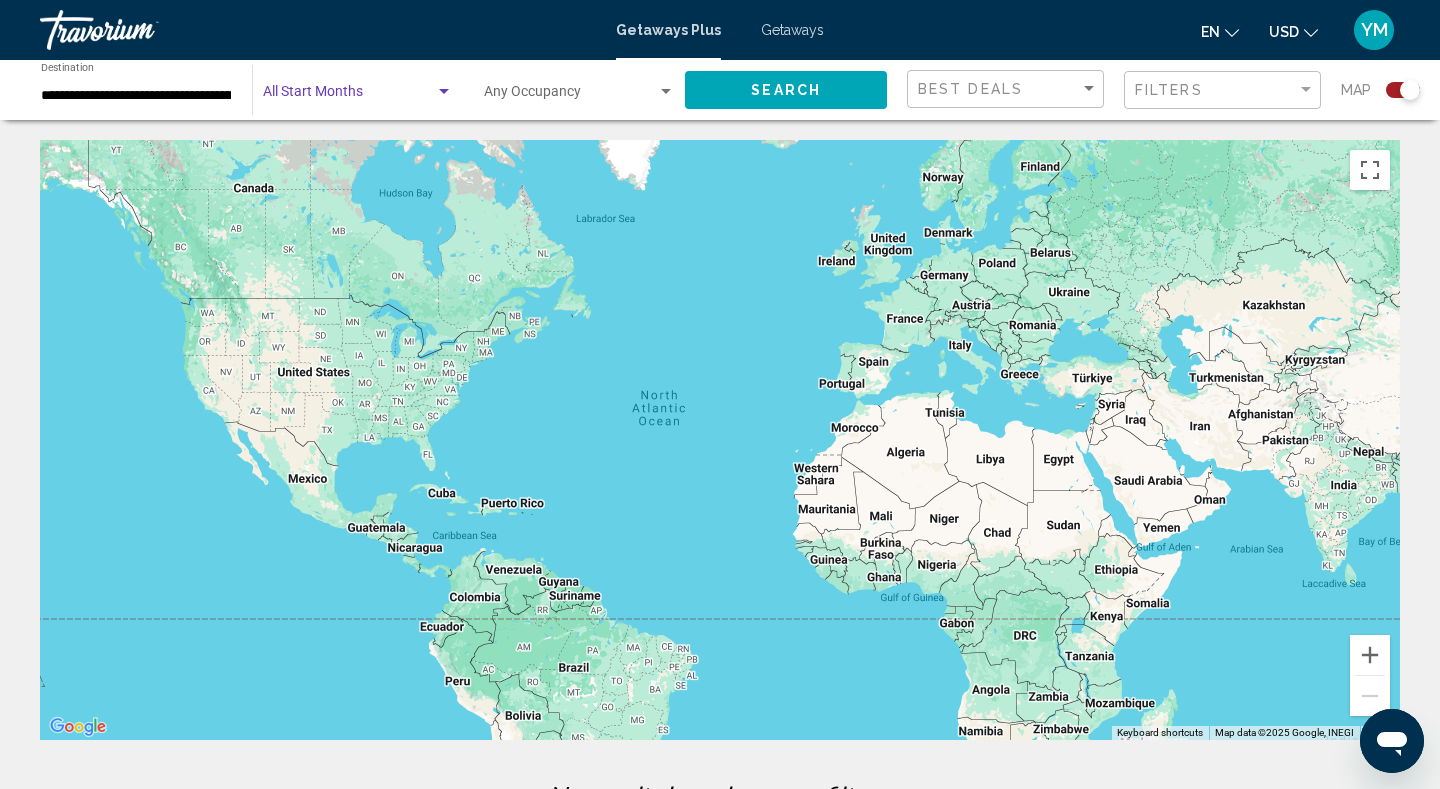 click at bounding box center [666, 92] 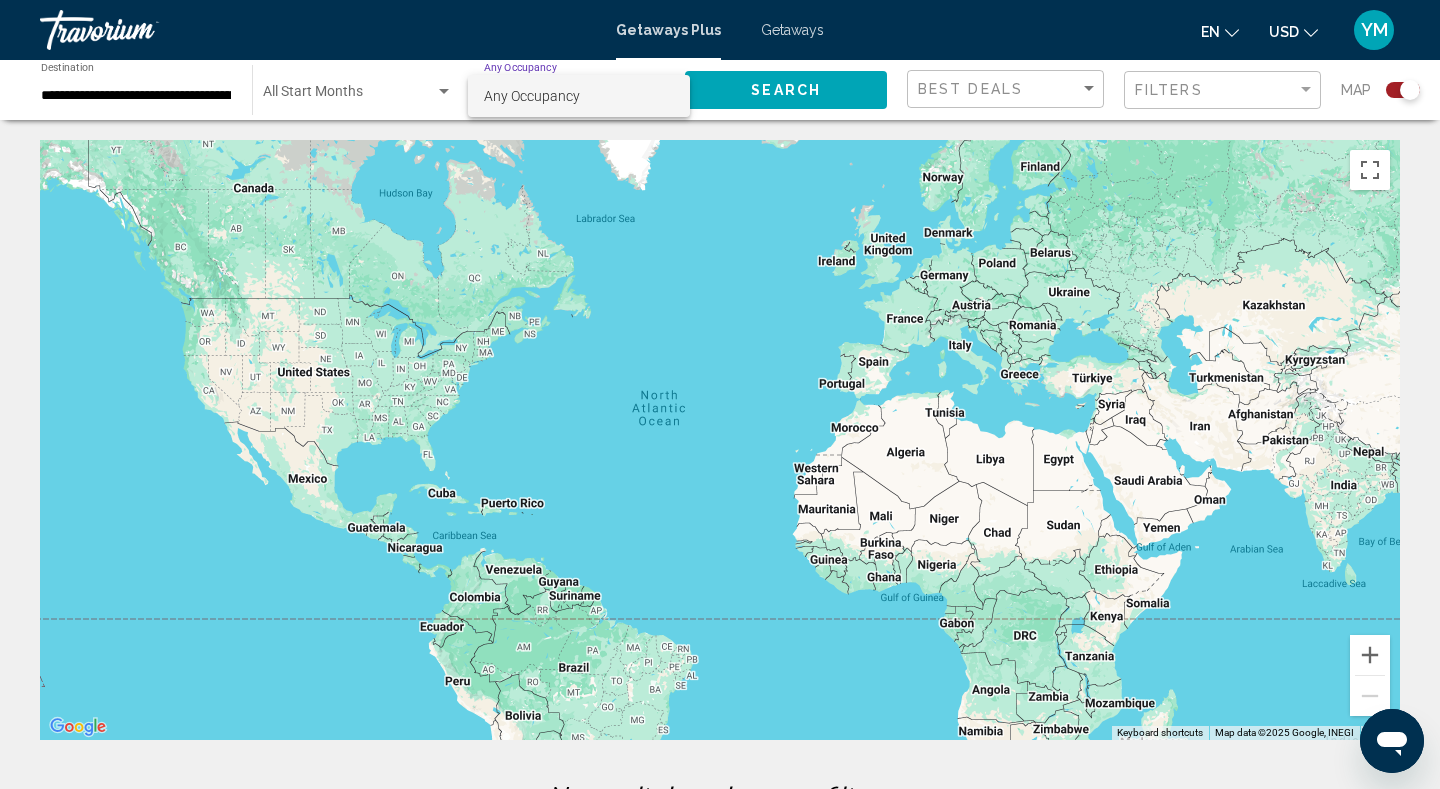 click at bounding box center (720, 394) 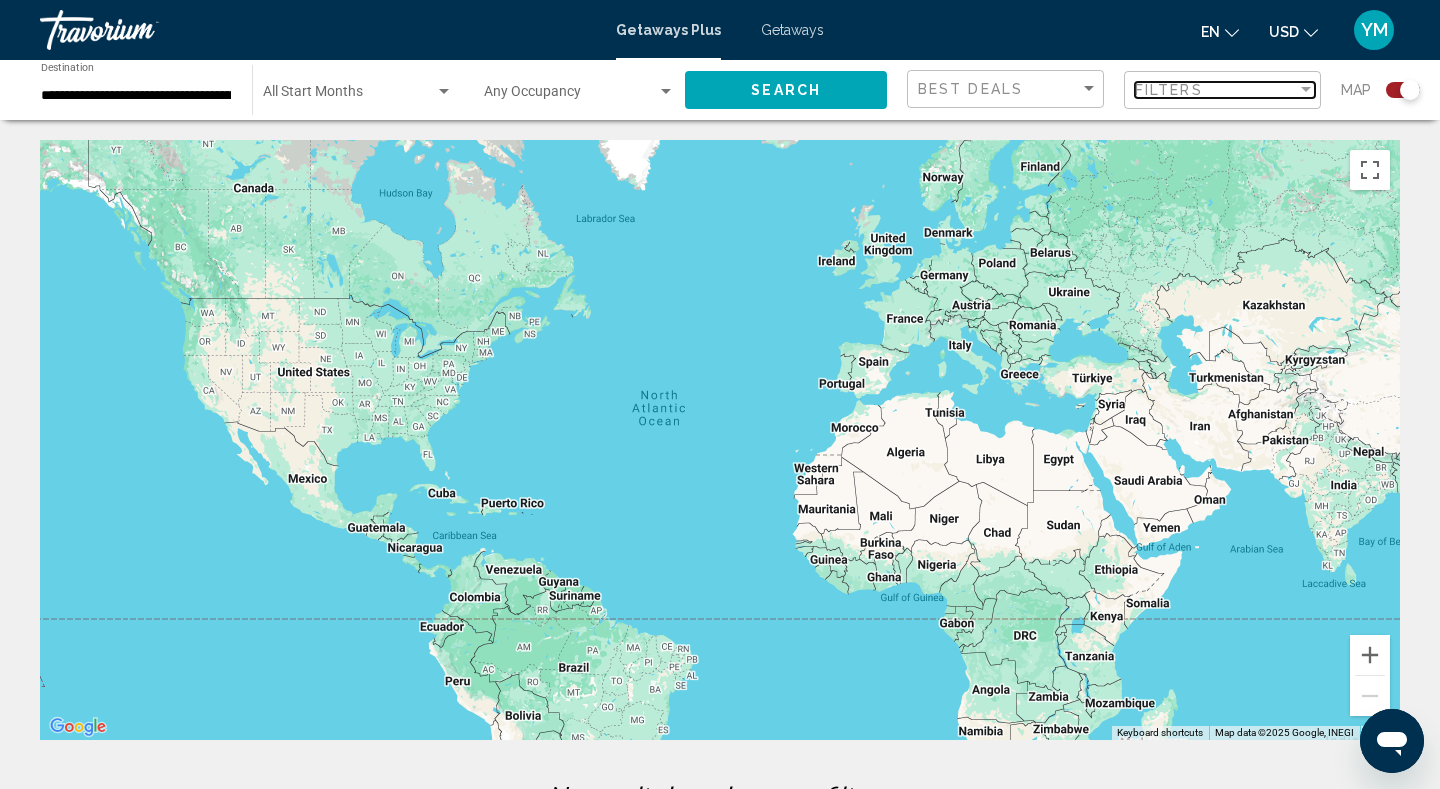 click on "Filters" at bounding box center [1169, 90] 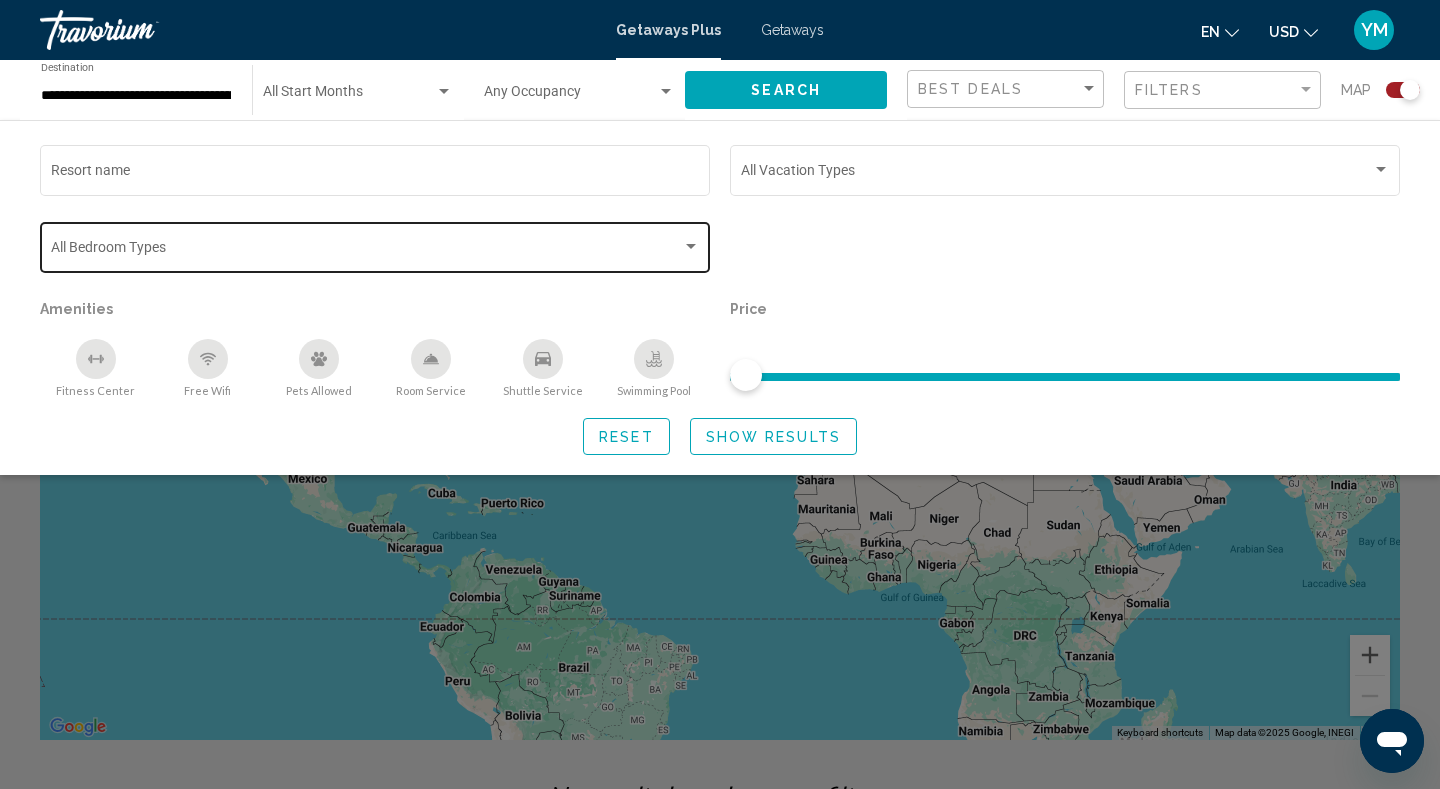 click at bounding box center [691, 247] 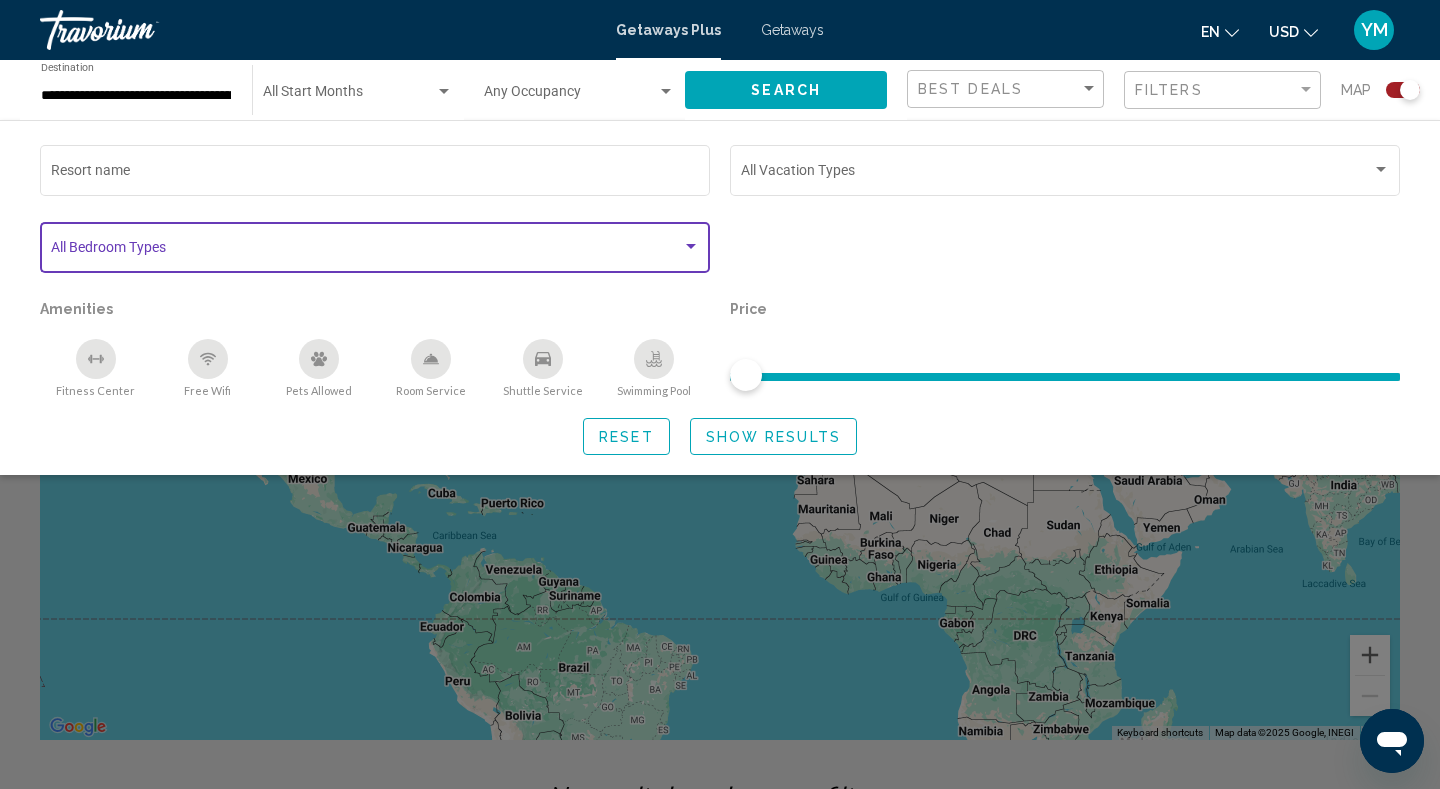 click at bounding box center [691, 247] 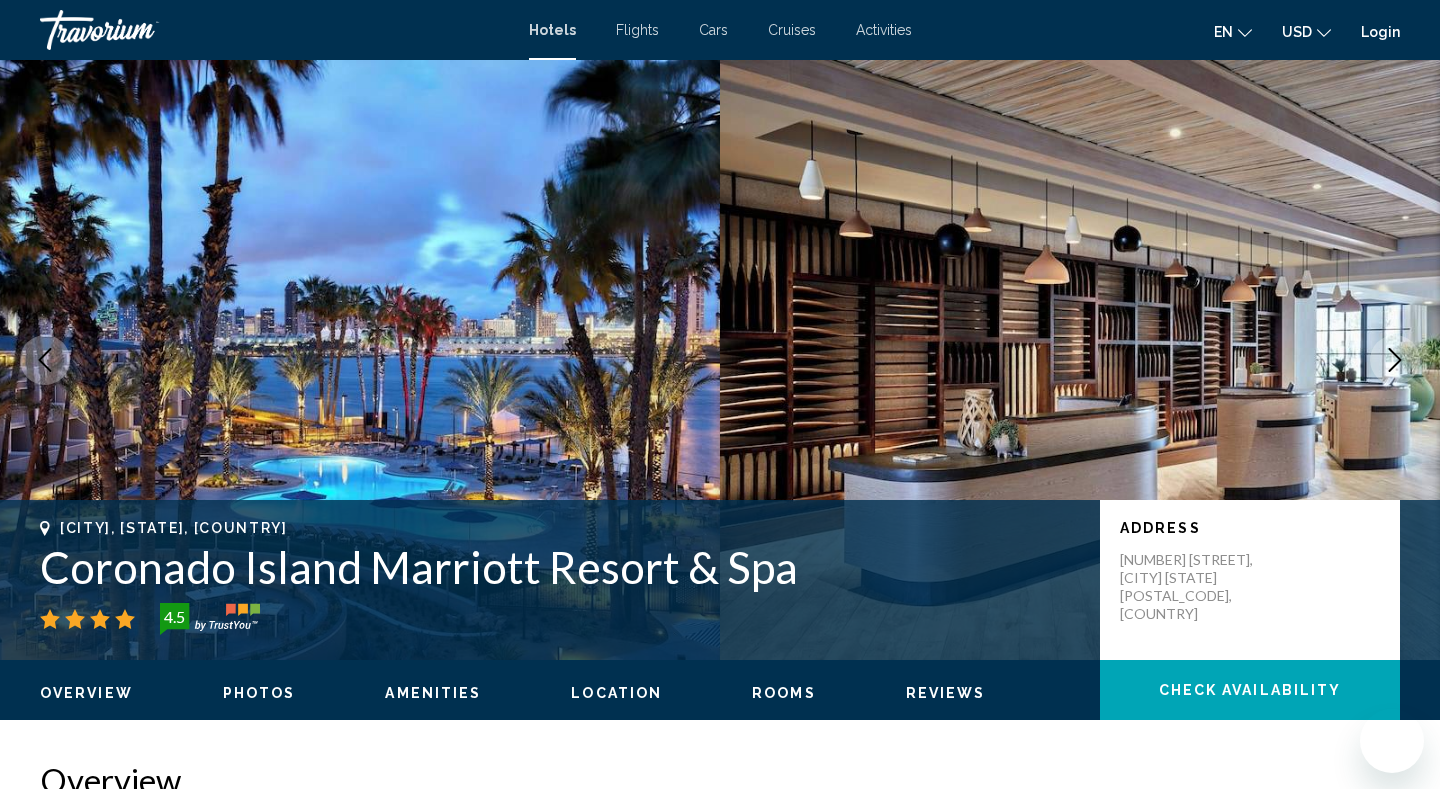 scroll, scrollTop: 0, scrollLeft: 0, axis: both 